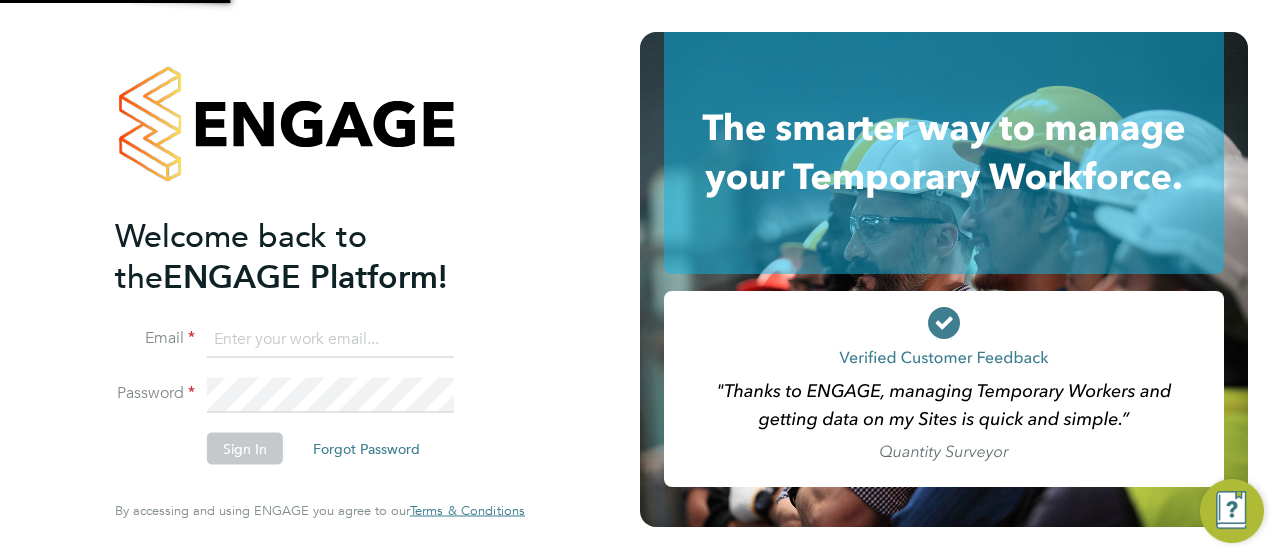 scroll, scrollTop: 0, scrollLeft: 0, axis: both 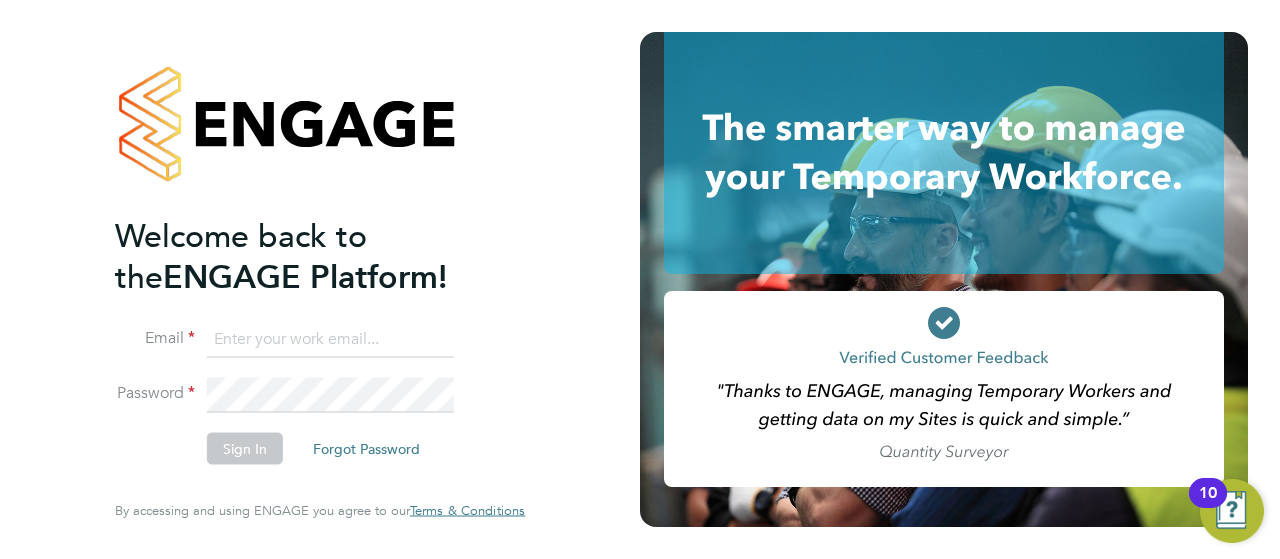 type on "klara.smith@uk.g4s.com" 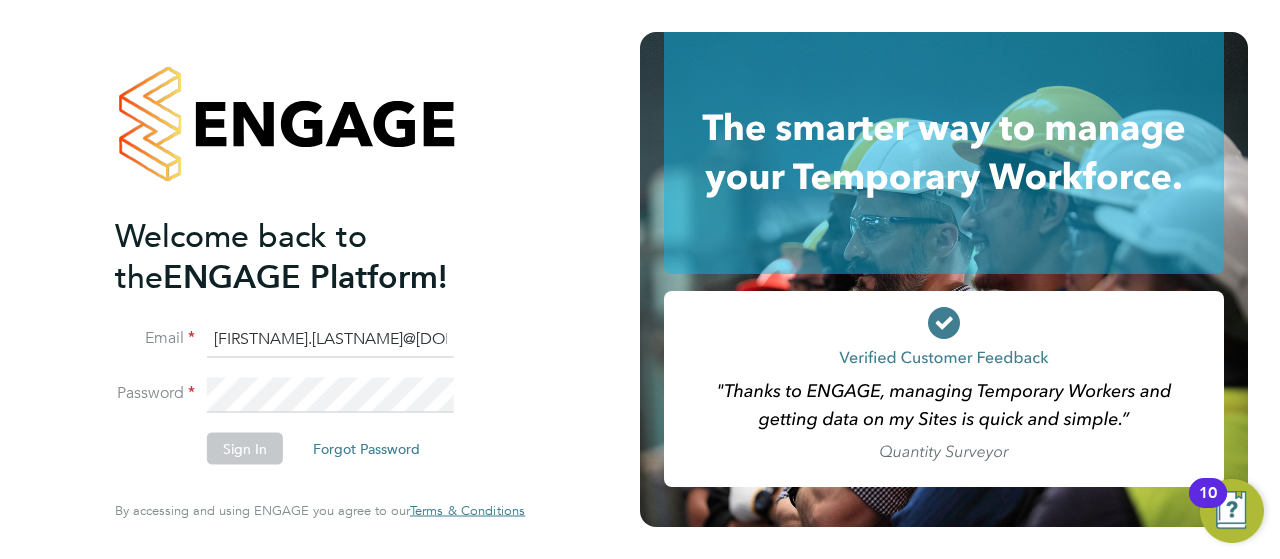 click on "Sign In" 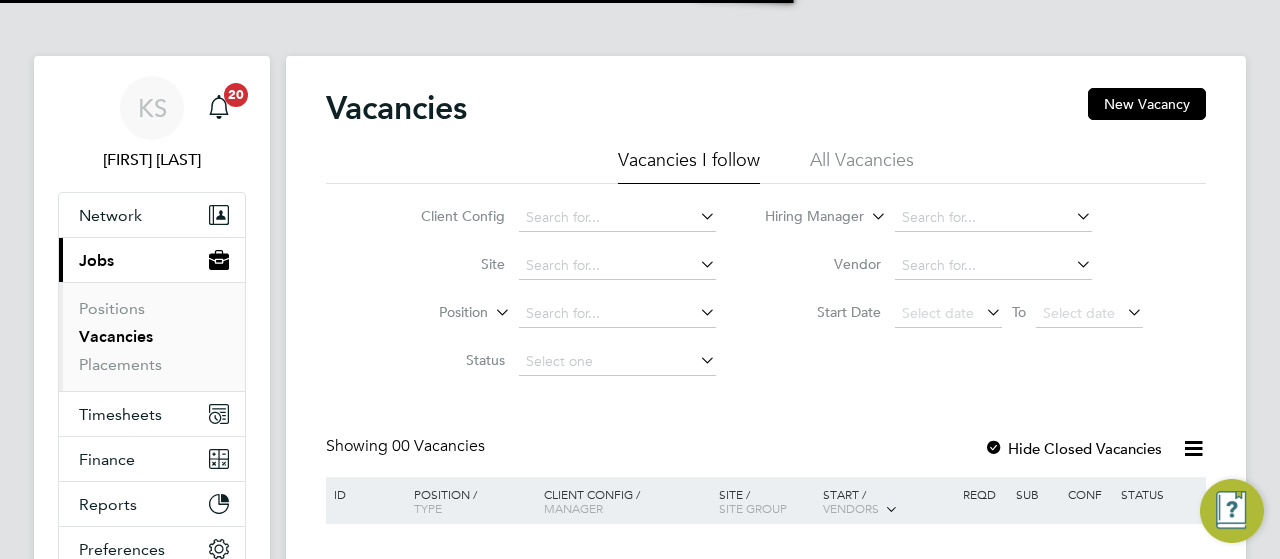 scroll, scrollTop: 0, scrollLeft: 0, axis: both 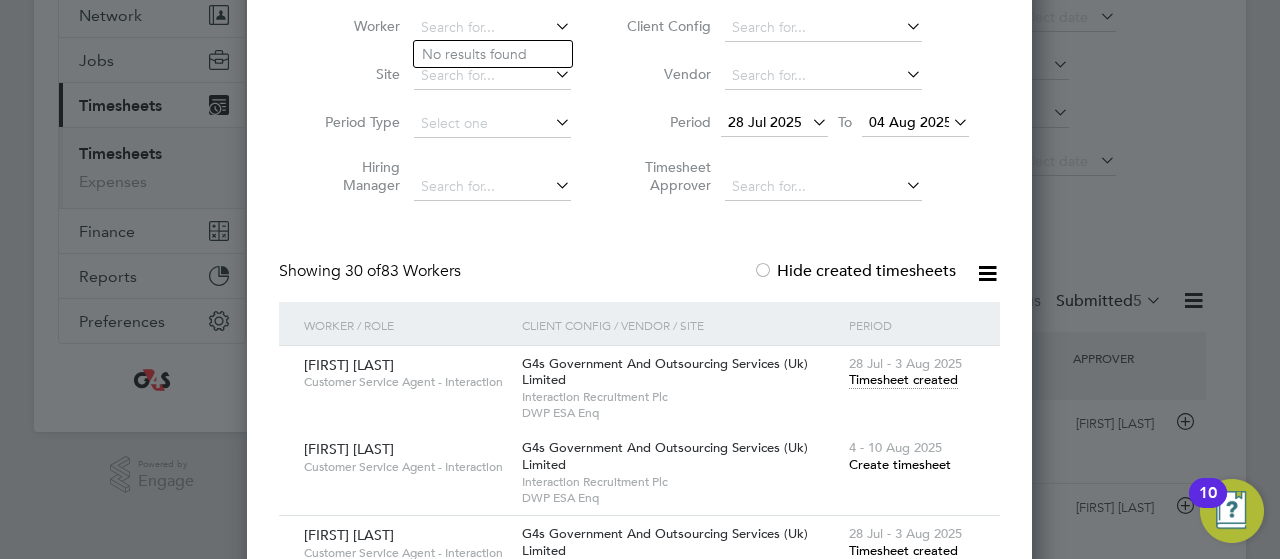 click on "Create Timesheet Worker   Site   Period Type   Hiring Manager   Client Config   Vendor   Period
28 Jul 2025
To
04 Aug 2025
Timesheet Approver   Showing   30 of  83 Workers Hide created timesheets Worker / Role Client Config / Vendor / Site Period [FIRST] [LAST]   Customer Service Agent - Interaction G4s Government And Outsourcing Services (Uk) Limited Interaction Recruitment Plc   DWP ESA Enq   28 Jul - 3 Aug 2025 Timesheet created   [FIRST] [LAST]   Customer Service Agent - Interaction G4s Government And Outsourcing Services (Uk) Limited Interaction Recruitment Plc   DWP ESA Enq   4 - 10 Aug 2025   Create timesheet [FIRST] [LAST]   Customer Service Agent - Interaction G4s Government And Outsourcing Services (Uk) Limited Interaction Recruitment Plc   DWP ESA Enq   28 Jul - 3 Aug 2025 Timesheet created   [FIRST] [LAST]   Customer Service Agent - Interaction G4s Government And Outsourcing Services (Uk) Limited Interaction Recruitment Plc   DWP ESA Enq   4 - 10 Aug 2025   Create timesheet" at bounding box center (639, 2644) 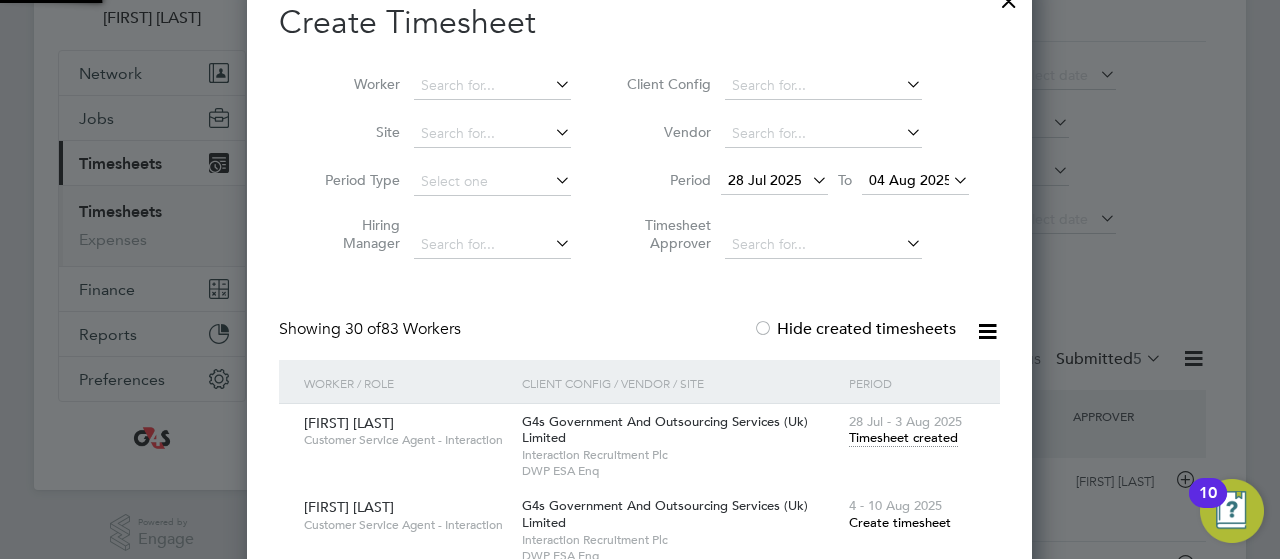 scroll, scrollTop: 80, scrollLeft: 0, axis: vertical 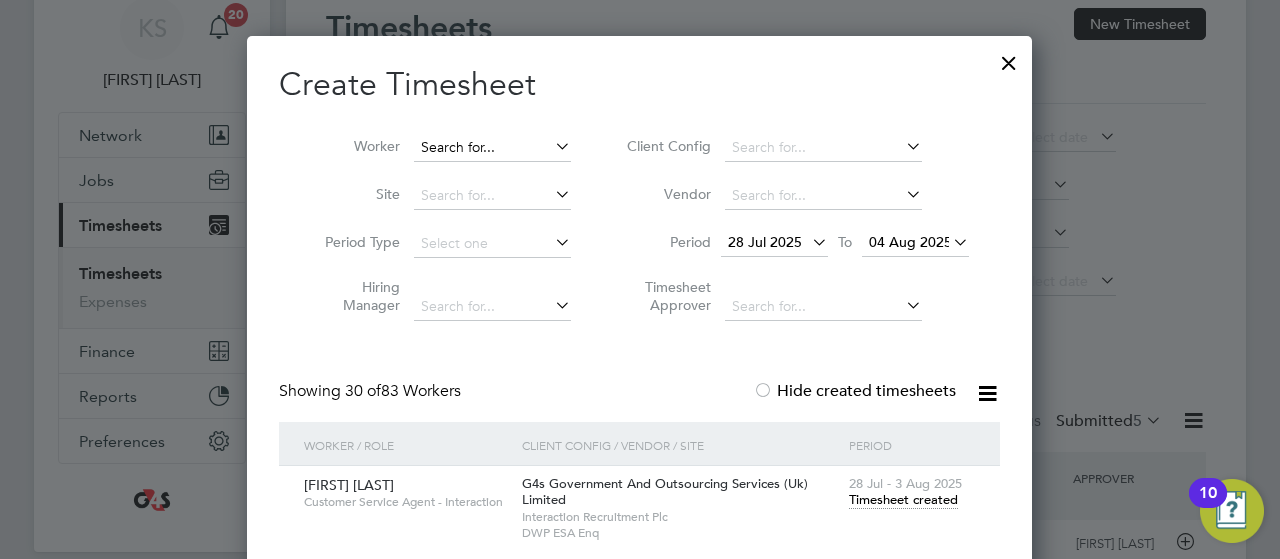 click at bounding box center [492, 148] 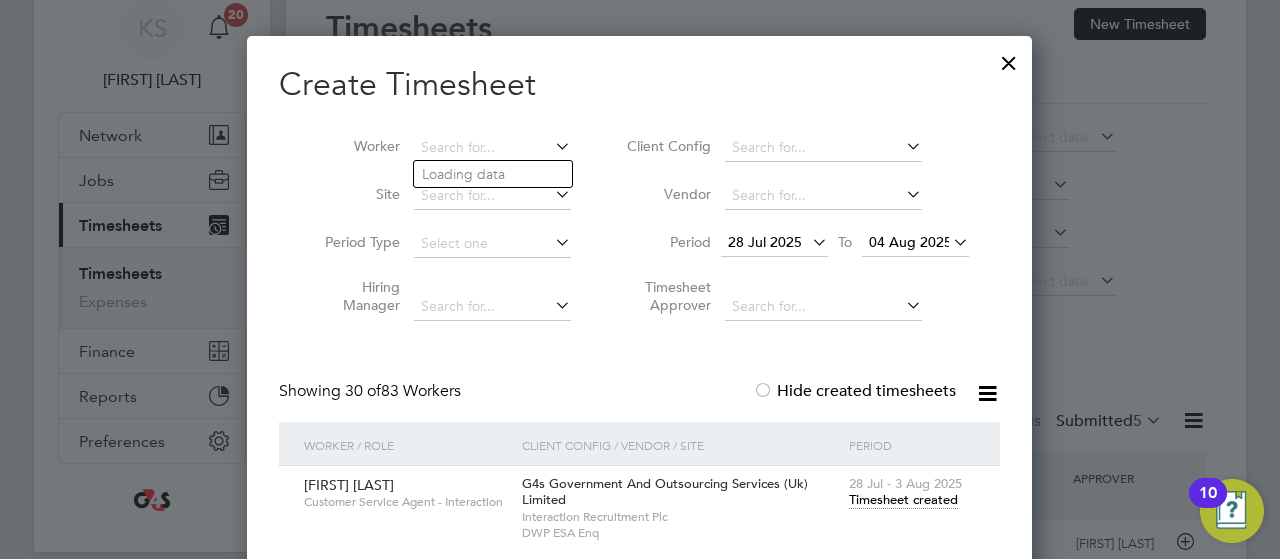 scroll, scrollTop: 5478, scrollLeft: 786, axis: both 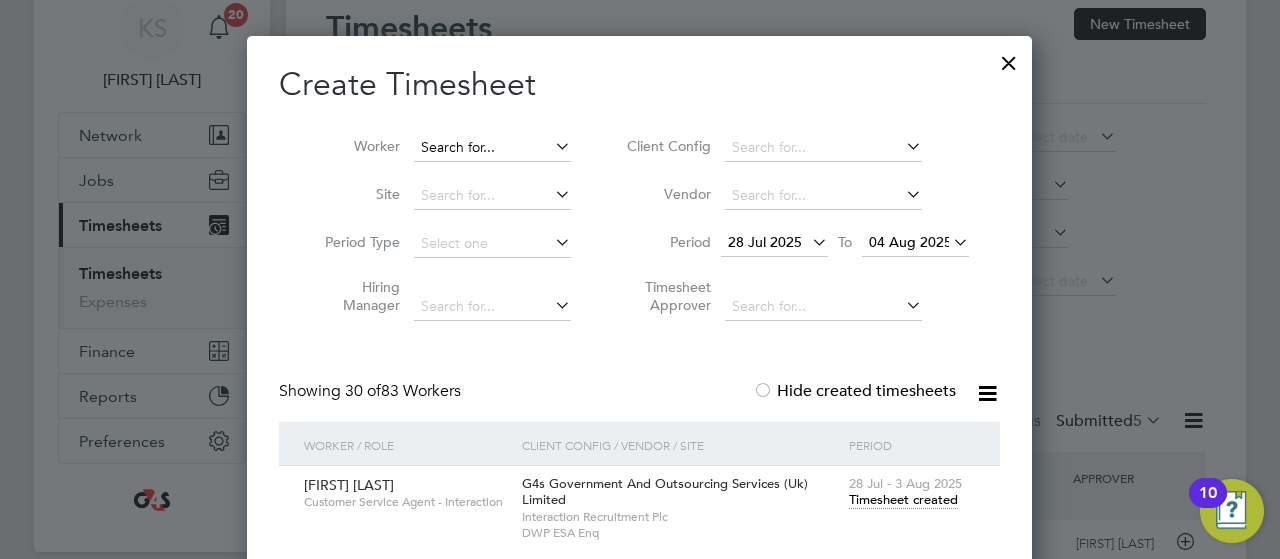 click at bounding box center [492, 148] 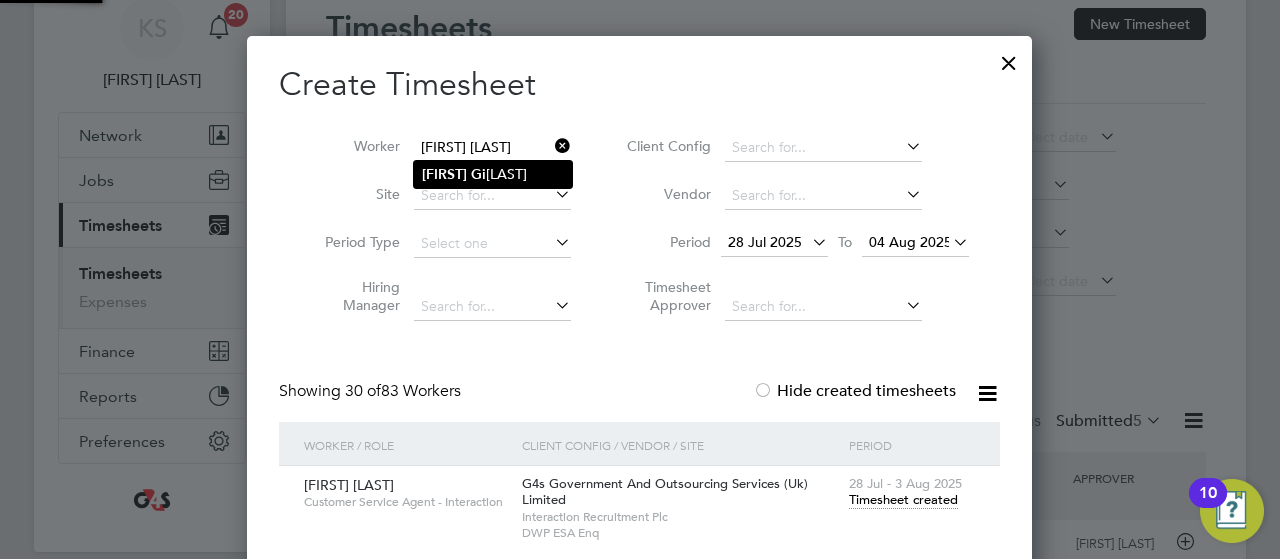 click on "Gi" 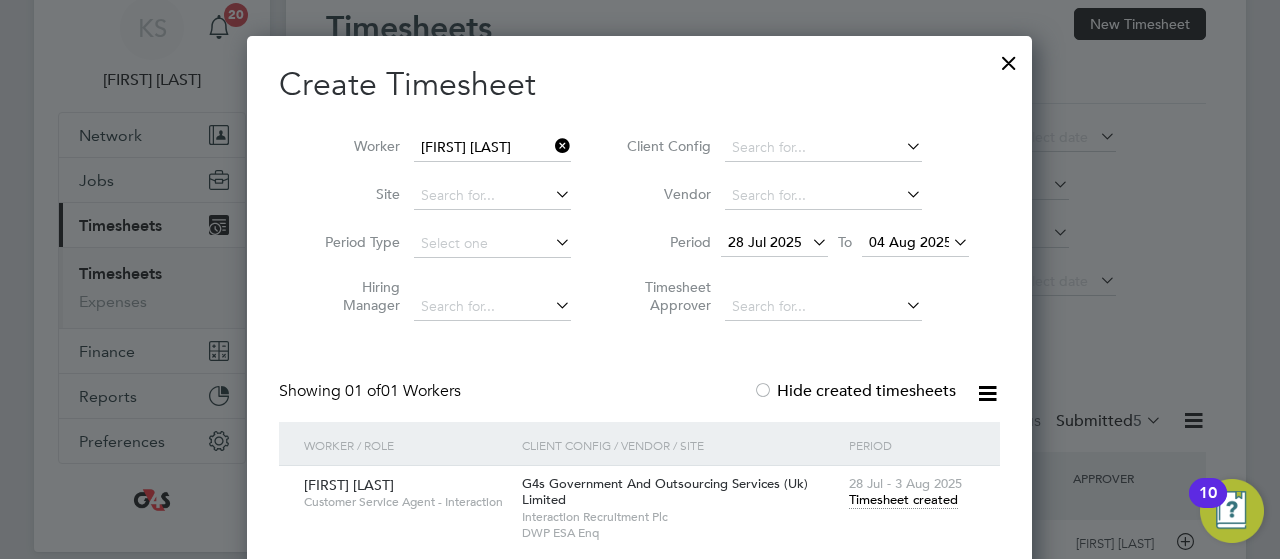click on "Timesheet created" at bounding box center [903, 500] 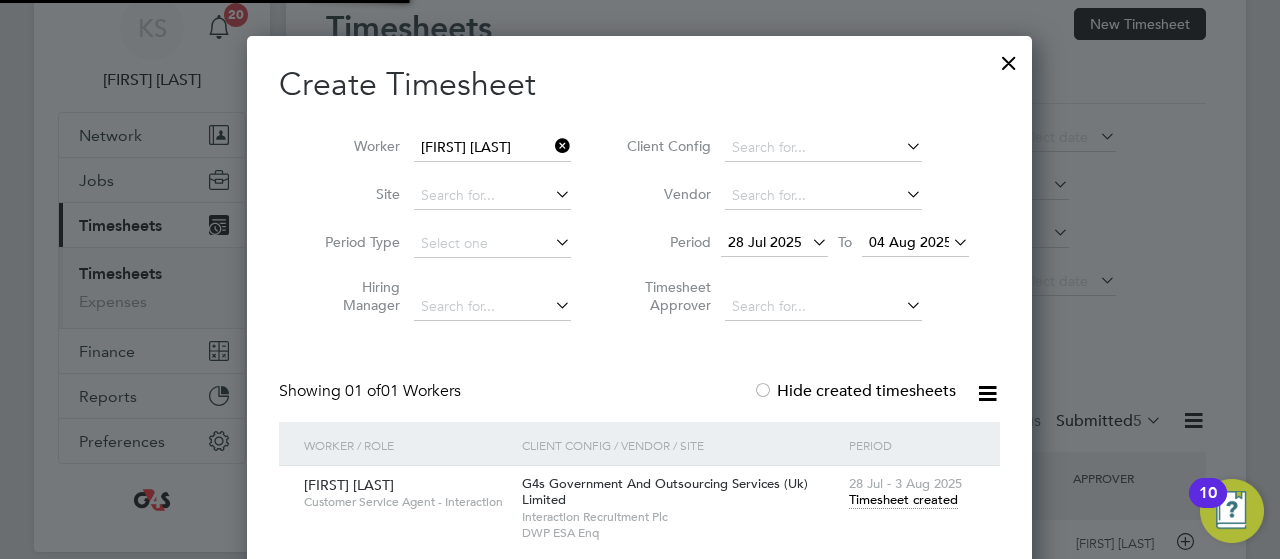 click on "Timesheet created" at bounding box center [903, 500] 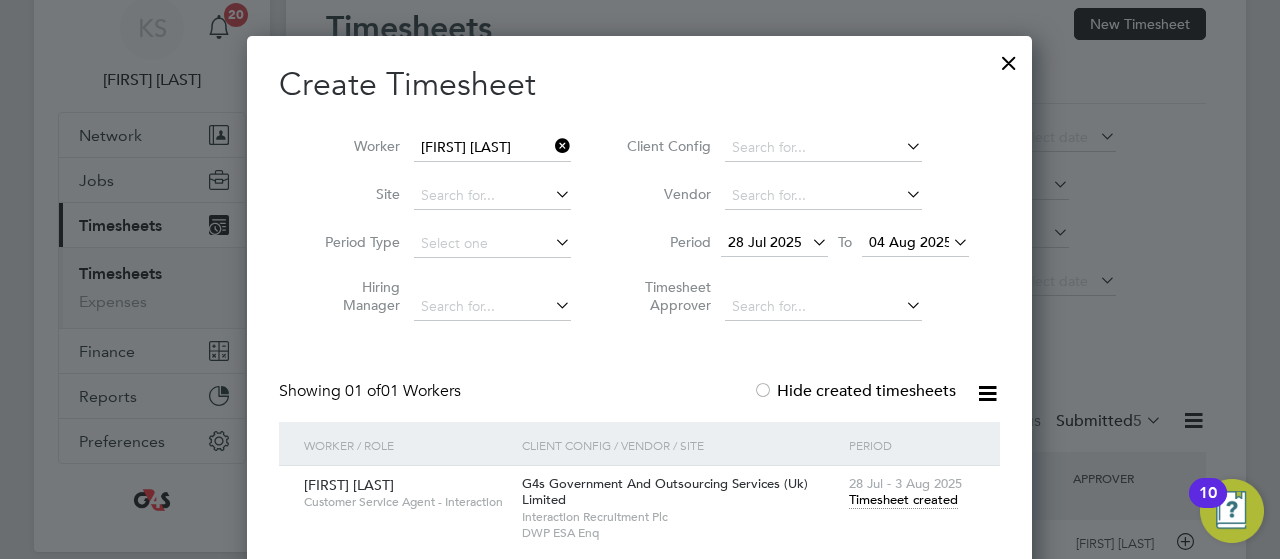 click on "Timesheet created" at bounding box center (903, 500) 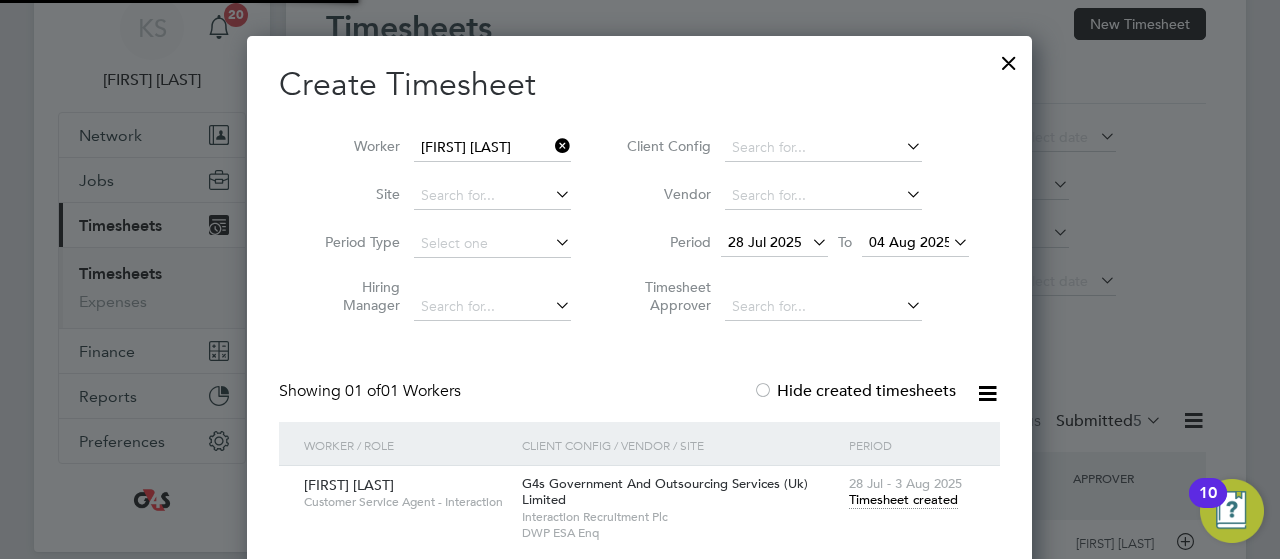 click on "Client Config / Vendor / Site" at bounding box center (680, 445) 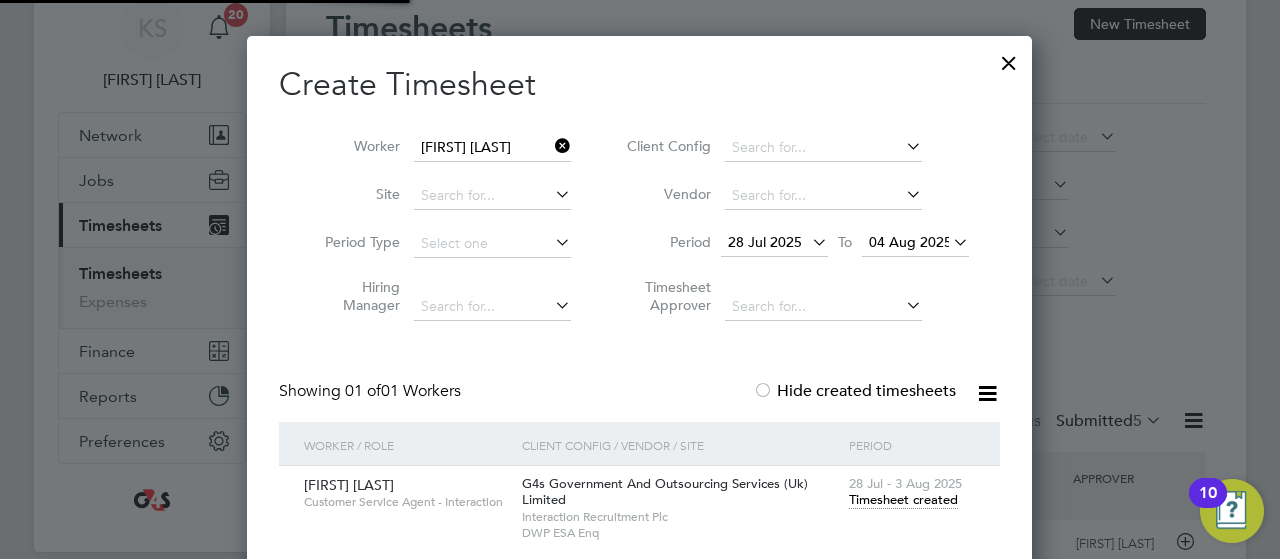 click on "Timesheet created" at bounding box center [903, 500] 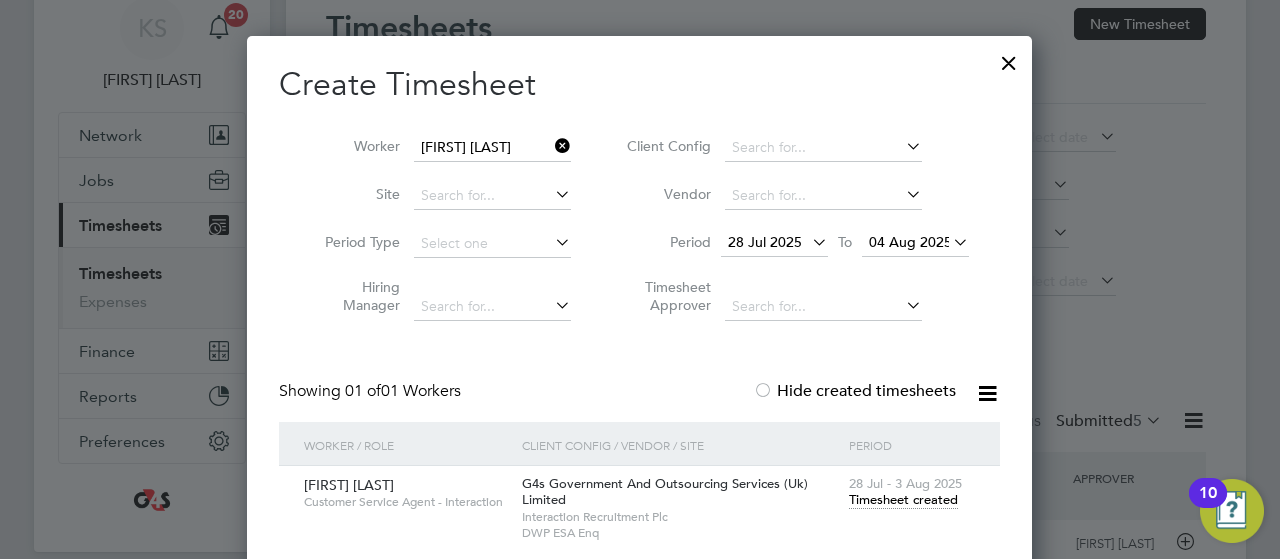click 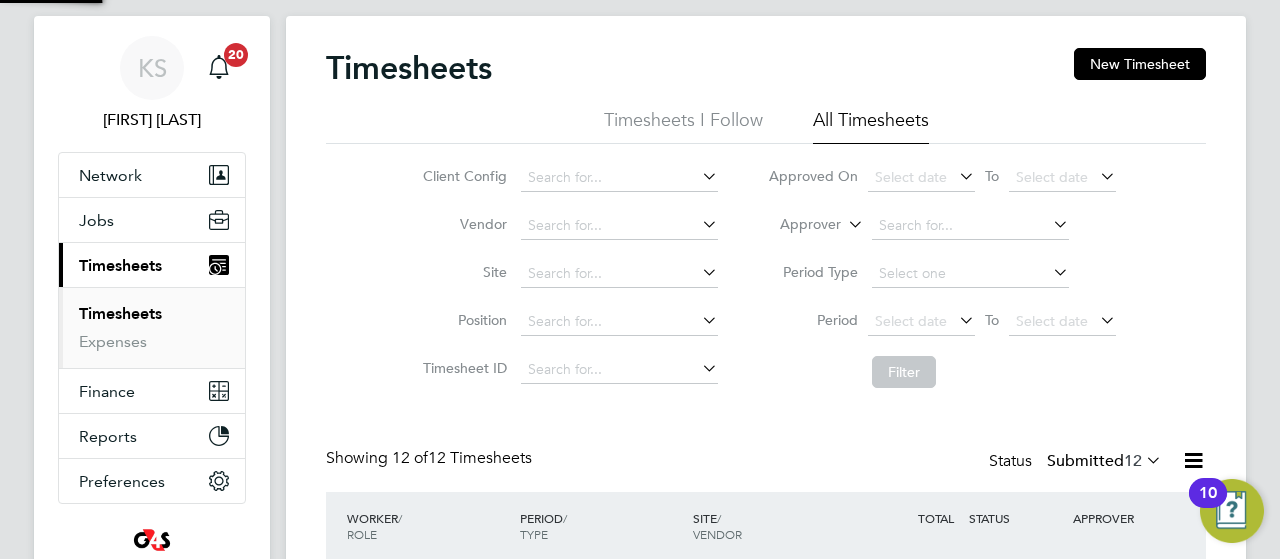 click on "Timesheets New Timesheet Timesheets I Follow All Timesheets Client Config   Vendor   Site   Position   Timesheet ID   Approved On
Select date
To
Select date
Approver     Period Type   Period
Select date
To
Select date
Filter Showing   12 of  12 Timesheets Status  Submitted  12  WORKER  / ROLE WORKER  / PERIOD PERIOD  / TYPE SITE  / VENDOR TOTAL   TOTAL  / STATUS STATUS APPROVER Al-Tamash Khan Customer Service Agent - Interaction   28 Jul - 3 Aug 2025 28 Jul - 3 Aug 2025 Manual DWP ESA Enq Interaction Recruitment… £624.75 Submitted Submitted Samantha Orchard Mohammad Haque Customer Service Agent - Interaction   28 Jul - 3 Aug 2025 28 Jul - 3 Aug 2025 Manual DWP ESA Enq Interaction Recruitment… £624.75 Submitted Submitted Samantha Orchard Elle Williamson Customer Service Agent - Interaction   28 Jul - 3 Aug 2025 28 Jul - 3 Aug 2025 Manual DWP ESA Enq Interaction Recruitment… £624.75 Submitted Submitted Samantha Orchard Kate O'Sullivan   Manual DWP ESA Enq" 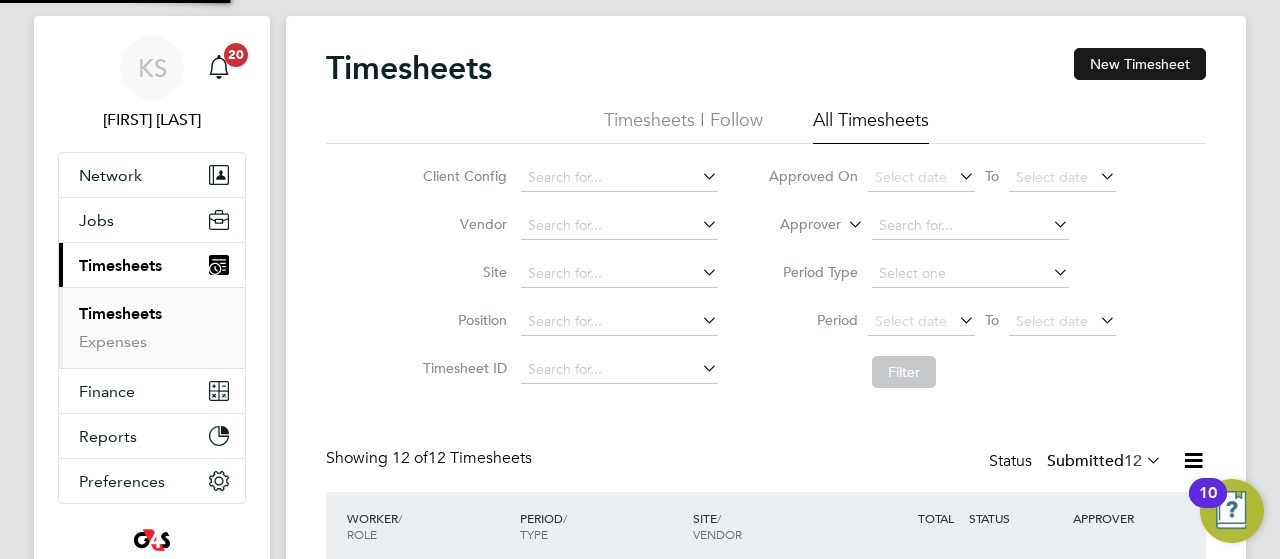 click on "New Timesheet" 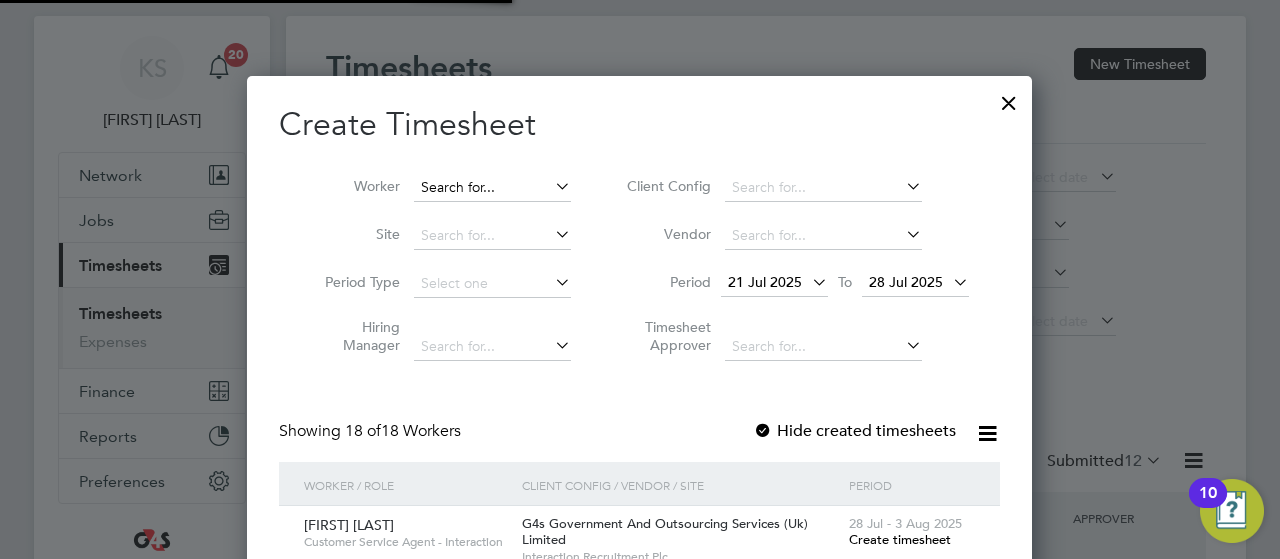 click at bounding box center [492, 188] 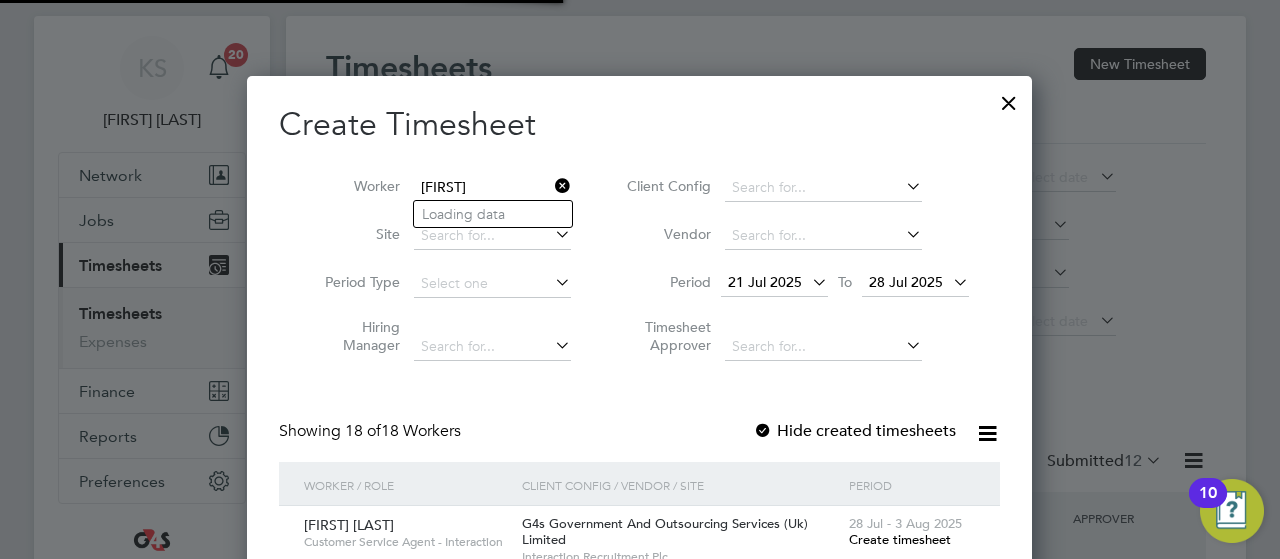 type on "[FIRST]" 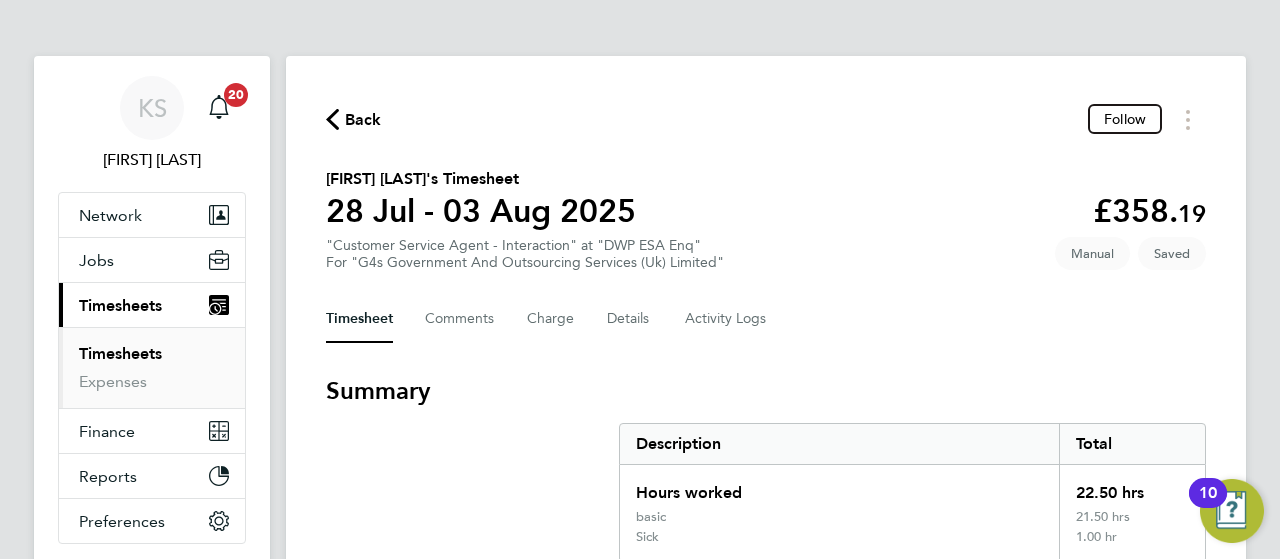 click on "[FIRST] [LAST]'s Timesheet   28 Jul - 03 Aug 2025   £358. 19  "Customer Service Agent - Interaction" at "DWP ESA Enq"  For "G4s Government And Outsourcing Services (Uk) Limited"  Saved   Manual" 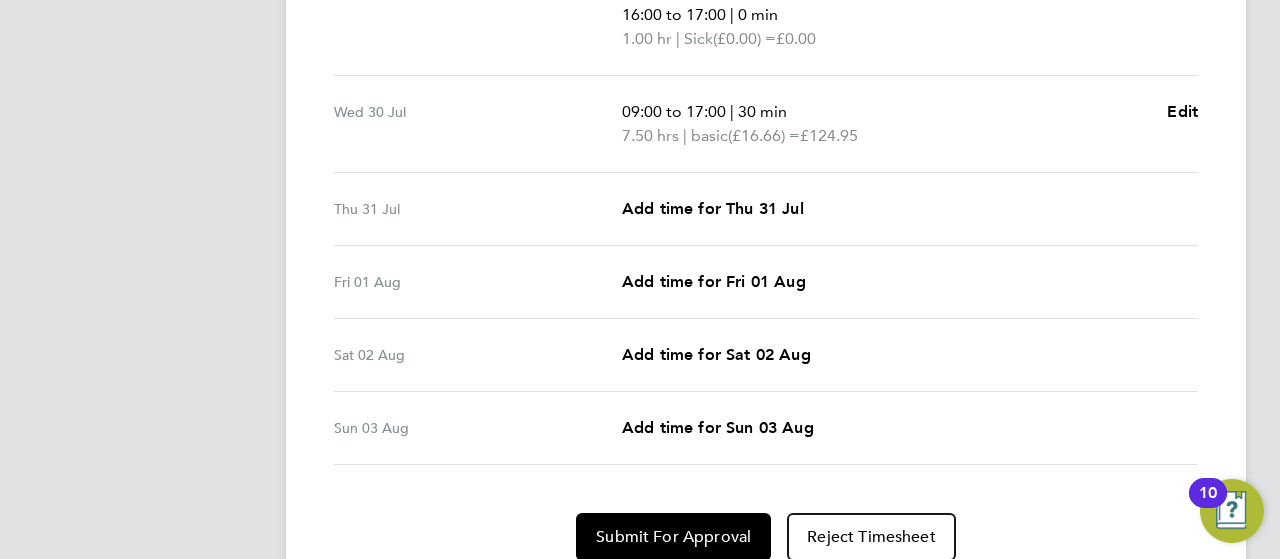 click on "KS   [FIRST] [LAST]   Notifications
20   Applications:   Network
Sites   Workers   Jobs
Positions   Vacancies   Placements   Current page:   Timesheets
Timesheets   Expenses   Finance
Invoices & Credit Notes   Reports
CIS Reports   Report Downloads   Preferences
VMS Configurations
.st0{fill:#C0C1C2;}
Powered by Engage" at bounding box center (152, -72) 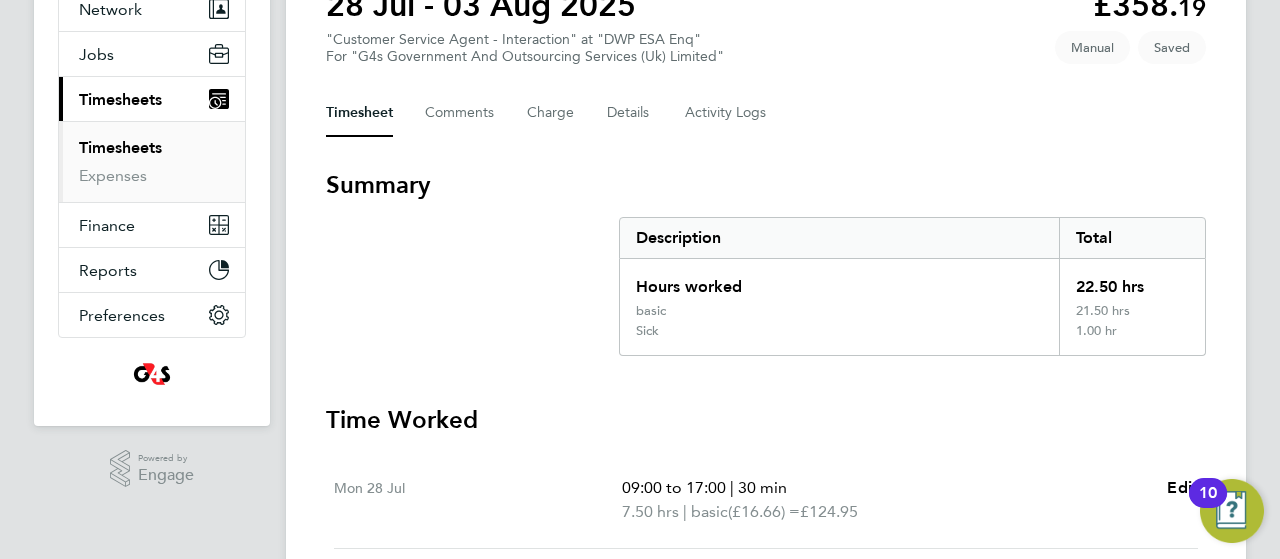scroll, scrollTop: 200, scrollLeft: 0, axis: vertical 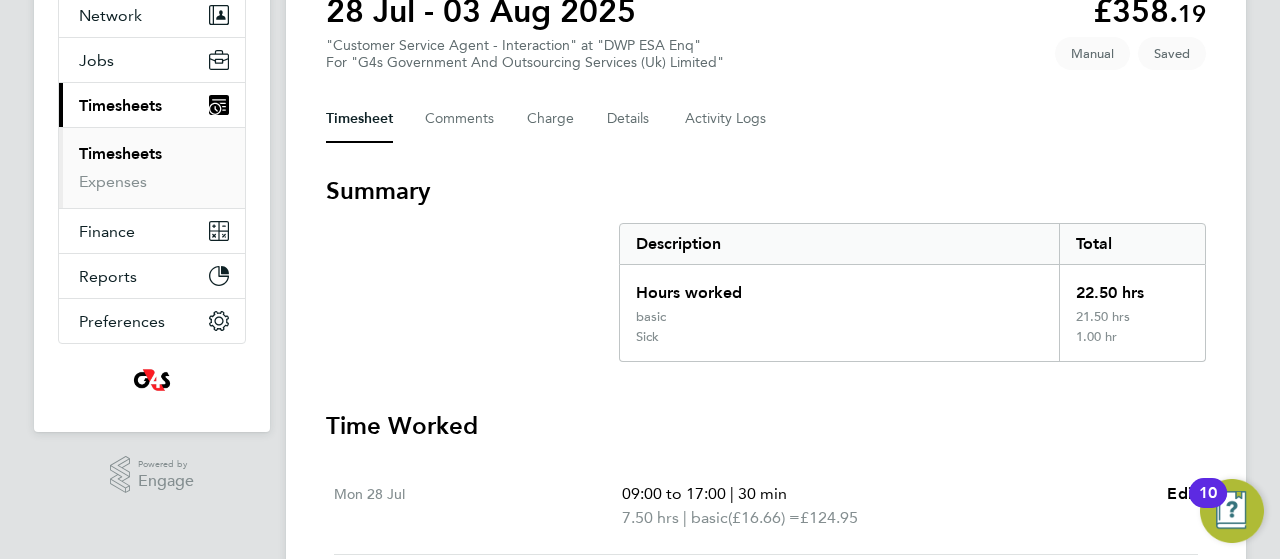 click on "Summary" at bounding box center (766, 191) 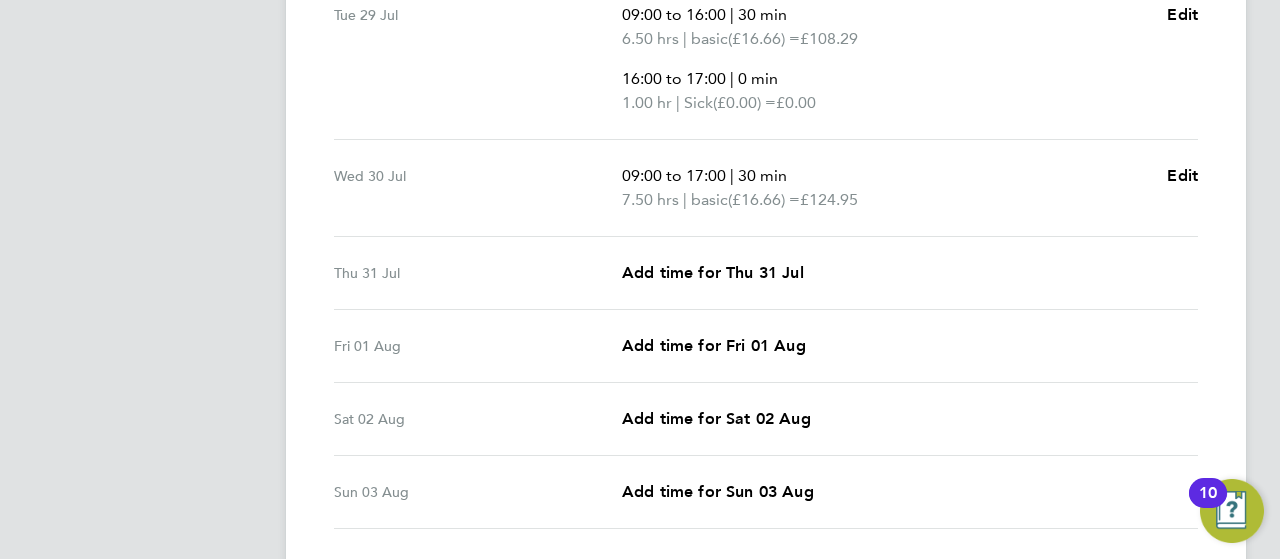 scroll, scrollTop: 800, scrollLeft: 0, axis: vertical 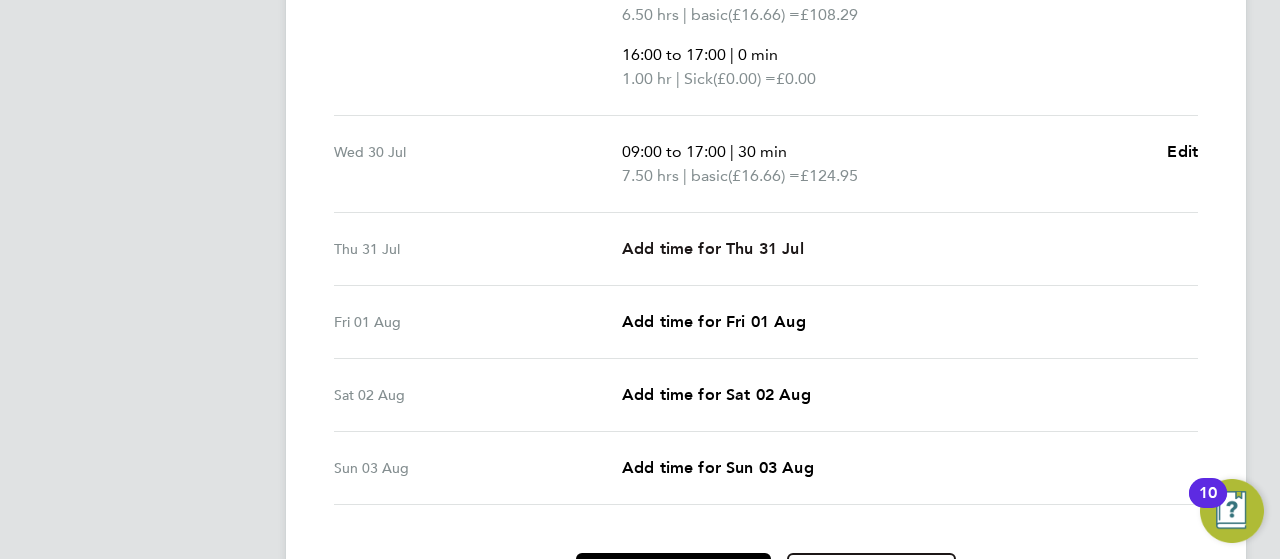 click on "Add time for Thu 31 Jul" at bounding box center (713, 248) 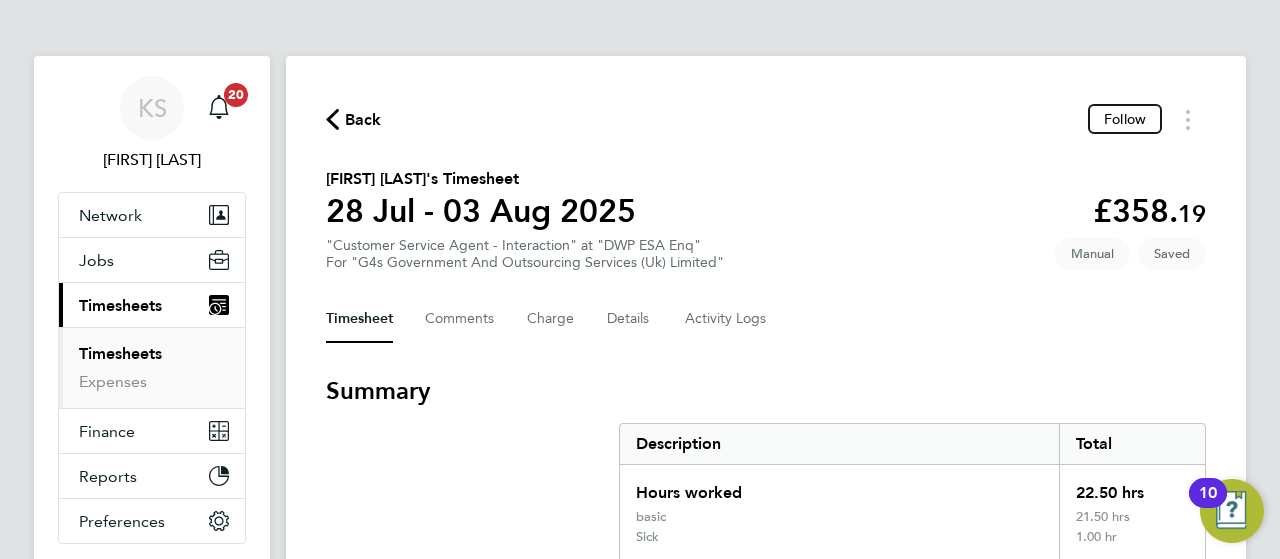 select on "30" 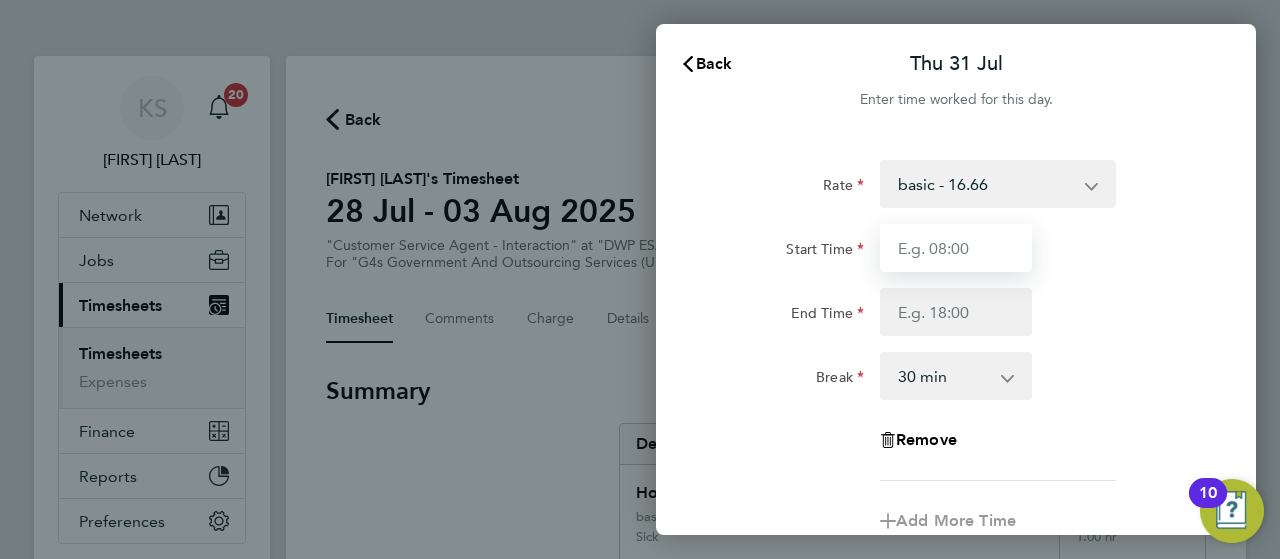click on "Start Time" at bounding box center [956, 248] 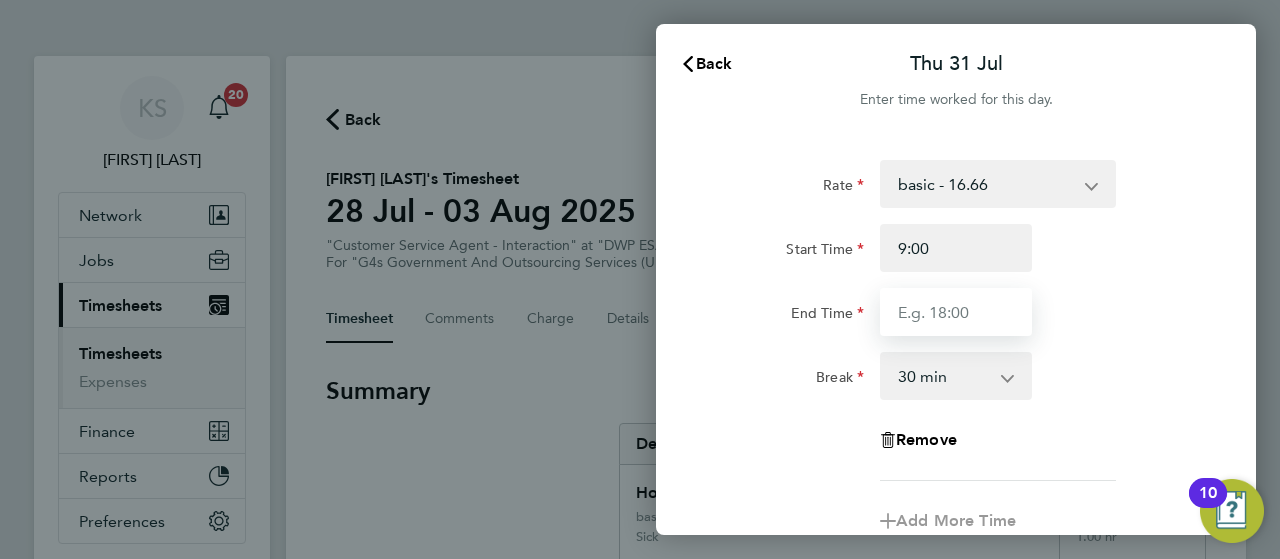 type on "09:00" 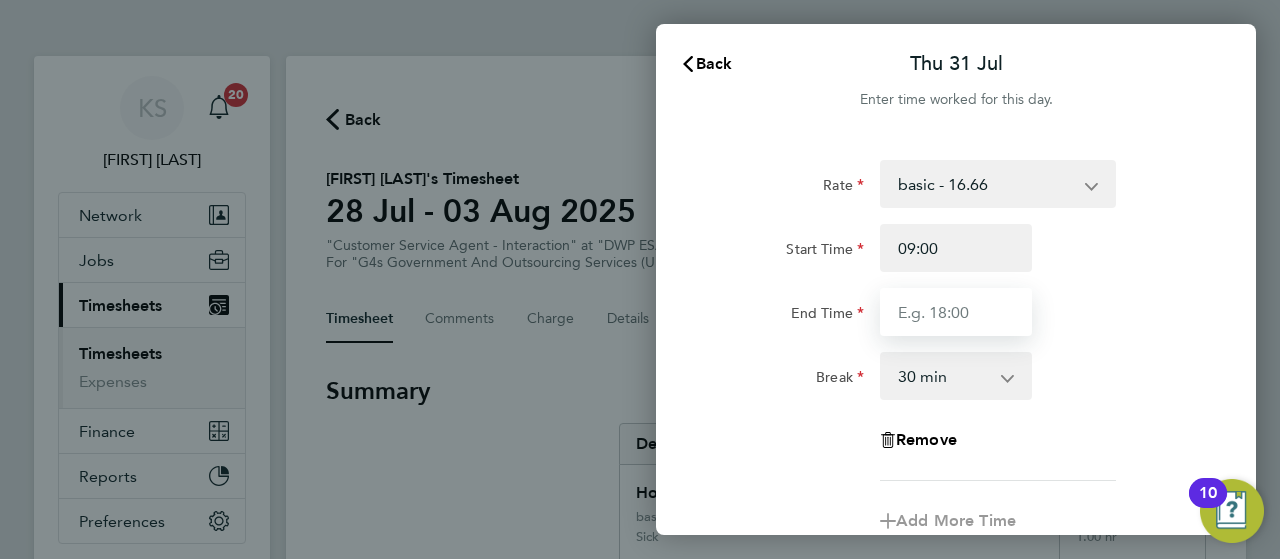 click on "End Time" at bounding box center (956, 312) 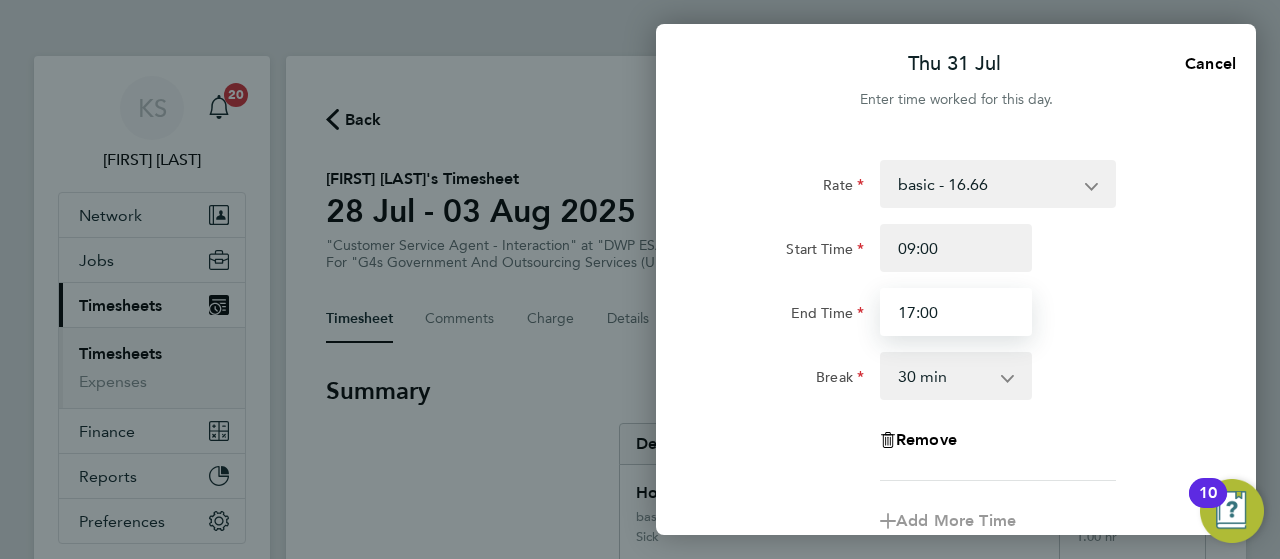 type on "17:00" 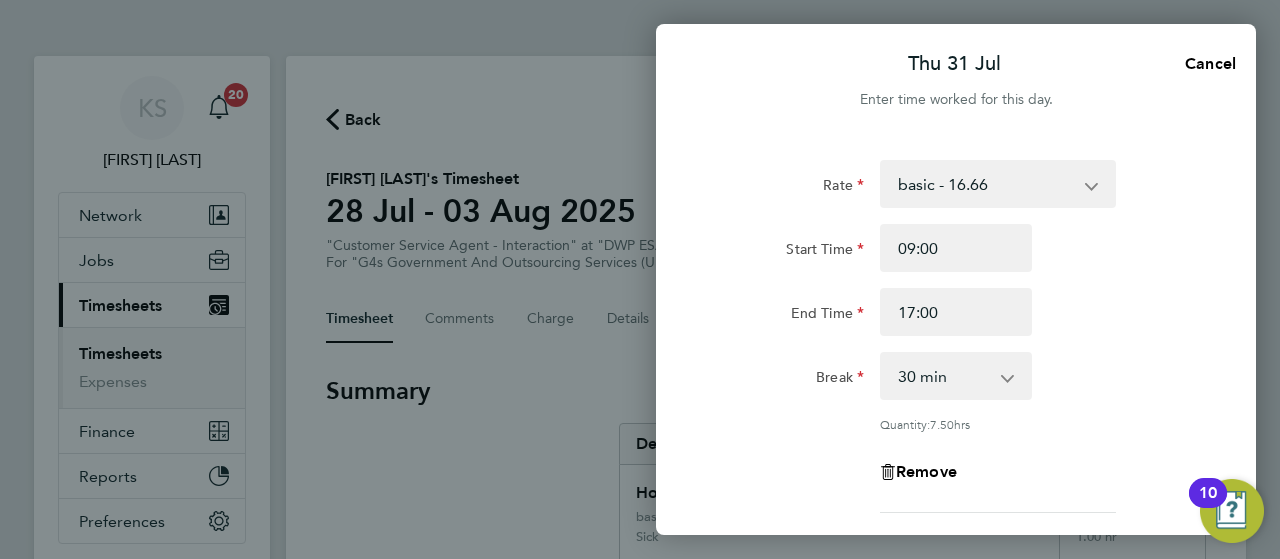 click on "End Time" 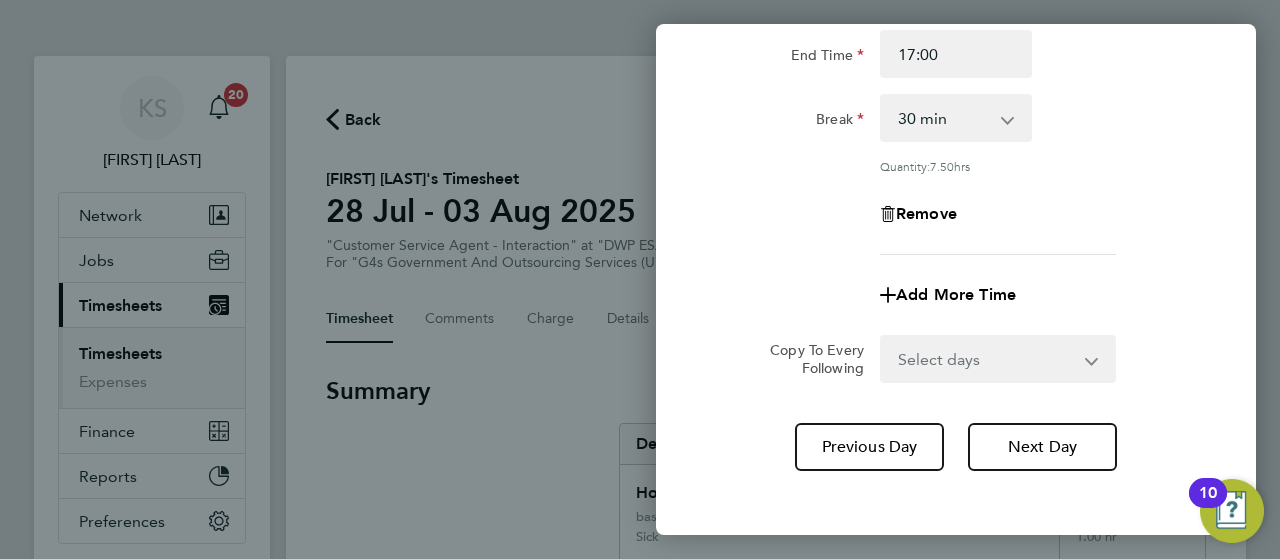 scroll, scrollTop: 344, scrollLeft: 0, axis: vertical 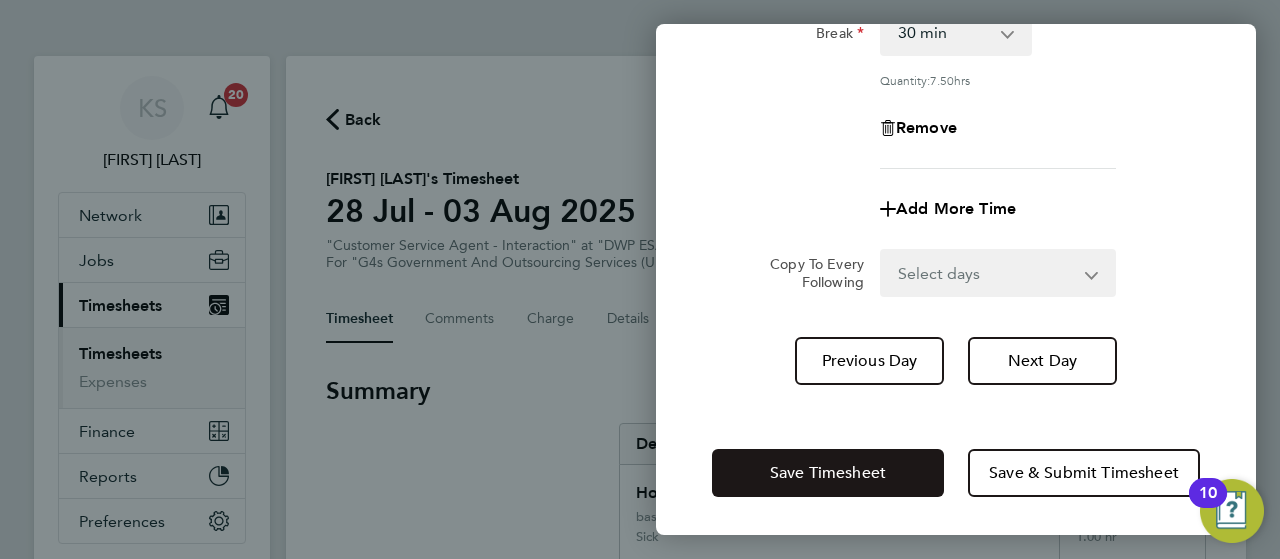 click on "Save Timesheet" 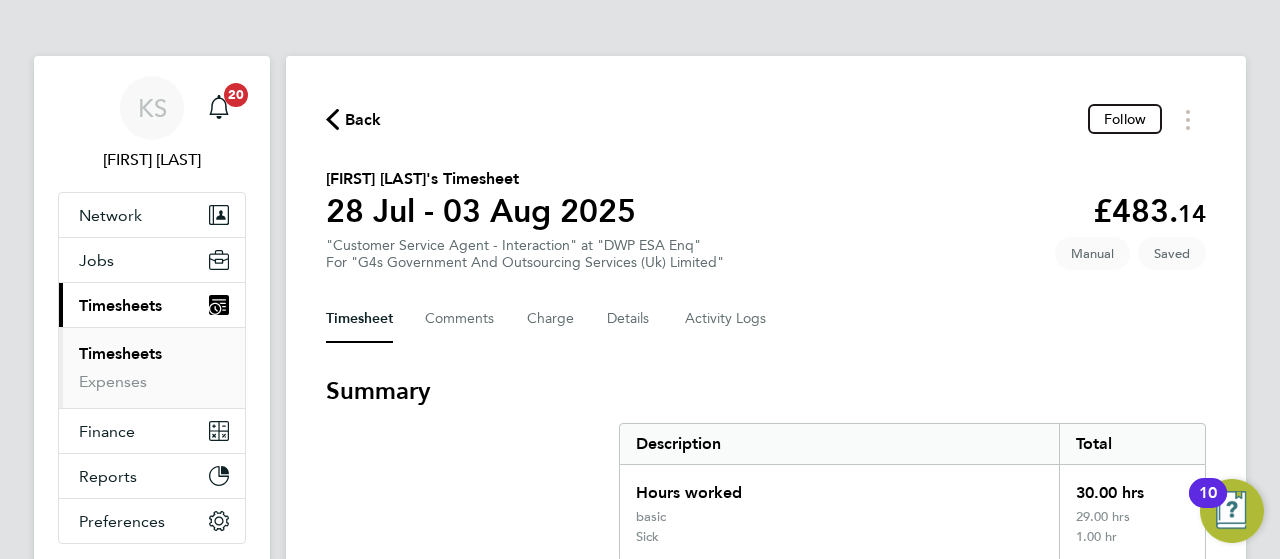 click on "Back  Follow
[FIRST] [LAST]'s Timesheet   28 Jul - 03 Aug 2025   £483. 14  "Customer Service Agent - Interaction" at "DWP ESA Enq"  For "G4s Government And Outsourcing Services (Uk) Limited"  Saved   Manual   Timesheet   Comments   Charge   Details   Activity Logs   Summary   Description   Total   Hours worked   30.00 hrs   basic   29.00 hrs   Sick   1.00 hr   Time Worked   Mon 28 Jul   09:00 to 17:00   |   30 min   7.50 hrs   |   basic   (£16.66) =   £124.95   Edit   Tue 29 Jul   09:00 to 16:00   |   30 min   6.50 hrs   |   basic   (£16.66) =   £108.29   16:00 to 17:00   |   0 min   1.00 hr   |   Sick   (£0.00) =   £0.00   Edit   Wed 30 Jul   09:00 to 17:00   |   30 min   7.50 hrs   |   basic   (£16.66) =   £124.95   Edit   Thu 31 Jul   09:00 to 17:00   |   30 min   7.50 hrs   |   basic   (£16.66) =   £124.95   Edit   Fri 01 Aug   Add time for Fri 01 Aug   Add time for Fri 01 Aug   Sat 02 Aug   Add time for Sat 02 Aug   Add time for Sat 02 Aug   Sun 03 Aug   Add time for Sun 03 Aug" 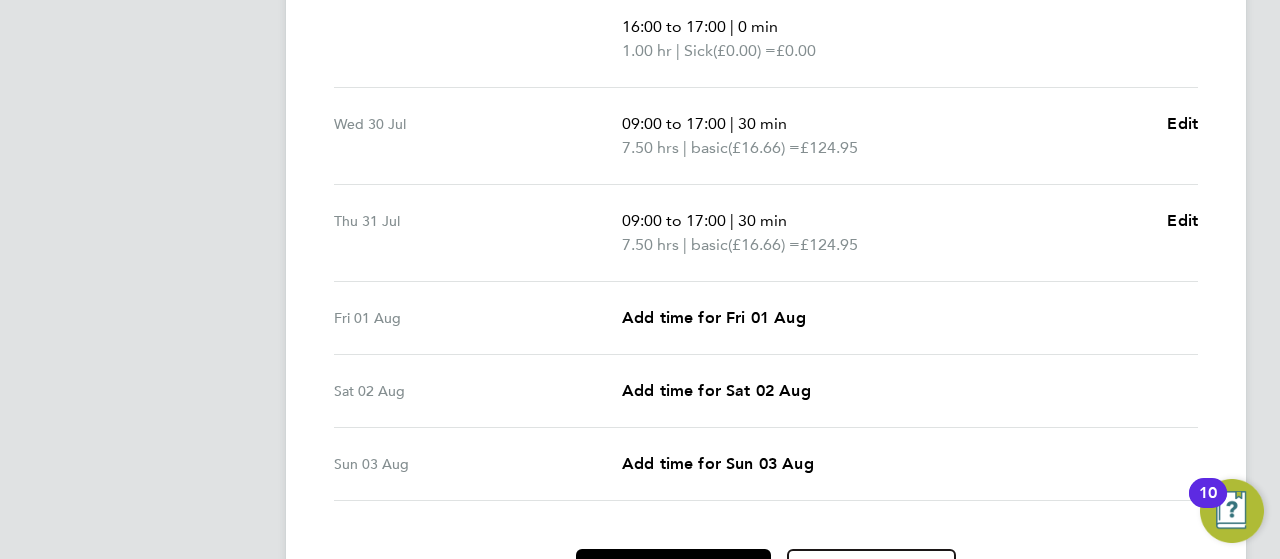 scroll, scrollTop: 840, scrollLeft: 0, axis: vertical 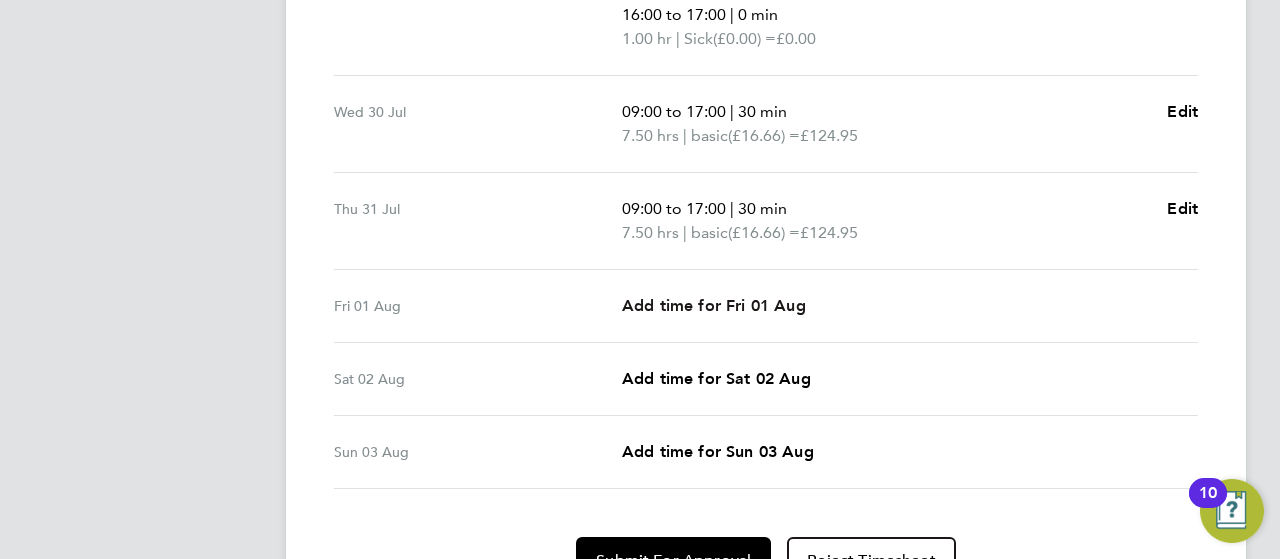 click on "Add time for Fri 01 Aug" at bounding box center [714, 305] 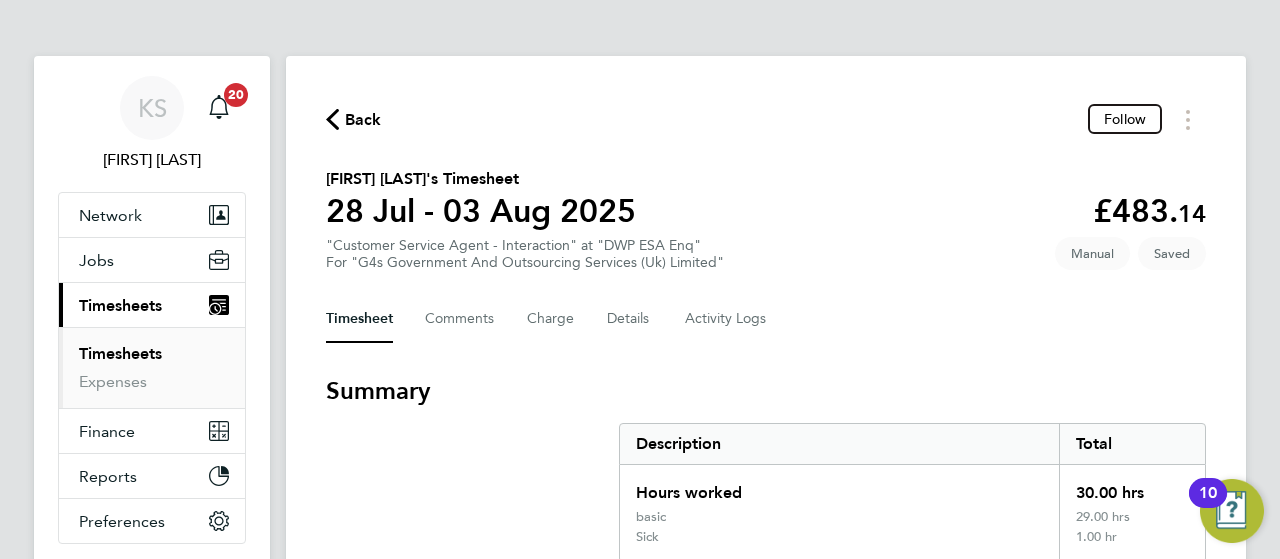 select on "30" 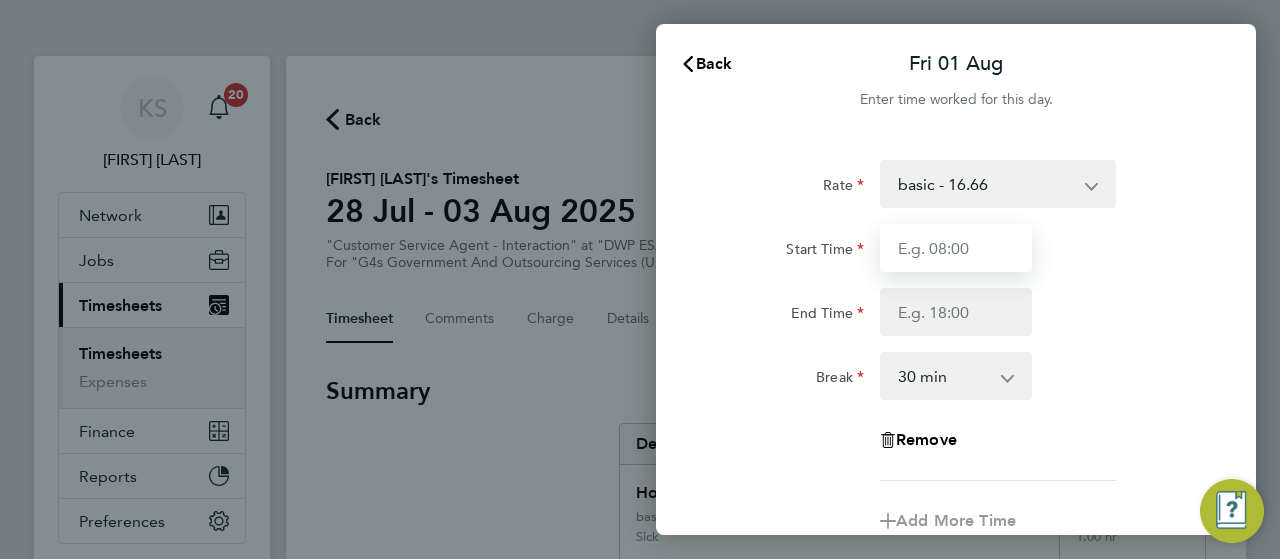 click on "Start Time" at bounding box center (956, 248) 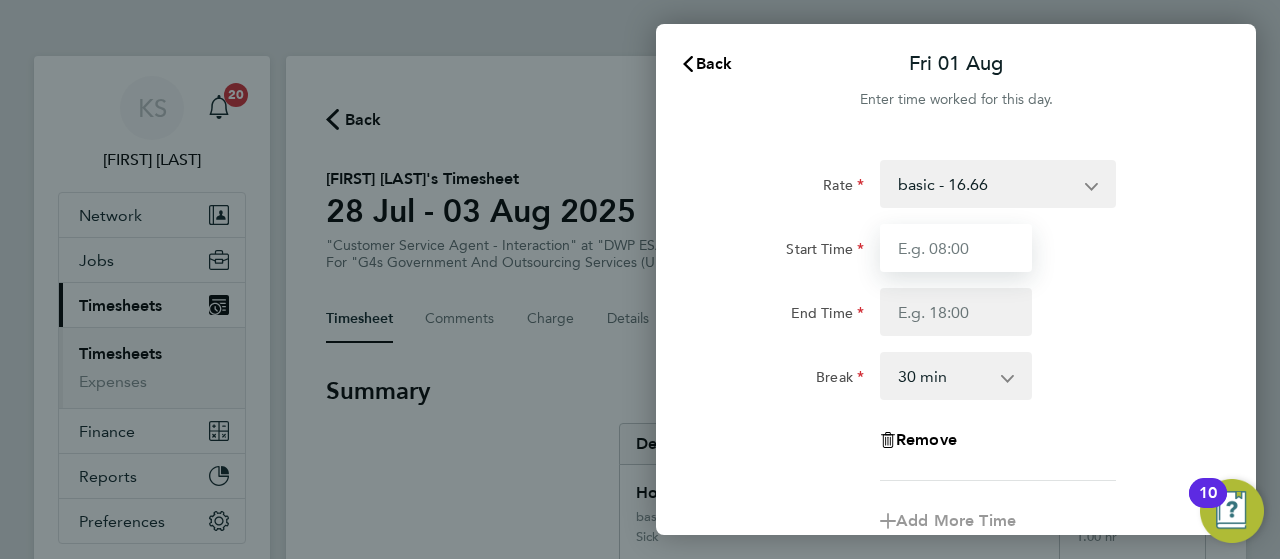 type on "09:00" 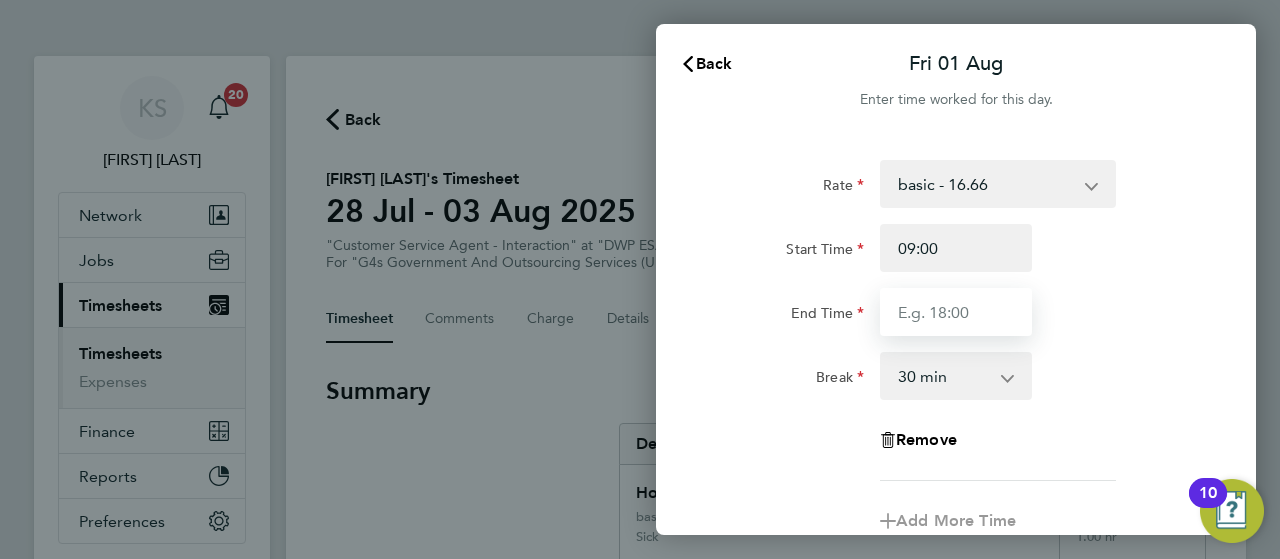 click on "End Time" at bounding box center (956, 312) 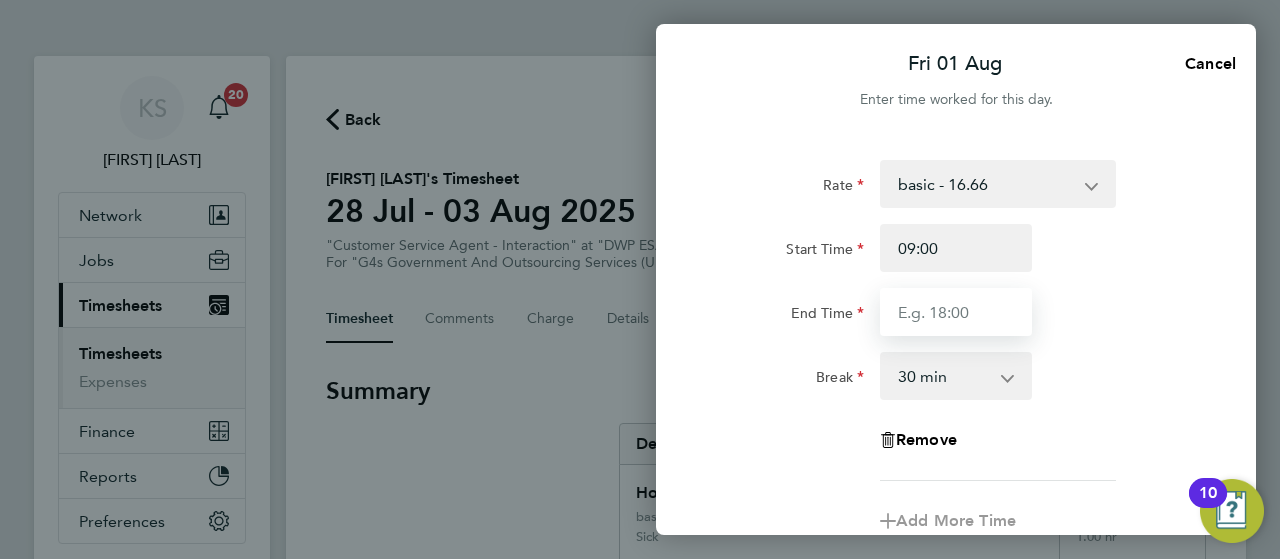 type on "17:00" 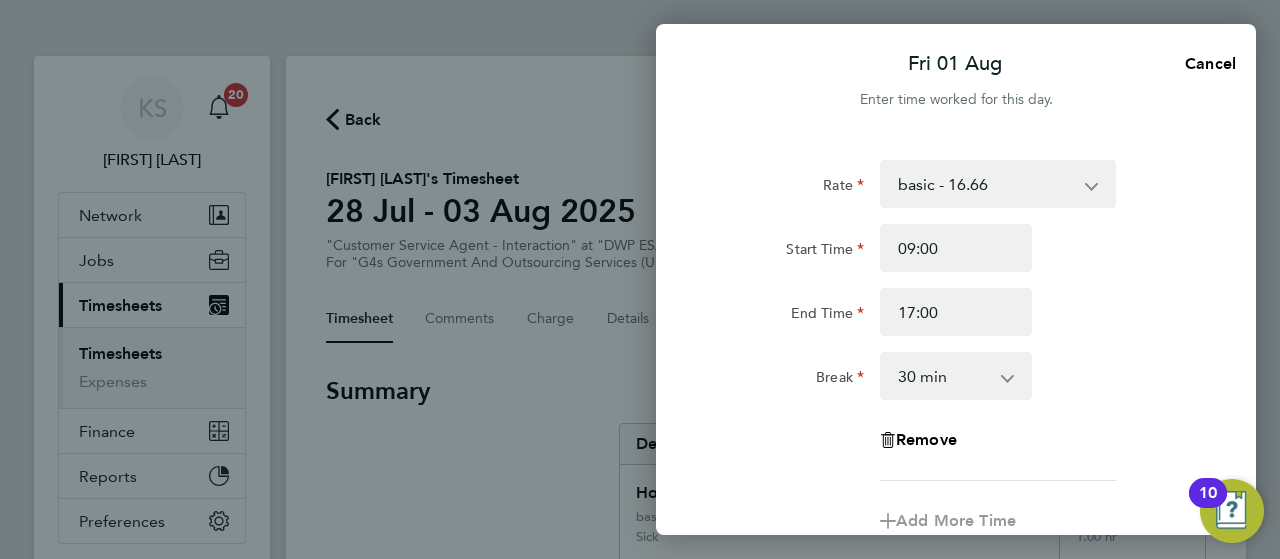 click on "End Time 17:00" 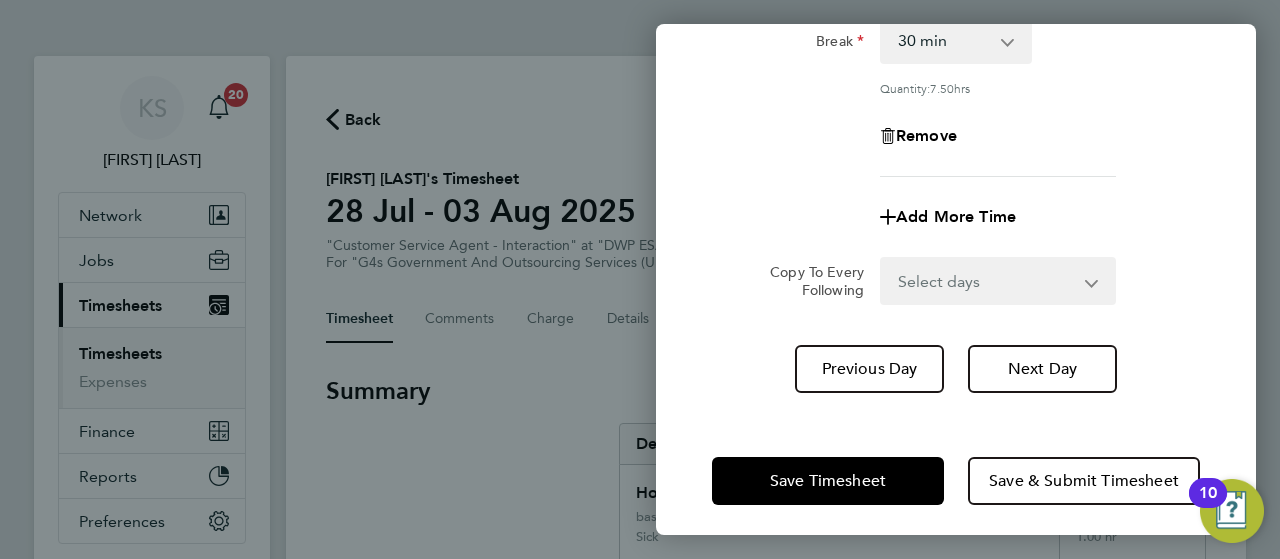 scroll, scrollTop: 344, scrollLeft: 0, axis: vertical 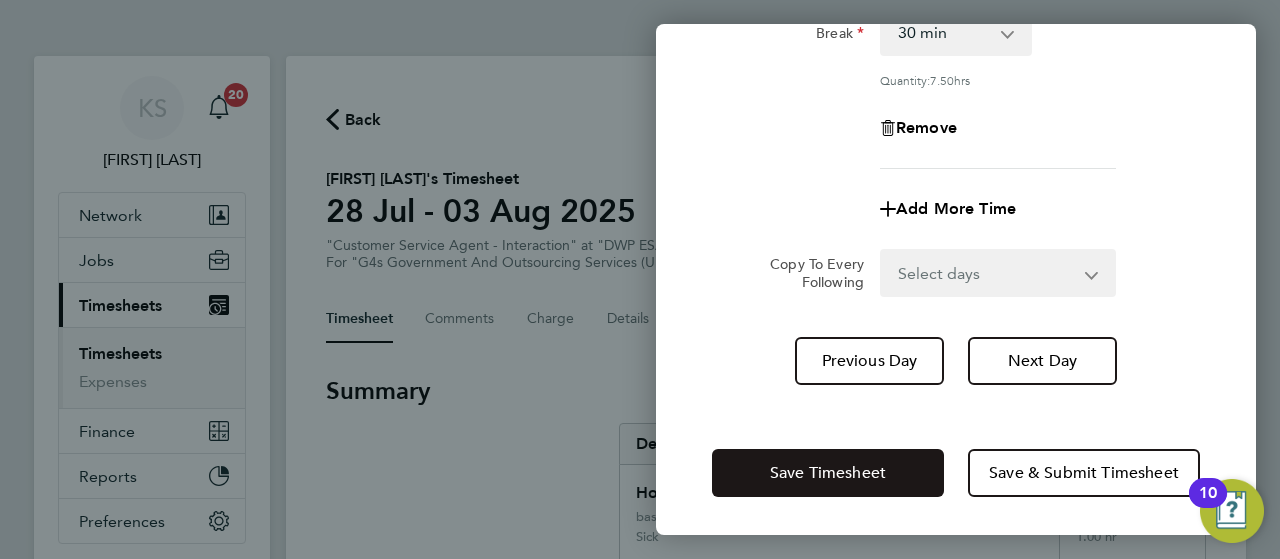 click on "Save Timesheet" 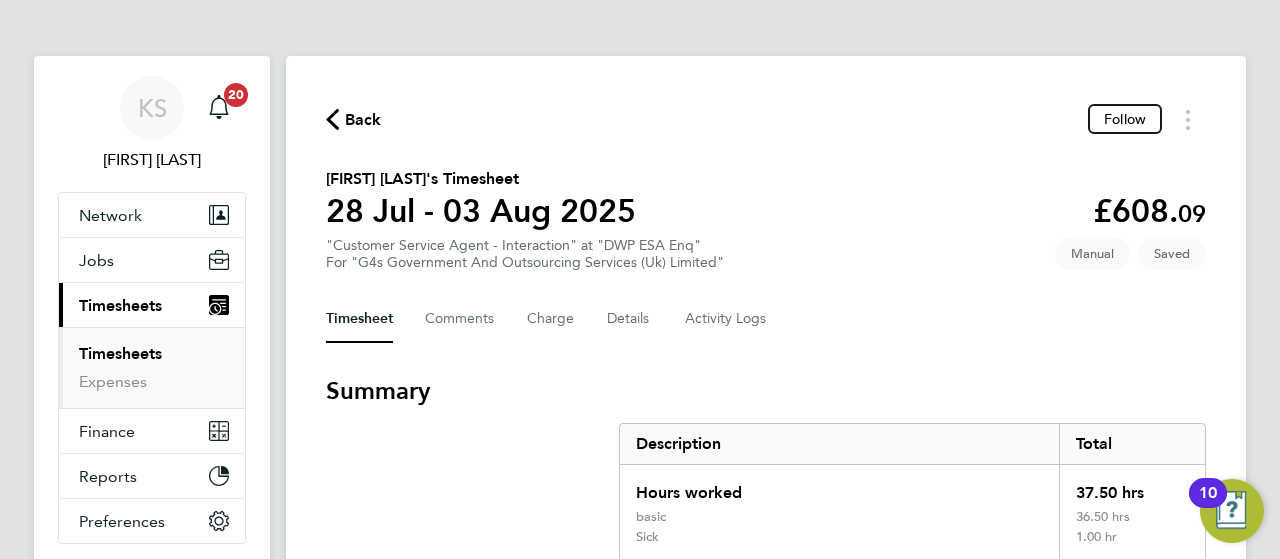 click on "Back  Follow" 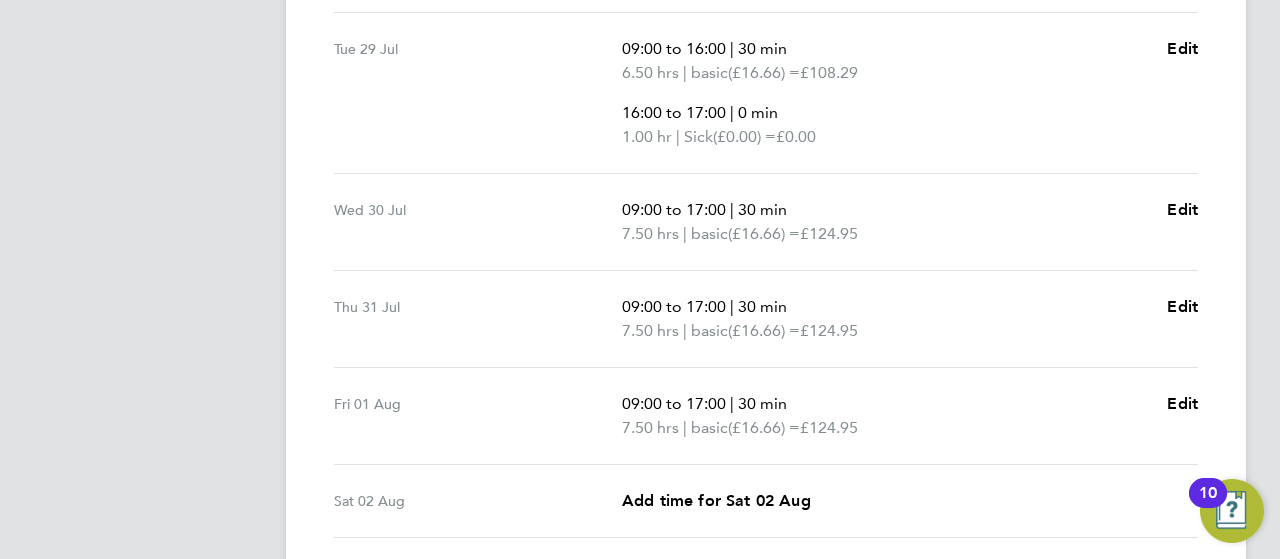 scroll, scrollTop: 966, scrollLeft: 0, axis: vertical 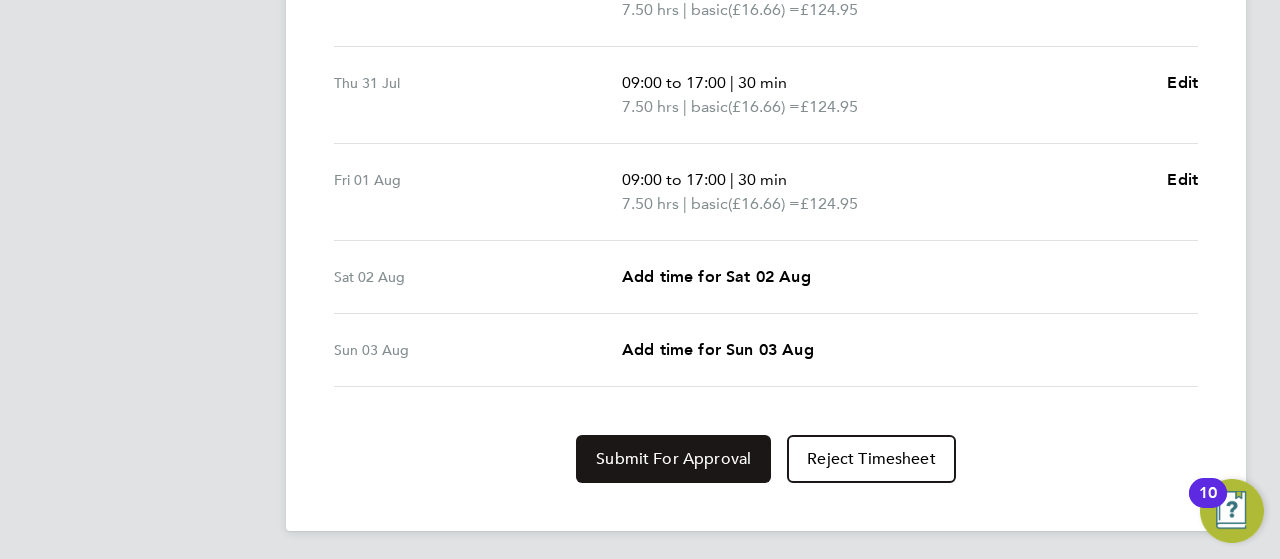 click on "Submit For Approval" 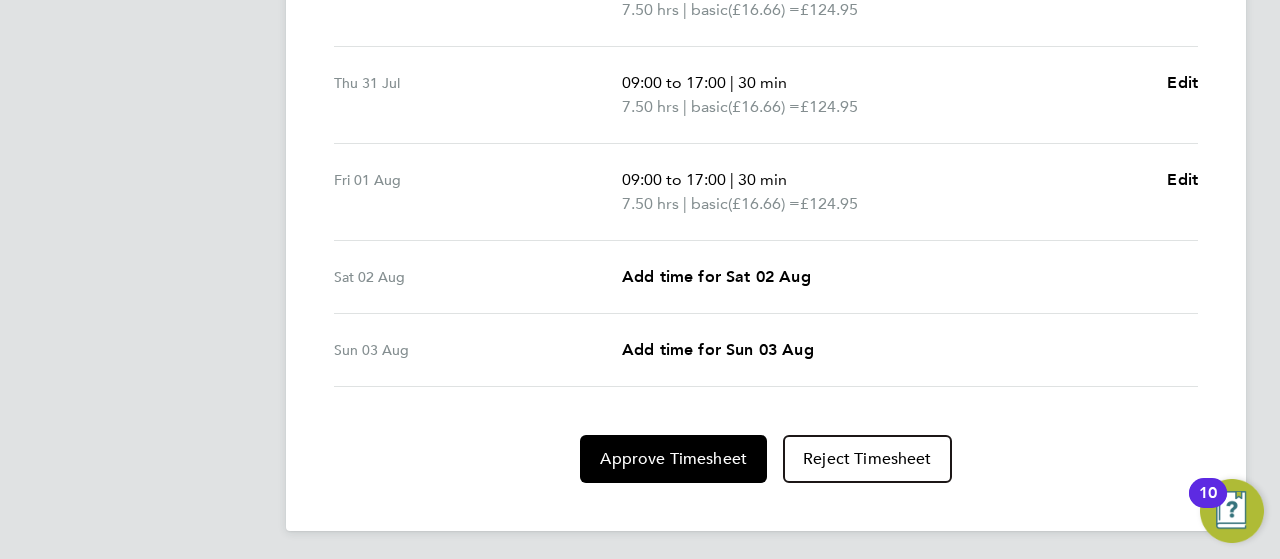 click on "Time Worked   Mon 28 Jul   09:00 to 17:00   |   30 min   7.50 hrs   |   basic   (£16.66) =   £124.95   Edit   Tue 29 Jul   09:00 to 16:00   |   30 min   6.50 hrs   |   basic   (£16.66) =   £108.29   16:00 to 17:00   |   0 min   1.00 hr   |   Sick   (£0.00) =   £0.00   Edit   Wed 30 Jul   09:00 to 17:00   |   30 min   7.50 hrs   |   basic   (£16.66) =   £124.95   Edit   Thu 31 Jul   09:00 to 17:00   |   30 min   7.50 hrs   |   basic   (£16.66) =   £124.95   Edit   Fri 01 Aug   09:00 to 17:00   |   30 min   7.50 hrs   |   basic   (£16.66) =   £124.95   Edit   Sat 02 Aug   Add time for Sat 02 Aug   Add time for Sat 02 Aug   Sun 03 Aug   Add time for Sun 03 Aug   Add time for Sun 03 Aug   Approve Timesheet   Reject Timesheet" at bounding box center (766, 63) 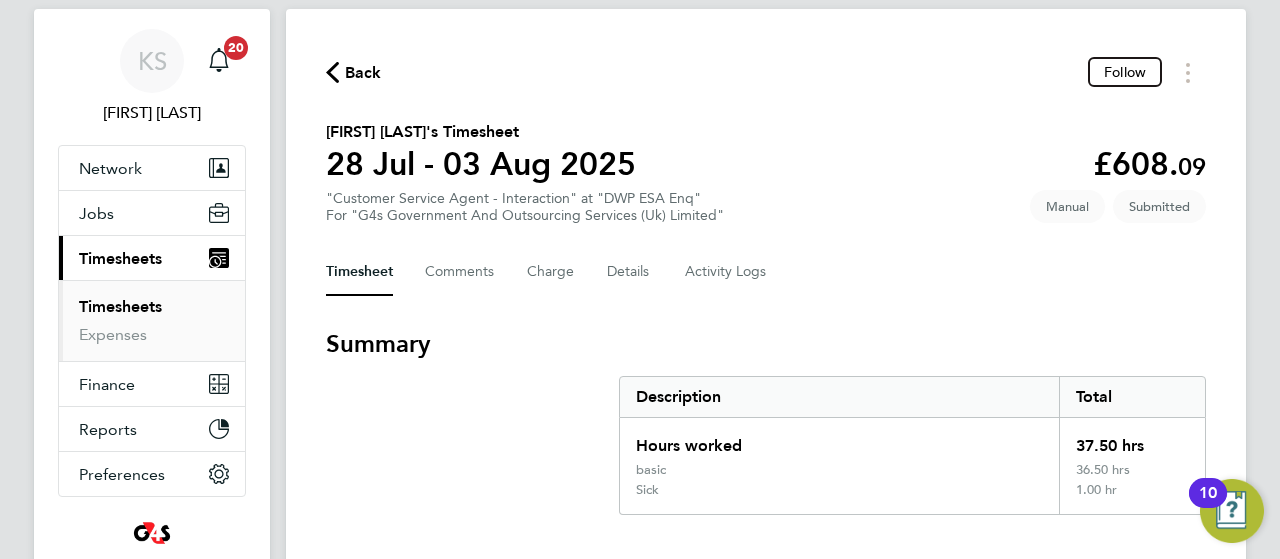 scroll, scrollTop: 46, scrollLeft: 0, axis: vertical 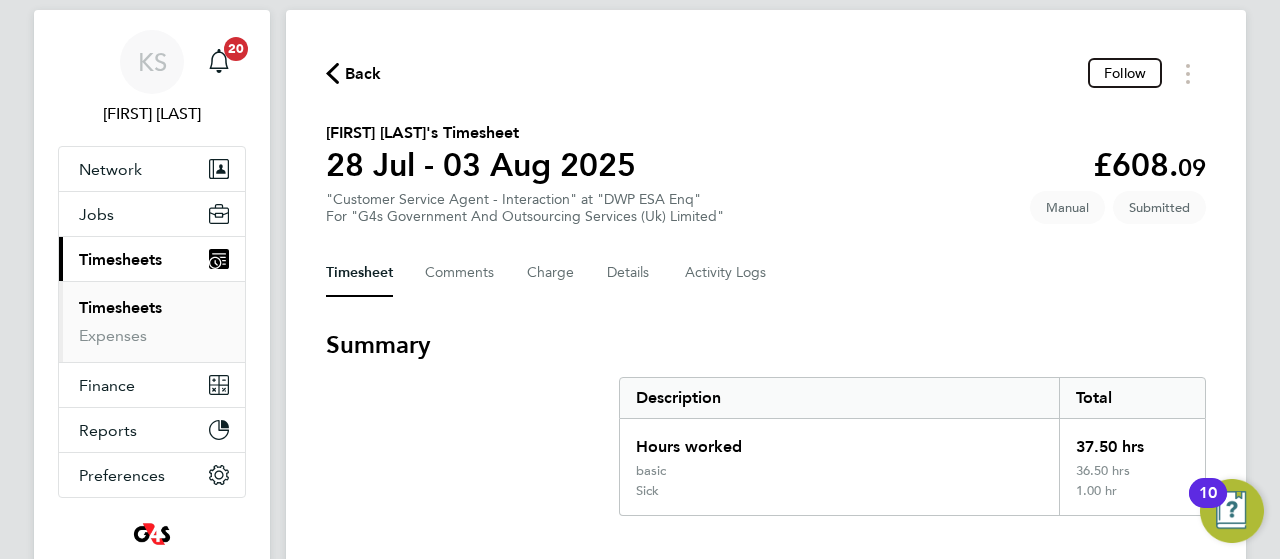 click on "Back" 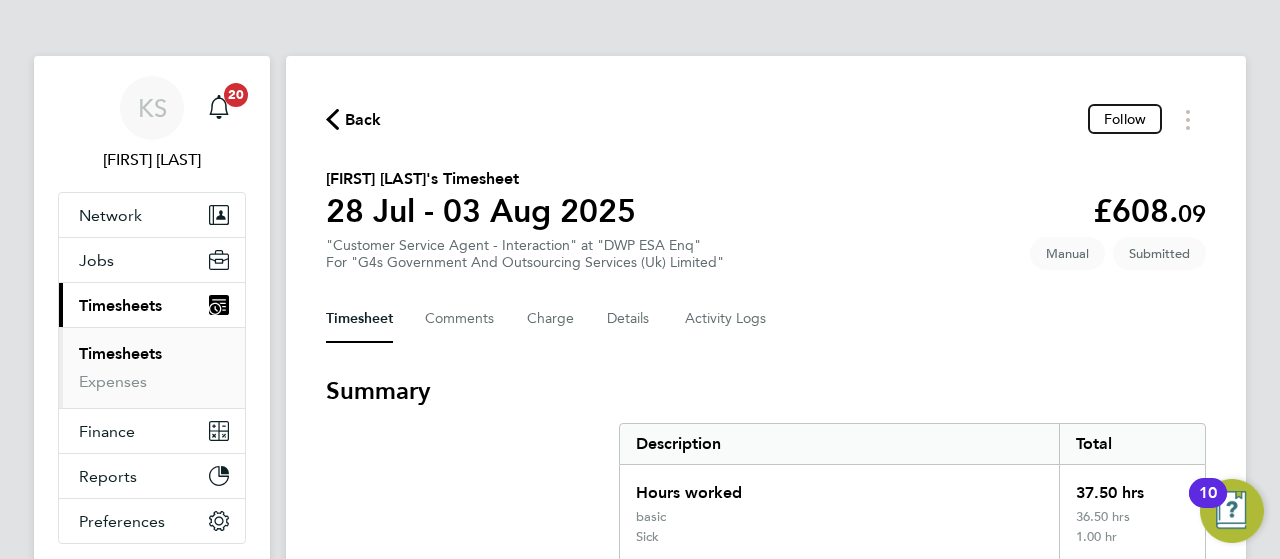 scroll, scrollTop: 2011, scrollLeft: 786, axis: both 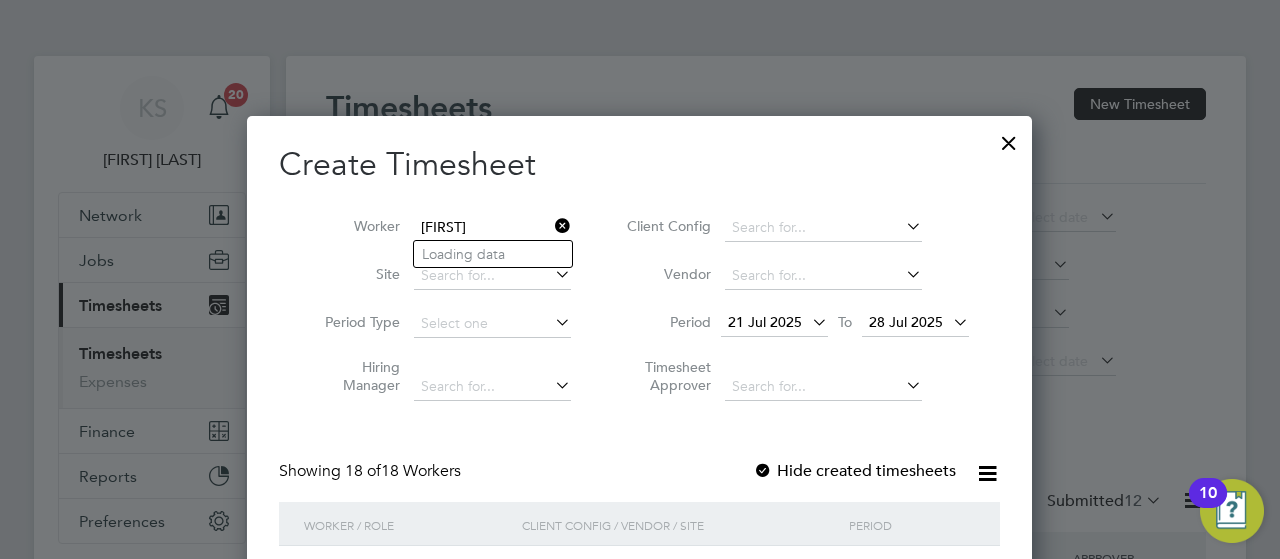 click at bounding box center (551, 226) 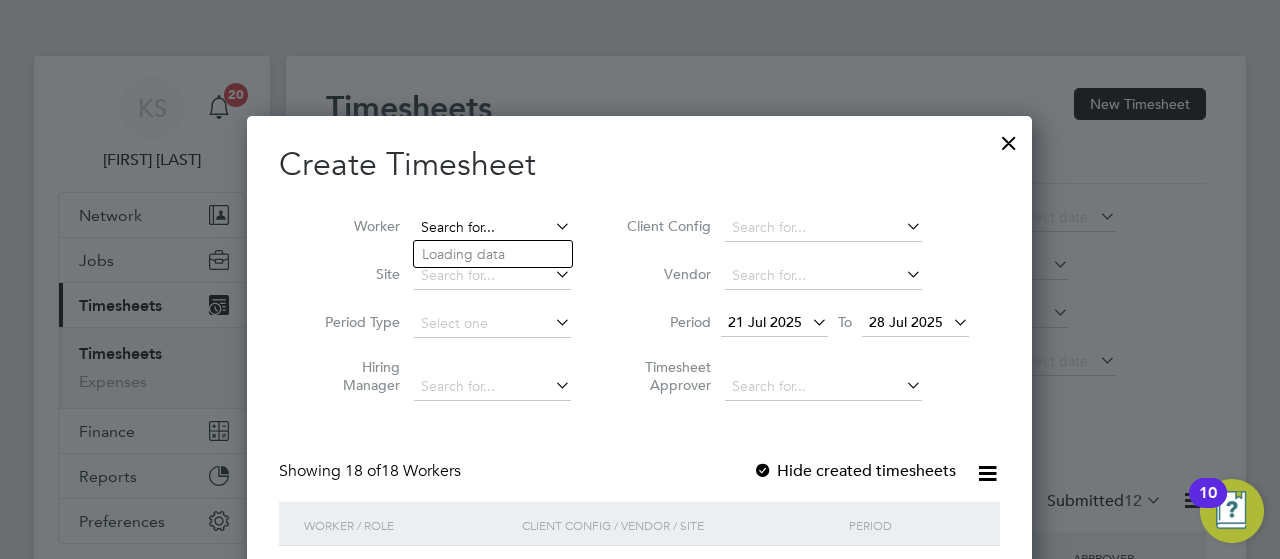 click at bounding box center (492, 228) 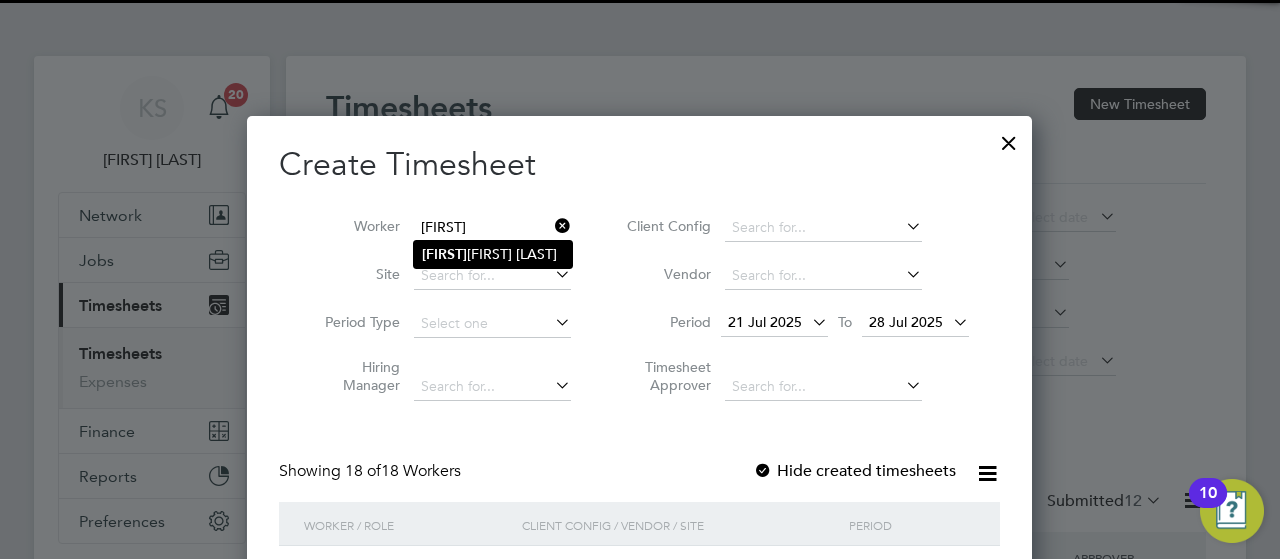 click on "[FIRST] [LAST]" 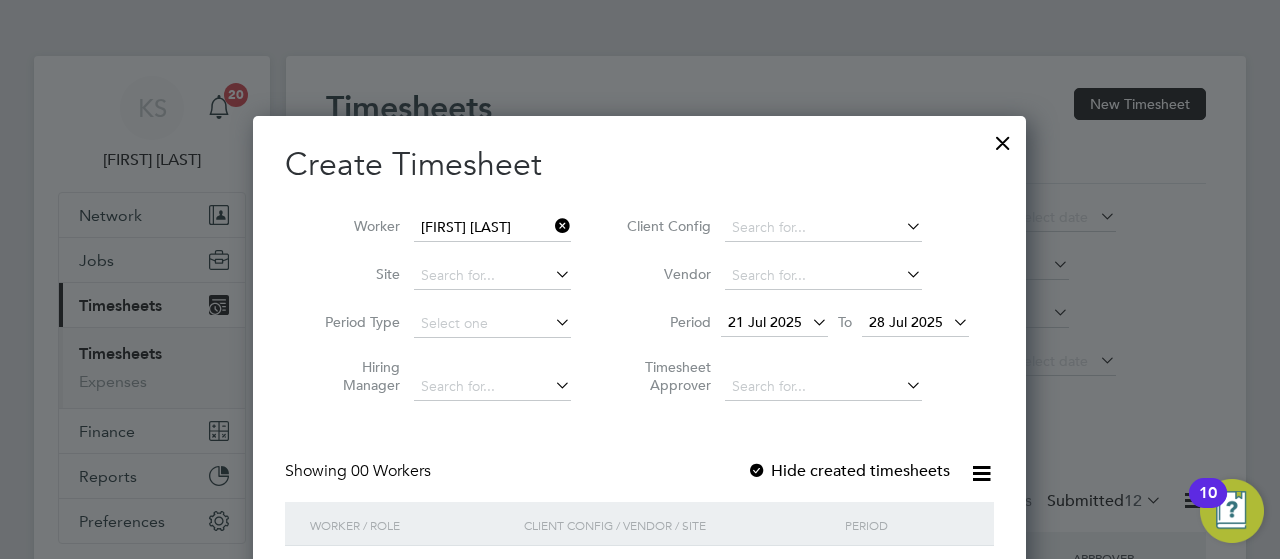 click on "Create Timesheet Worker   [FIRST] [LAST] Site   Period Type   Hiring Manager   Client Config   Vendor   Period
21 Jul 2025
To
28 Jul 2025
Timesheet Approver   Showing   00 Workers Hide created timesheets Worker / Role Client Config / Vendor / Site Period No workers found for this timesheet period. Show   more" at bounding box center [639, 391] 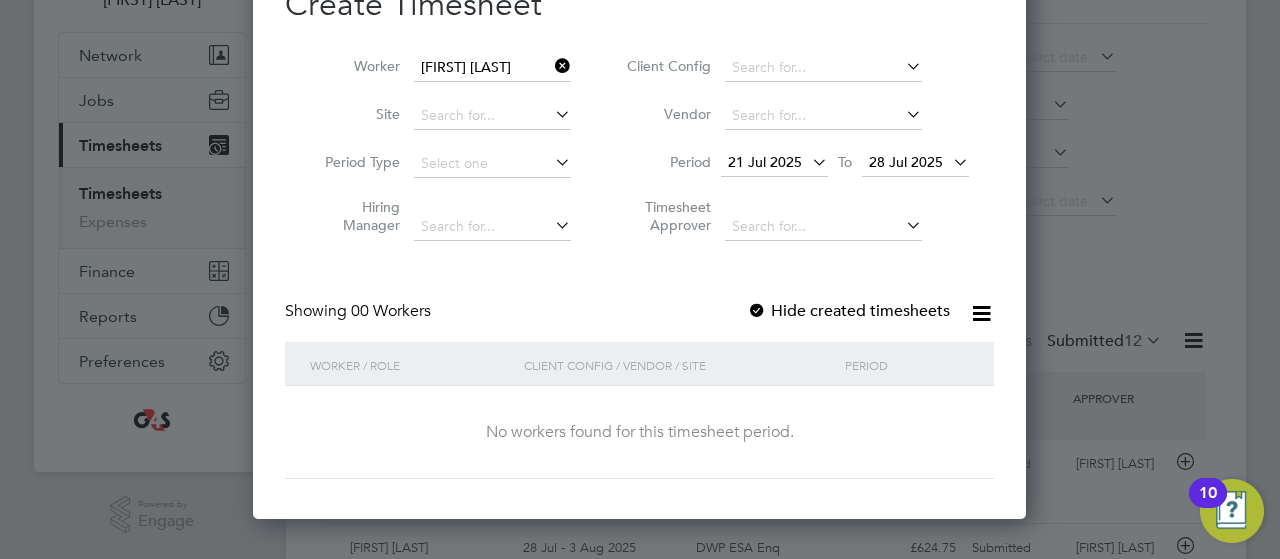 click on "Hide created timesheets" at bounding box center [848, 311] 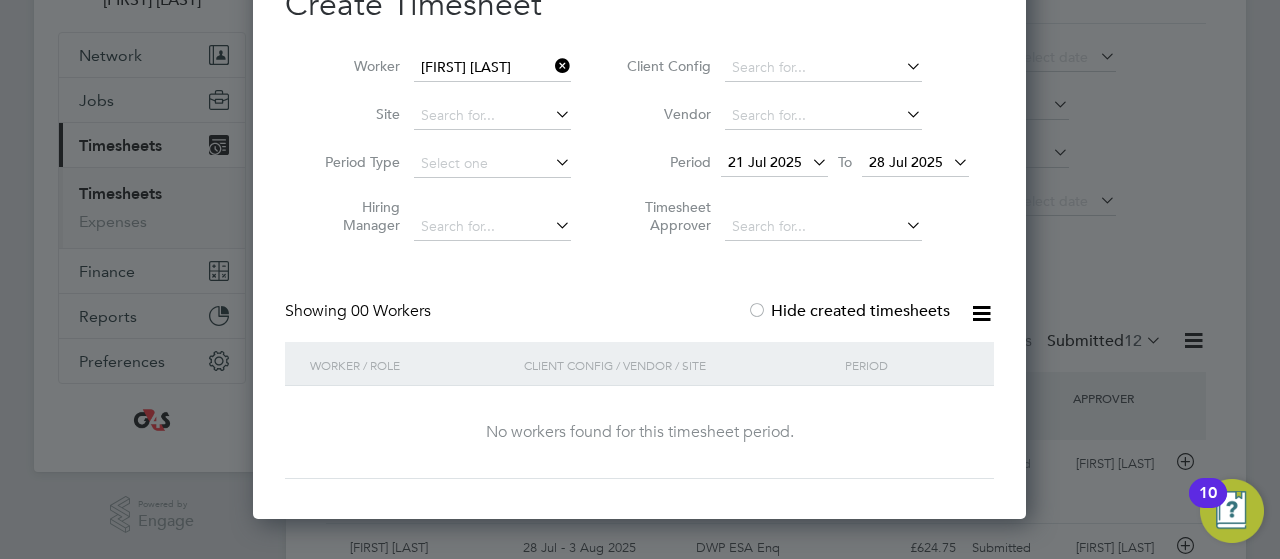 click on "Period" at bounding box center (907, 365) 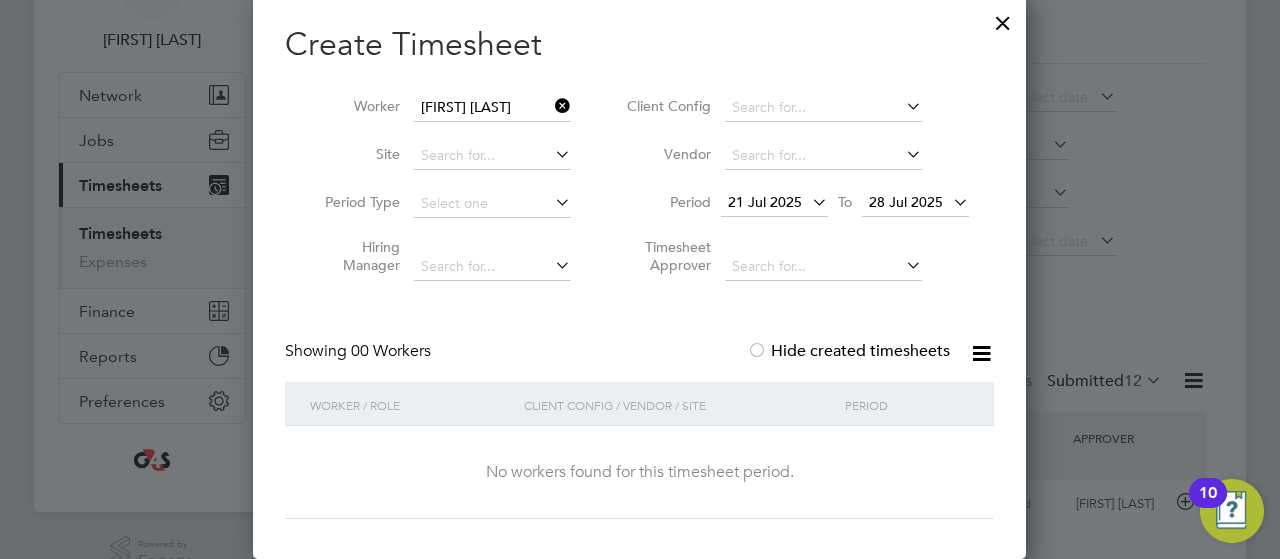 click at bounding box center (551, 106) 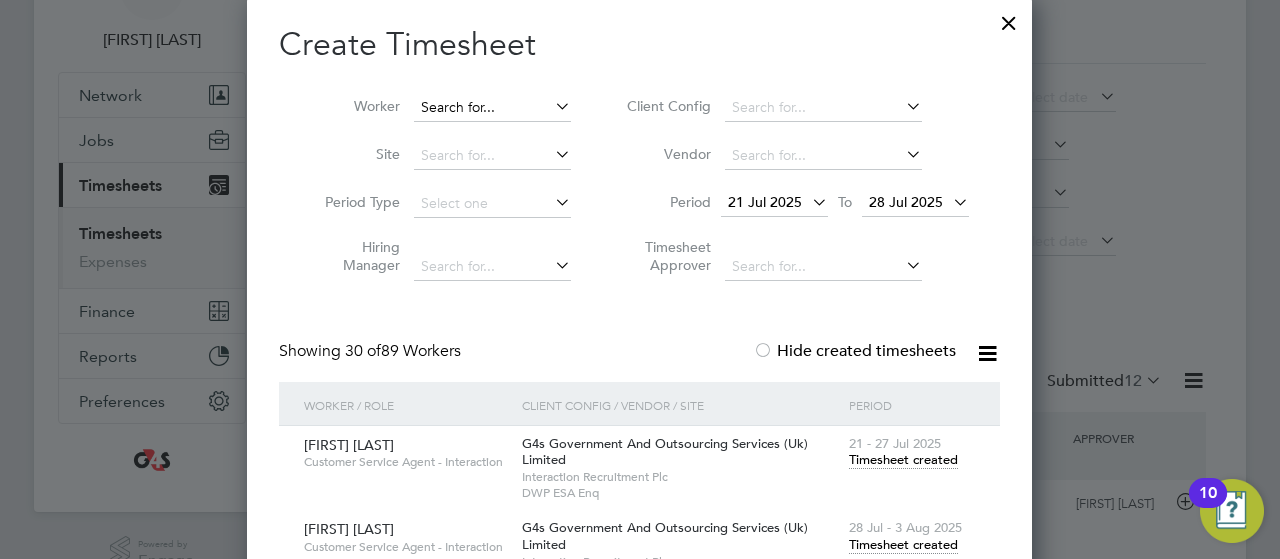 click at bounding box center (492, 108) 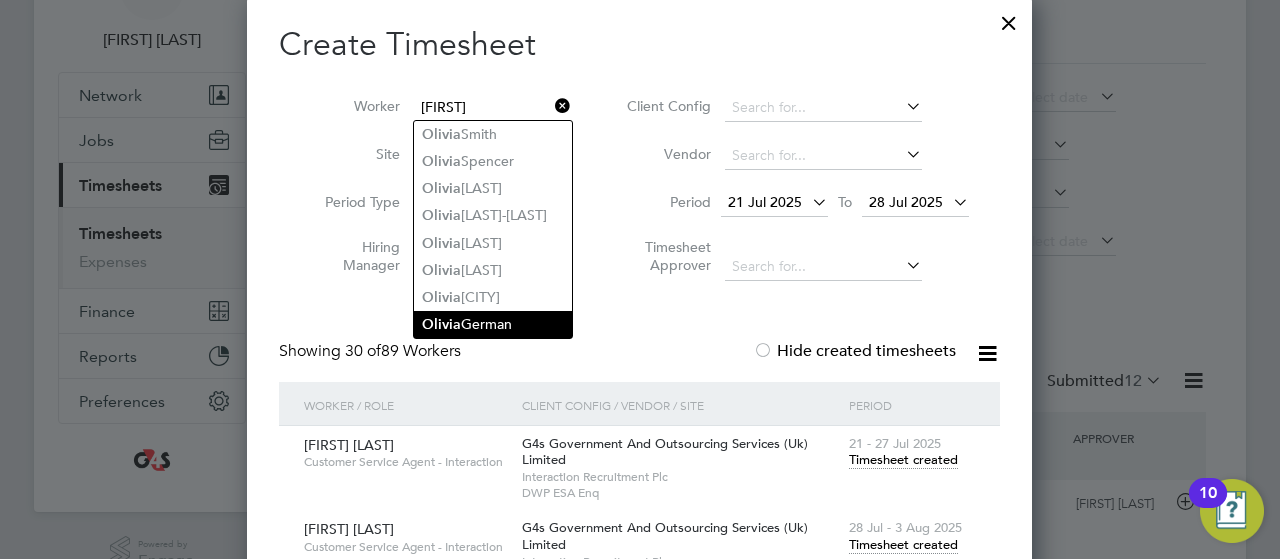 click on "[FIRST]  [LAST]" 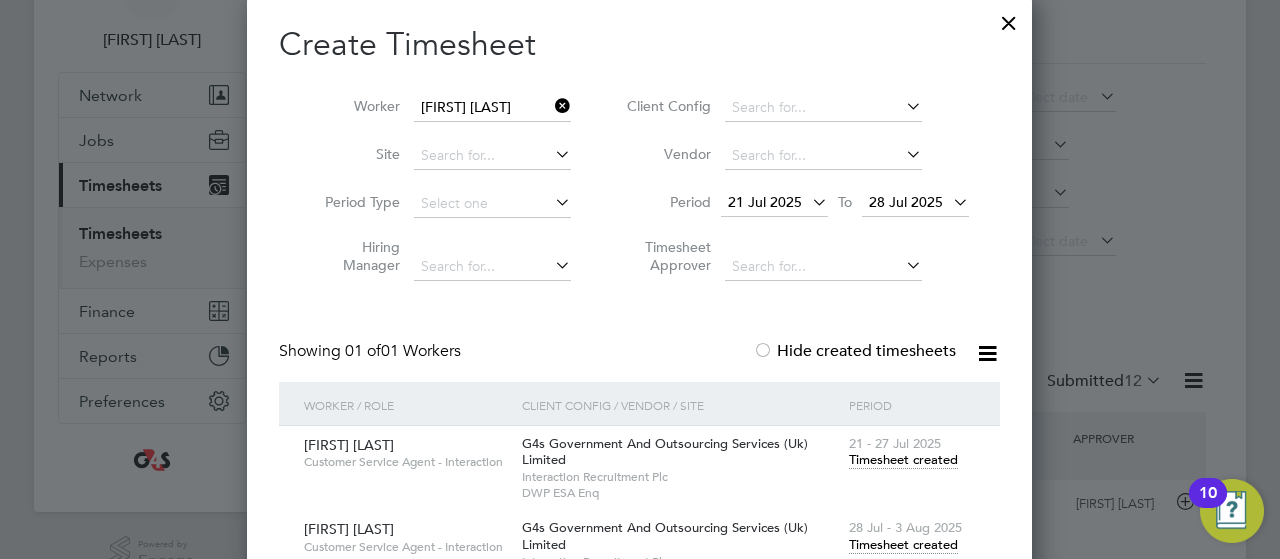 click on "21 Jul 2025" at bounding box center [765, 202] 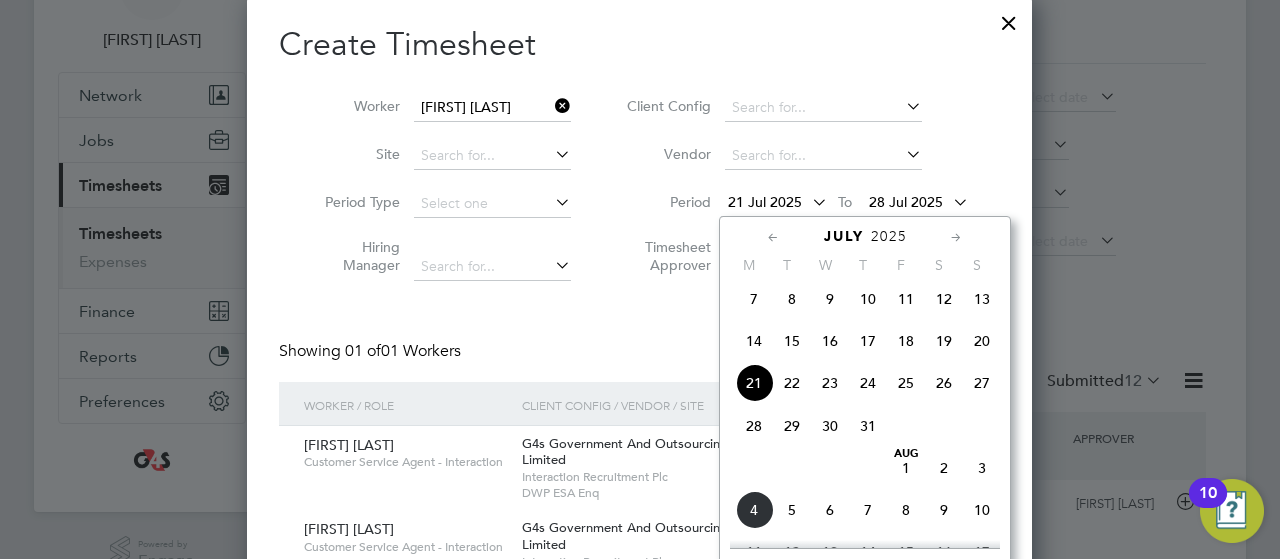 click on "28" 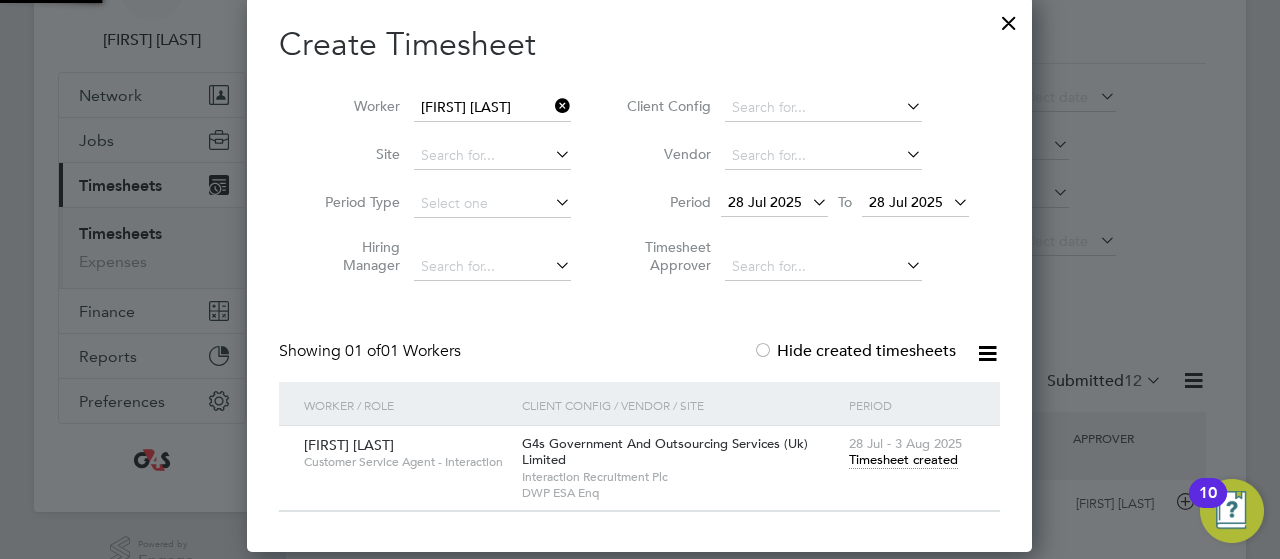click on "28 Jul 2025" at bounding box center (906, 202) 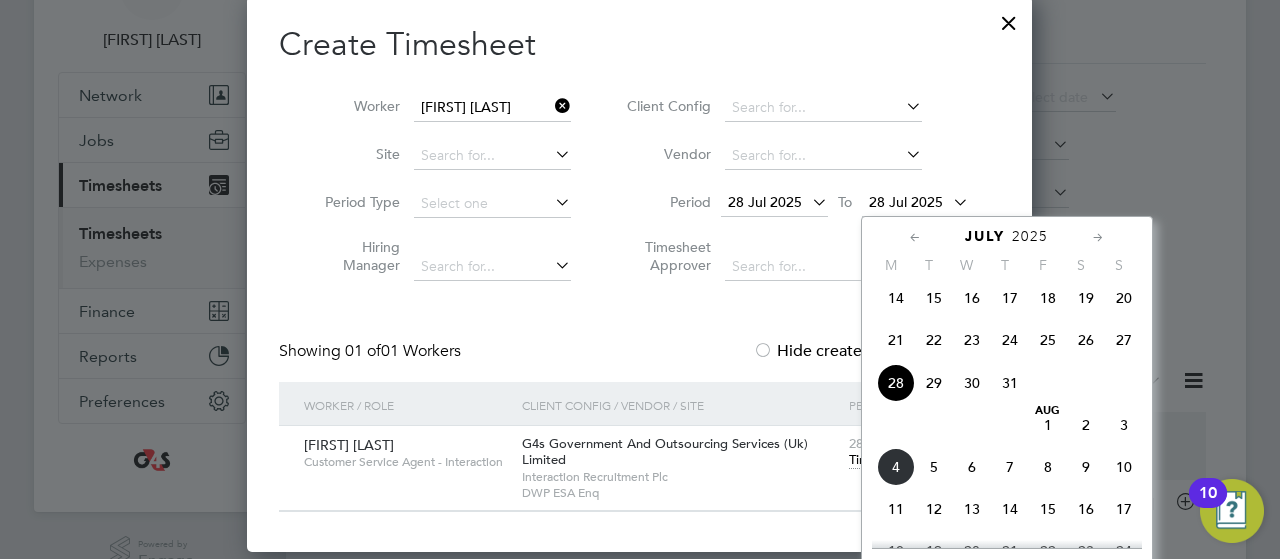 click on "Aug 1" 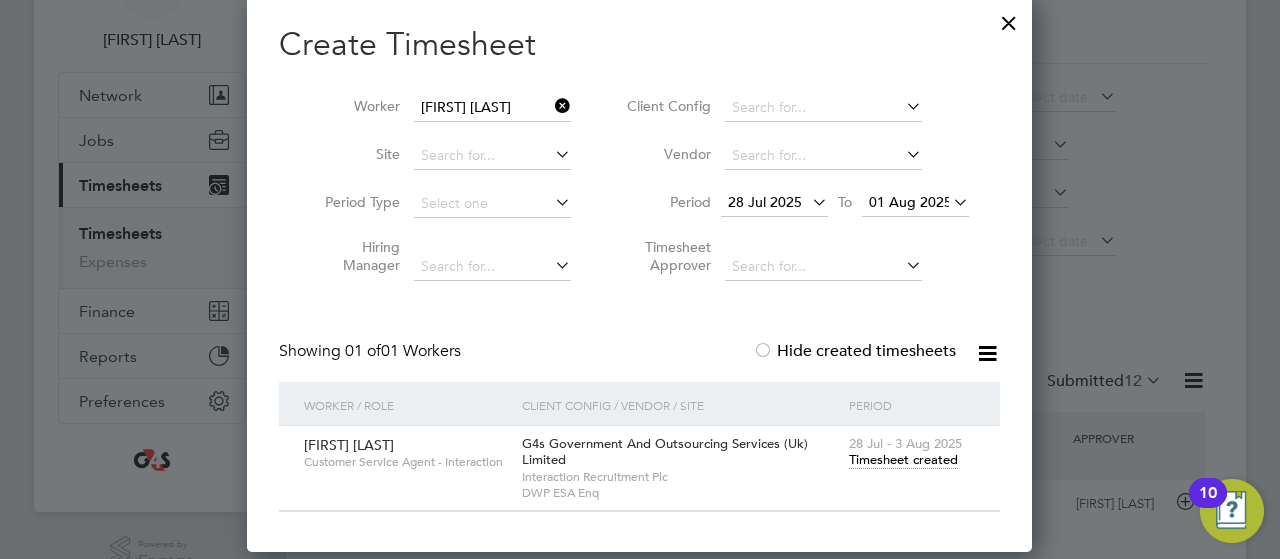 click on "Timesheet created" at bounding box center [903, 460] 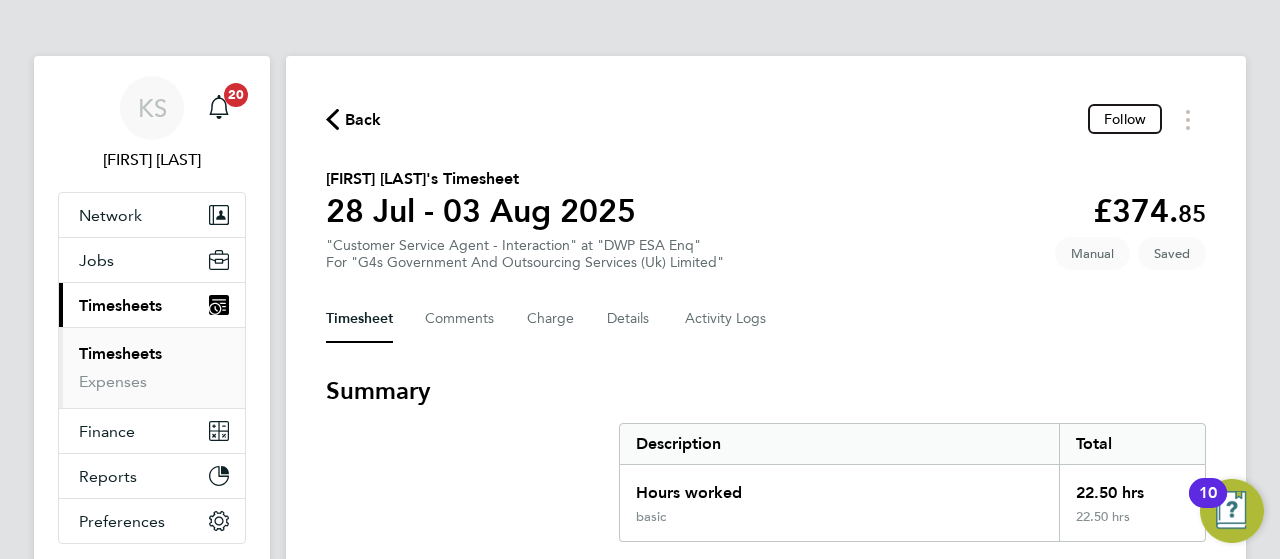 click on "Back  Follow
[FIRST] [LAST]'s Timesheet   28 Jul - 03 Aug 2025   £374. 85  "Customer Service Agent - Interaction" at "DWP ESA Enq"  For "G4s Government And Outsourcing Services (Uk) Limited"  Saved   Manual   Timesheet   Comments   Charge   Details   Activity Logs   Summary   Description   Total   Hours worked   22.50 hrs   basic   22.50 hrs   Time Worked   Mon 28 Jul   09:00 to 17:00   |   30 min   7.50 hrs   |   basic   (£16.66) =   £124.95   Edit   Tue 29 Jul   09:00 to 17:00   |   30 min   7.50 hrs   |   basic   (£16.66) =   £124.95   Edit   Wed 30 Jul   09:00 to 17:00   |   30 min   7.50 hrs   |   basic   (£16.66) =   £124.95   Edit   Thu 31 Jul   Add time for Thu 31 Jul   Add time for Thu 31 Jul   Fri 01 Aug   Add time for Fri 01 Aug   Add time for Fri 01 Aug   Sat 02 Aug   Add time for Sat 02 Aug   Add time for Sat 02 Aug   Sun 03 Aug   Add time for Sun 03 Aug   Add time for Sun 03 Aug   Submit For Approval   Reject Timesheet" 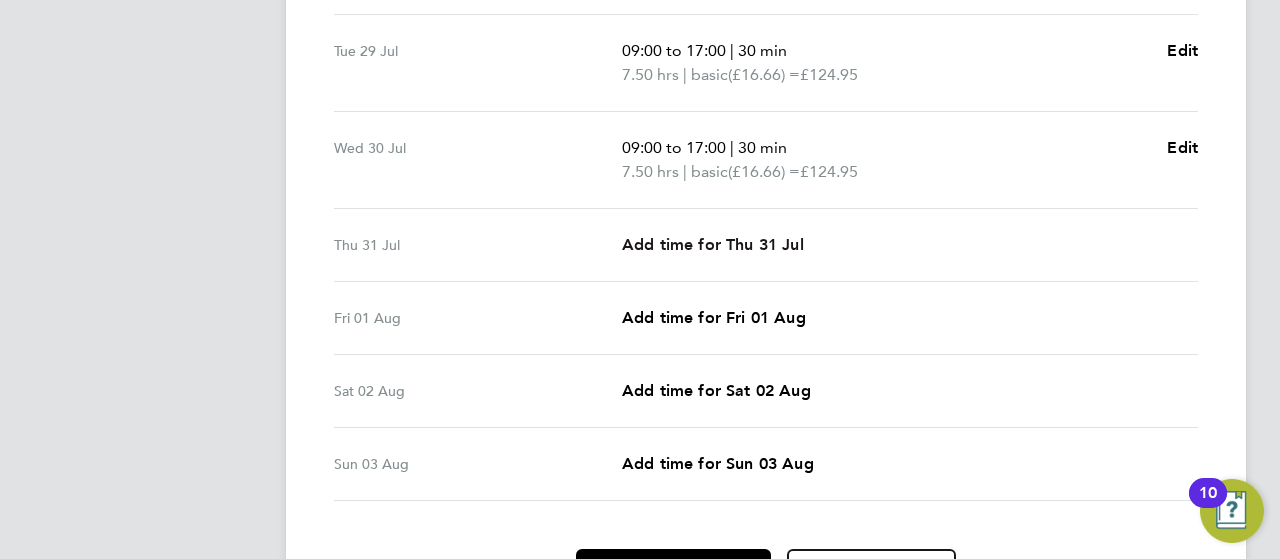 click on "Add time for Thu 31 Jul" at bounding box center [713, 244] 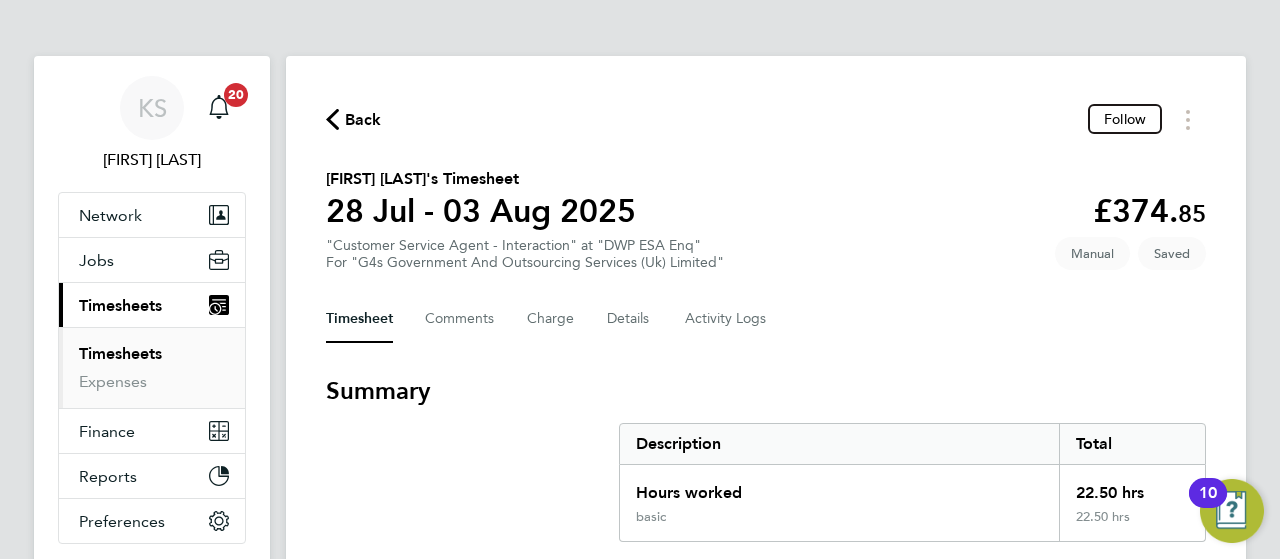 select on "30" 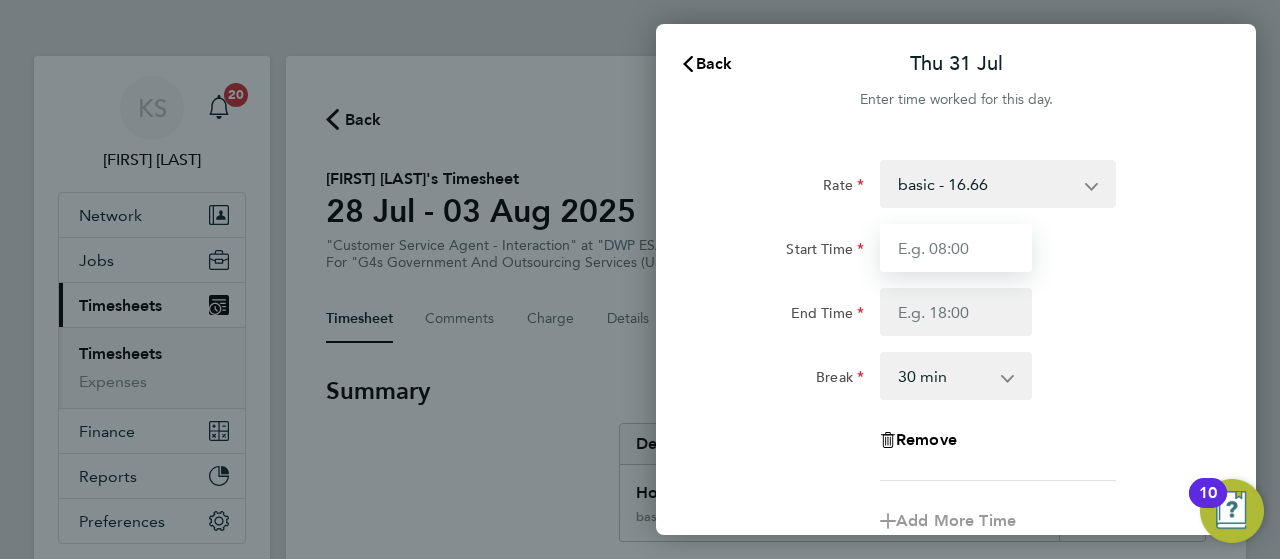 click on "Start Time" at bounding box center [956, 248] 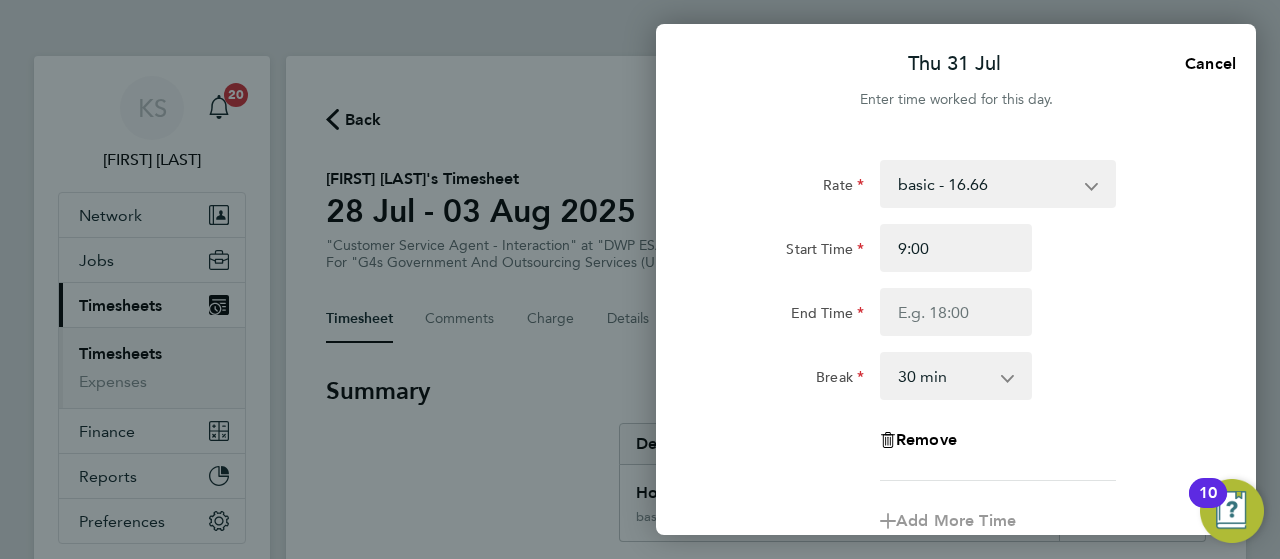 type on "09:00" 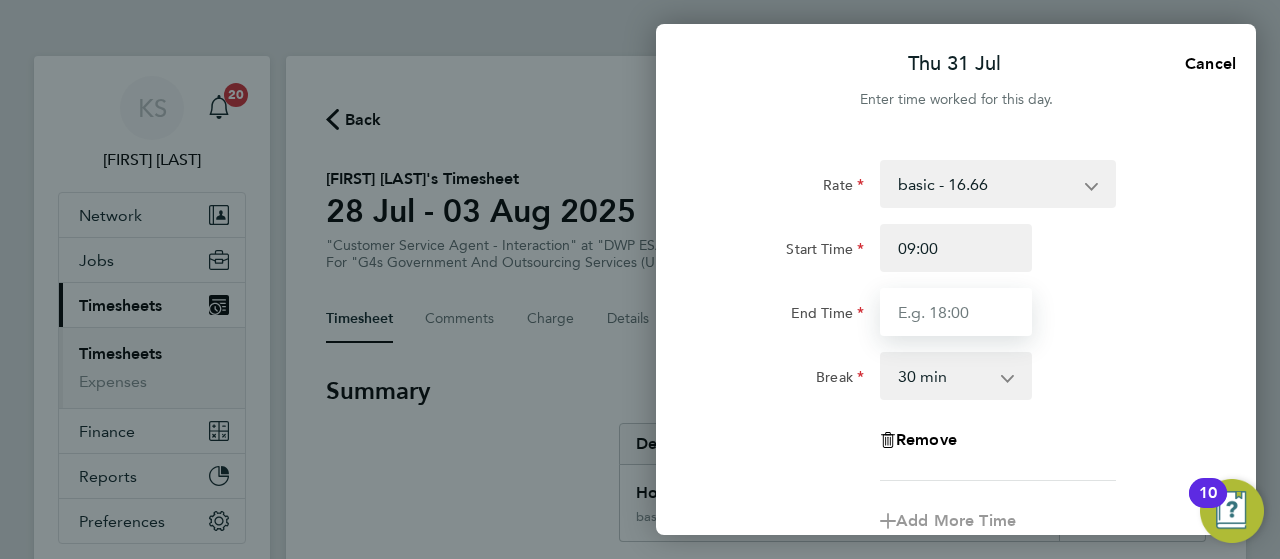 click on "End Time" at bounding box center [956, 312] 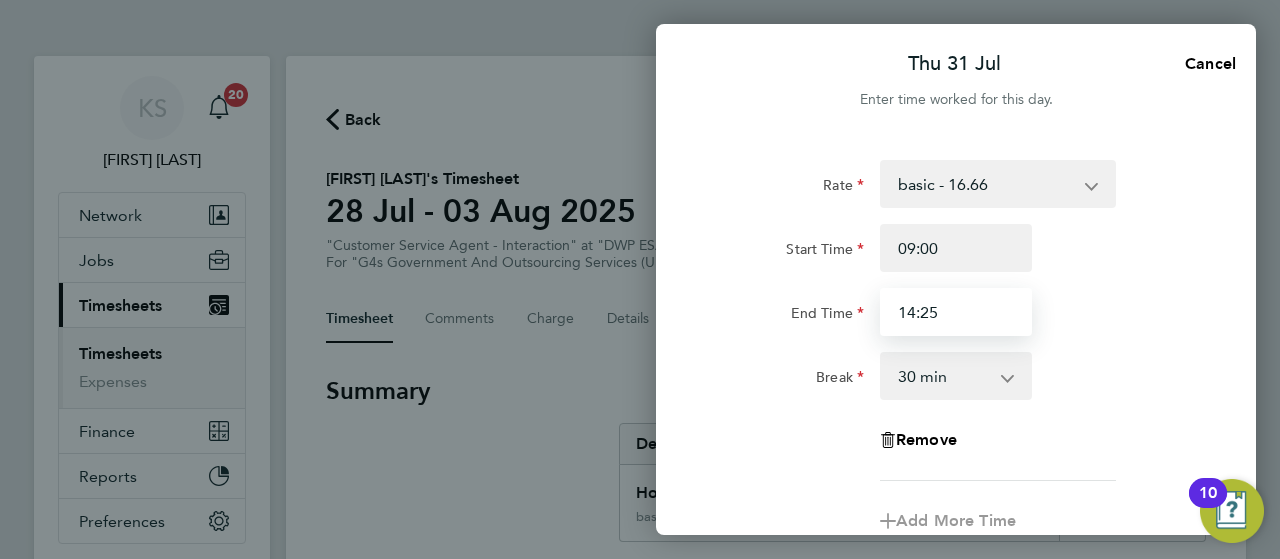 type on "14:25" 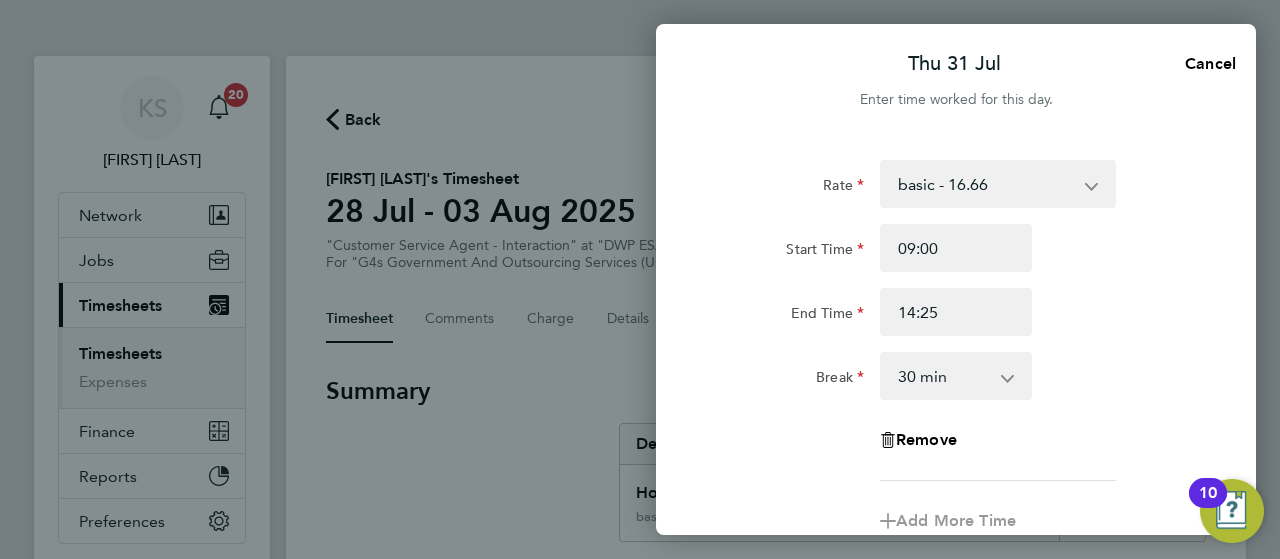 click on "Rate  basic - 16.66   System Issue Not Paid   Annual Leave   x1.5 - 24.73   x2 - 32.79   Bank Holiday   Sick   System Issue Paid - 16.66
Start Time 09:00 End Time 14:25 Break  0 min   15 min   30 min   45 min   60 min   75 min   90 min
Remove" 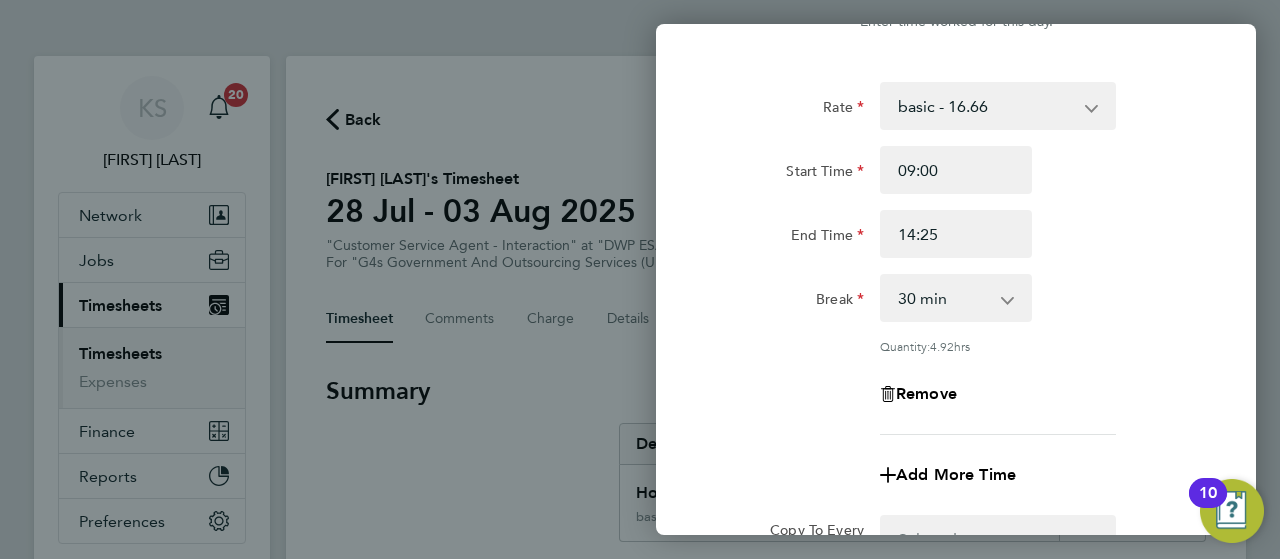 scroll, scrollTop: 80, scrollLeft: 0, axis: vertical 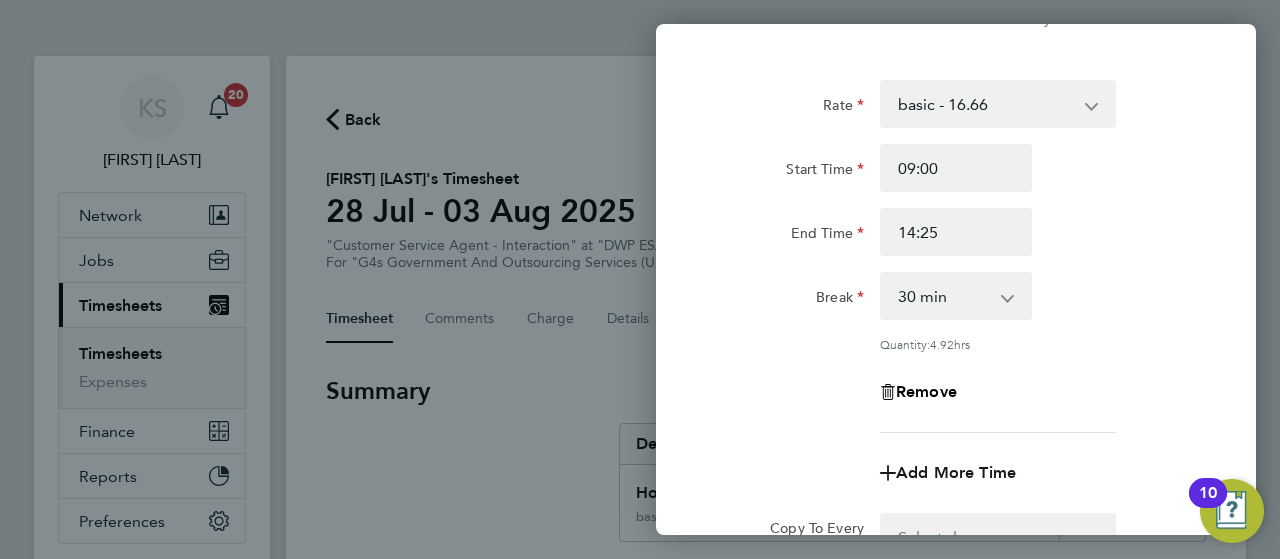 drag, startPoint x: 990, startPoint y: 459, endPoint x: 1018, endPoint y: 462, distance: 28.160255 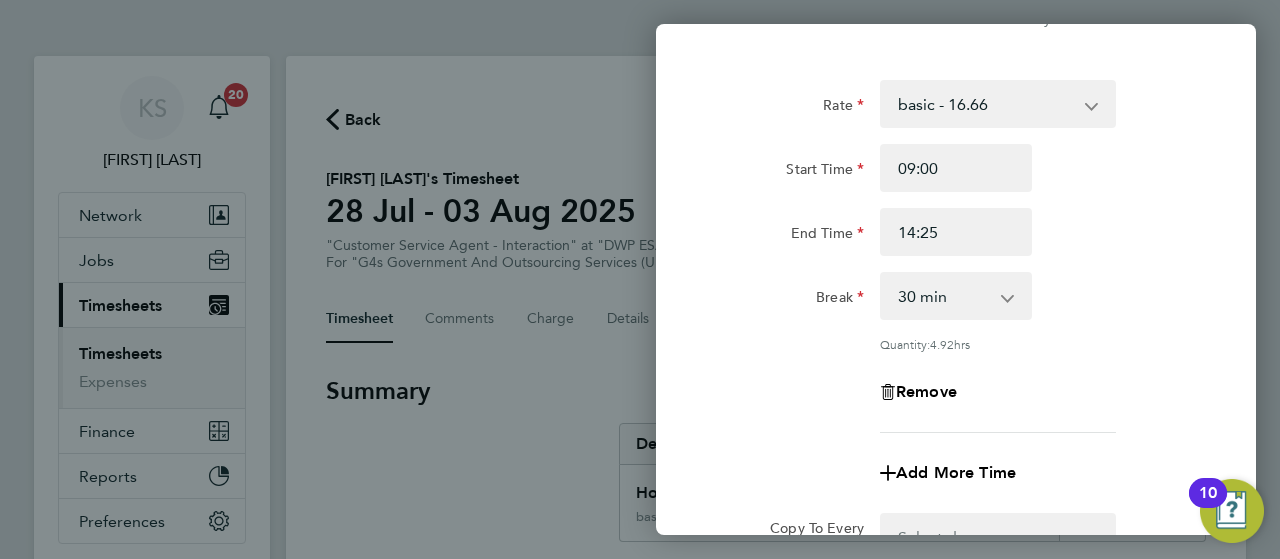 select on "null" 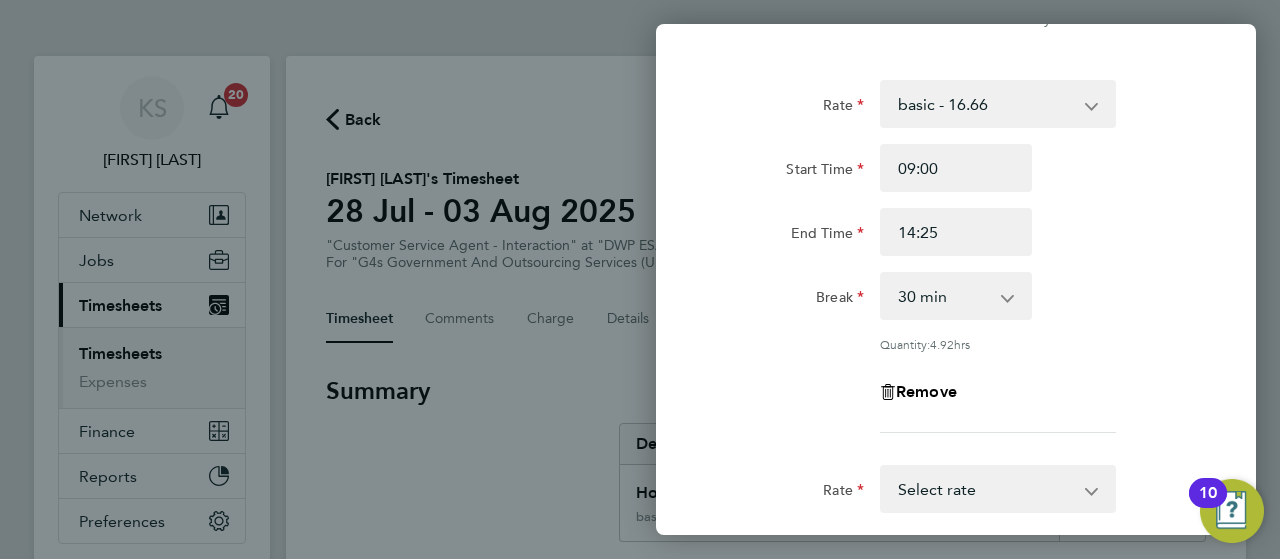 click on "Remove" 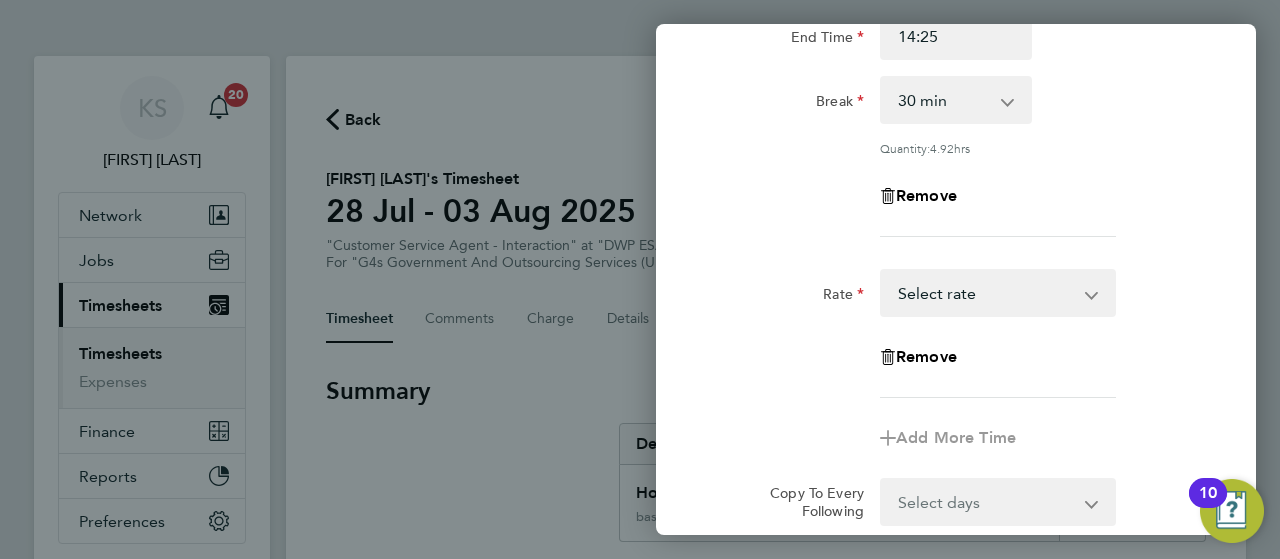 scroll, scrollTop: 280, scrollLeft: 0, axis: vertical 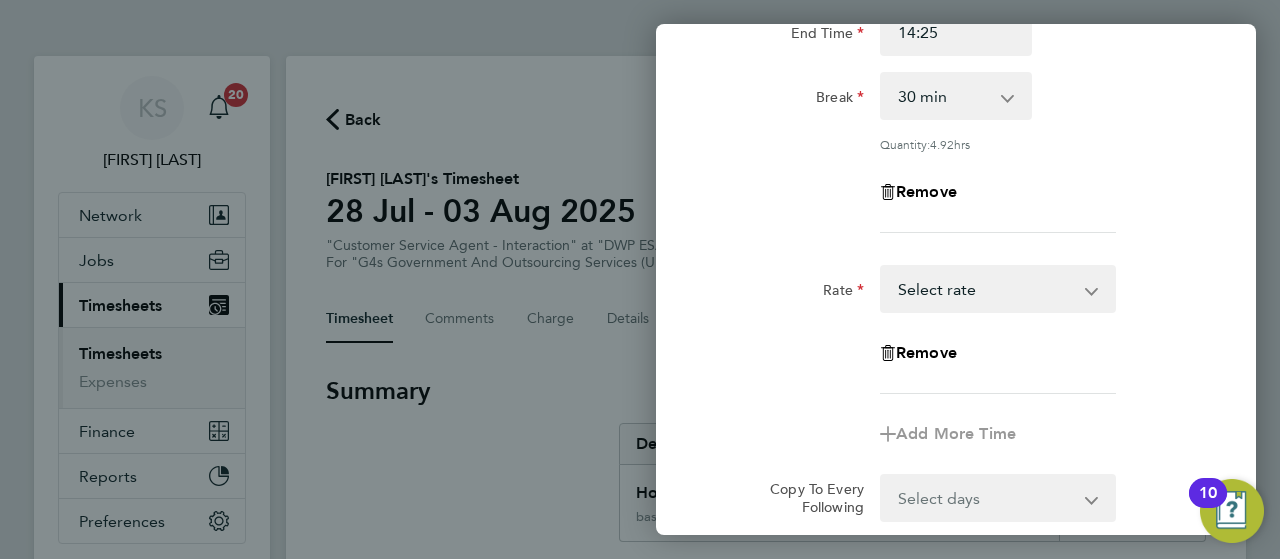 click on "System Issue Not Paid   basic - 16.66   Annual Leave   x1.5 - 24.73   x2 - 32.79   Bank Holiday   Sick   System Issue Paid - 16.66   Select rate" at bounding box center (986, 289) 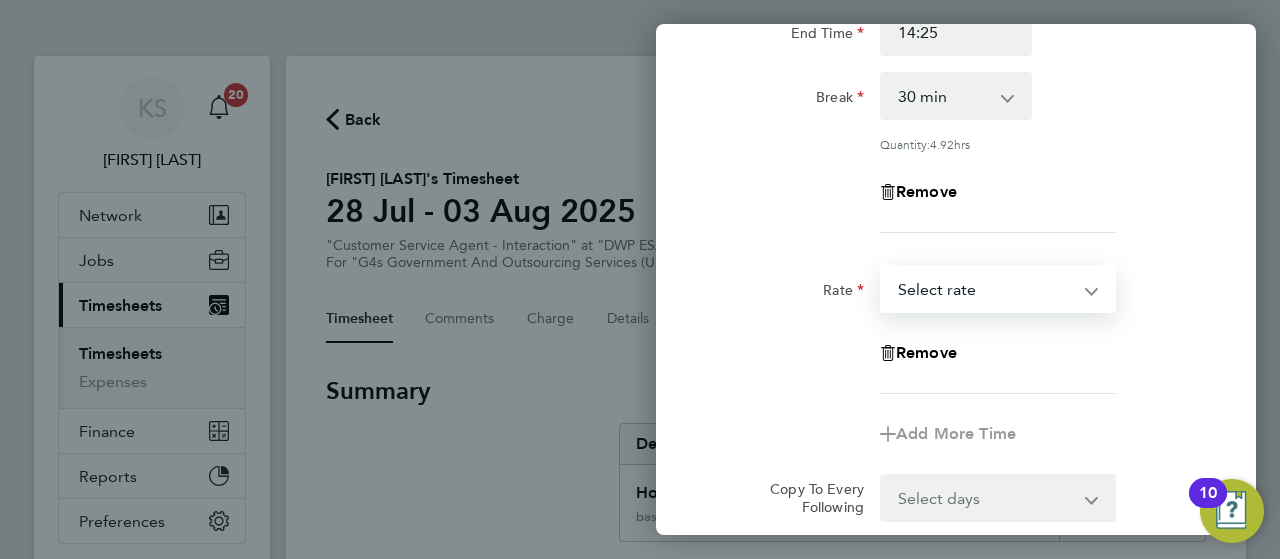select on "30" 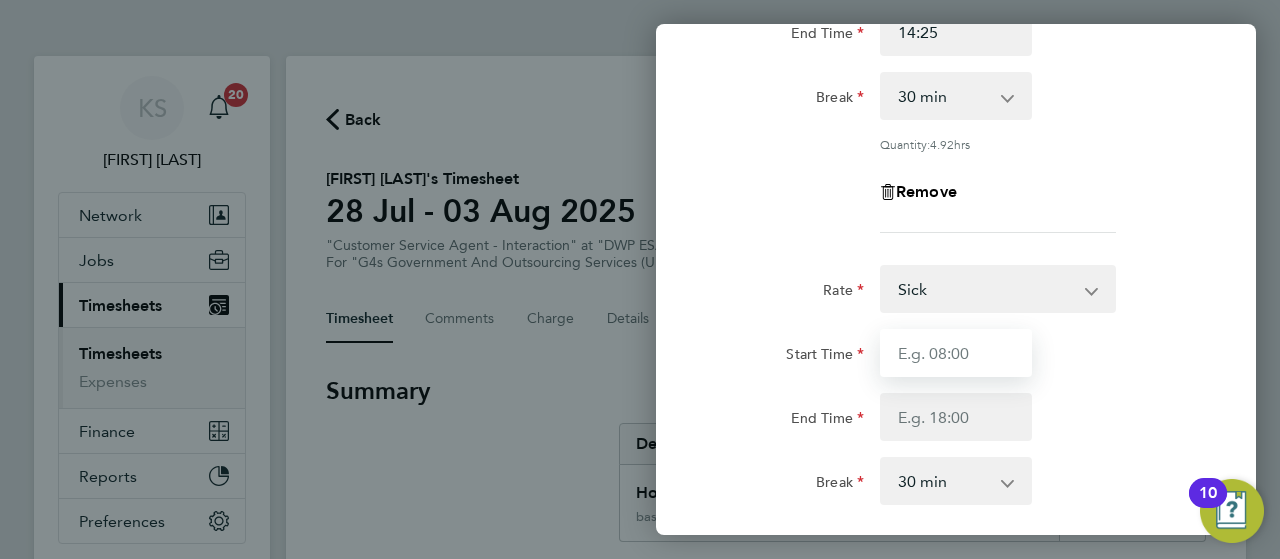 click on "Start Time" at bounding box center [956, 353] 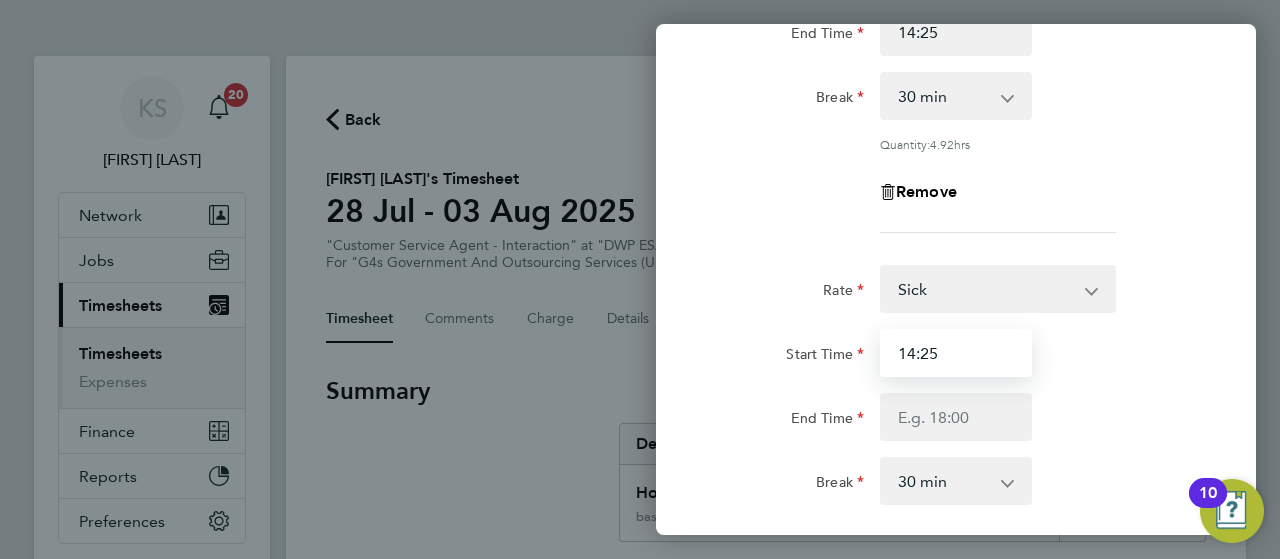 type on "14:25" 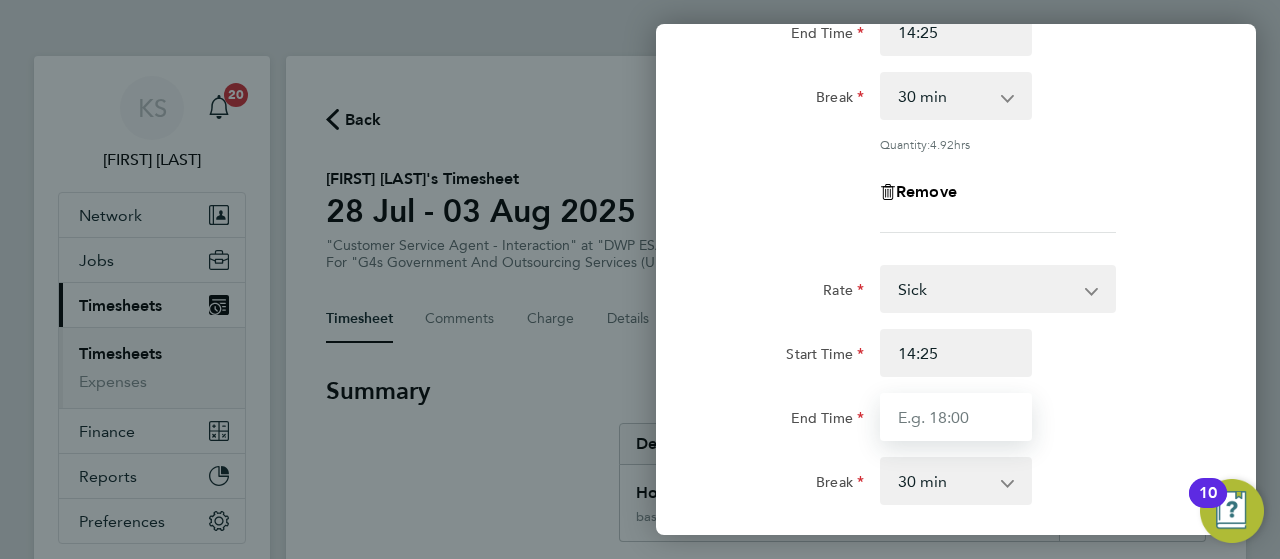 click on "End Time" at bounding box center (956, 417) 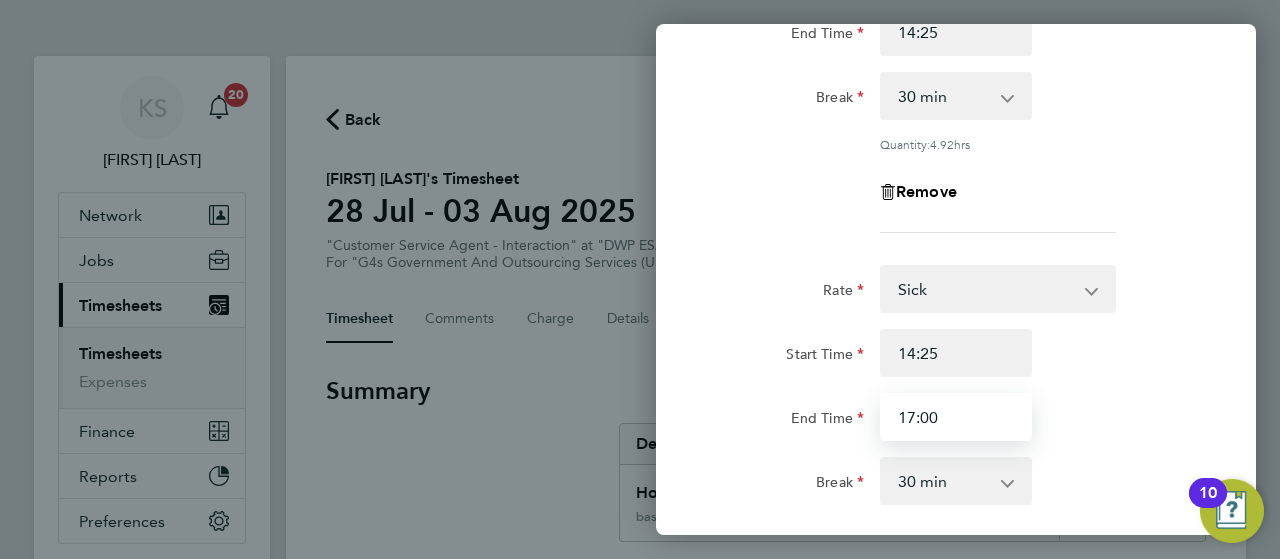 type on "17:00" 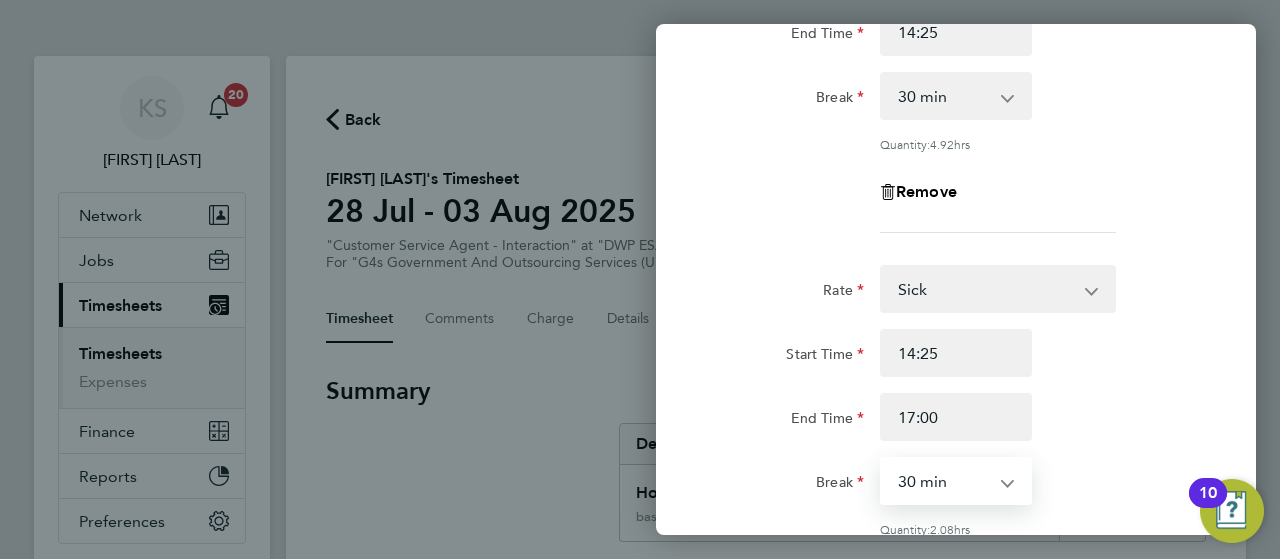 click on "0 min   15 min   30 min   45 min   60 min   75 min   90 min" at bounding box center (944, 481) 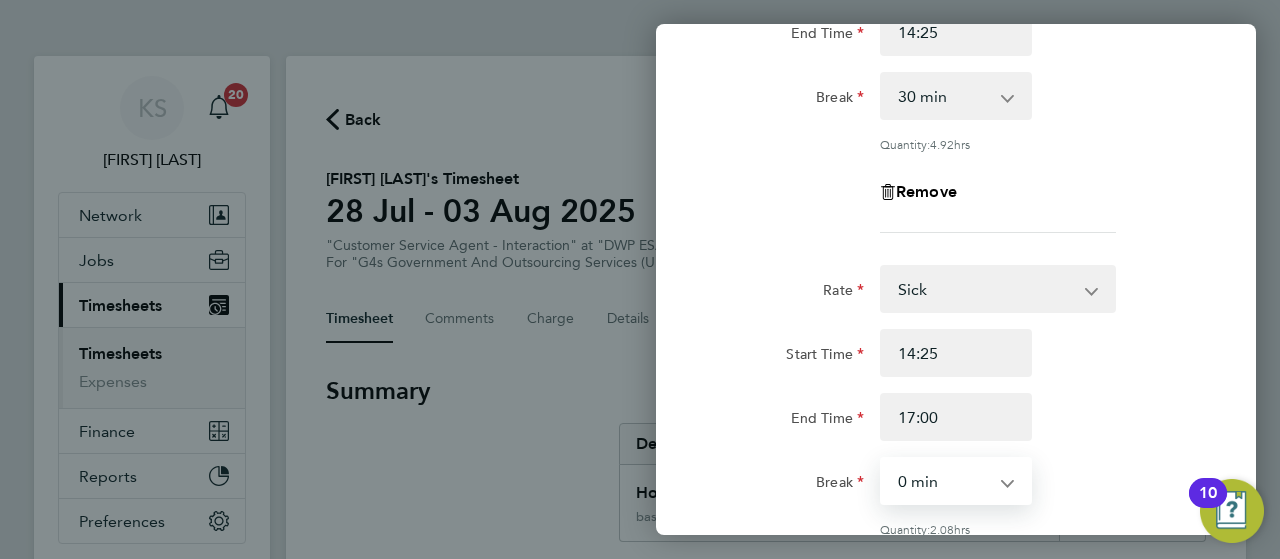 click on "0 min   15 min   30 min   45 min   60 min   75 min   90 min" at bounding box center (944, 481) 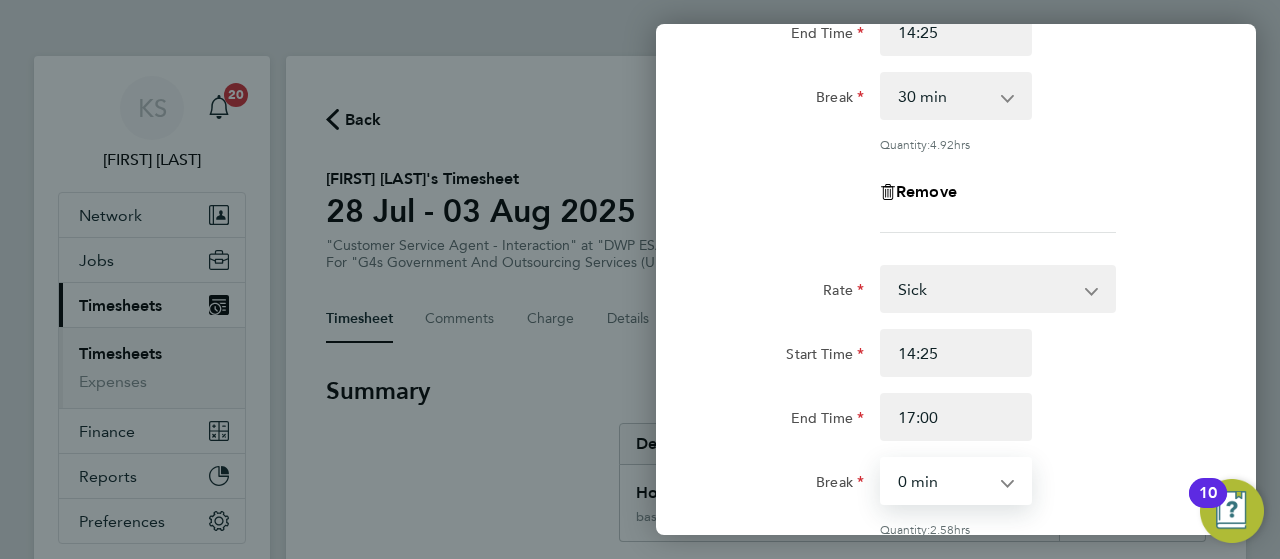 click on "End Time 17:00" 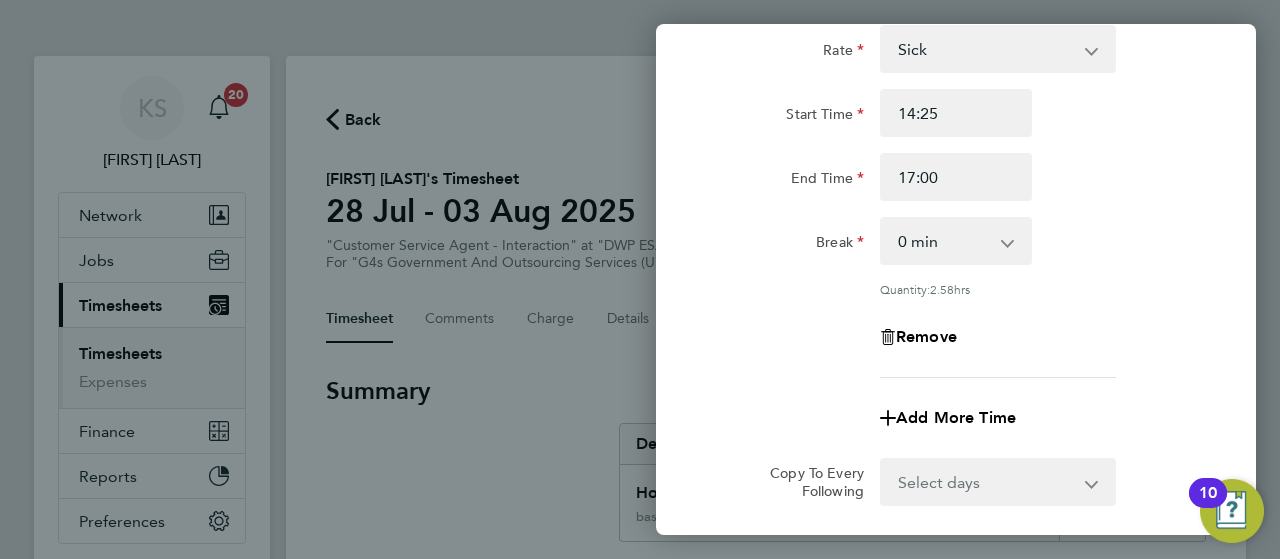 scroll, scrollTop: 720, scrollLeft: 0, axis: vertical 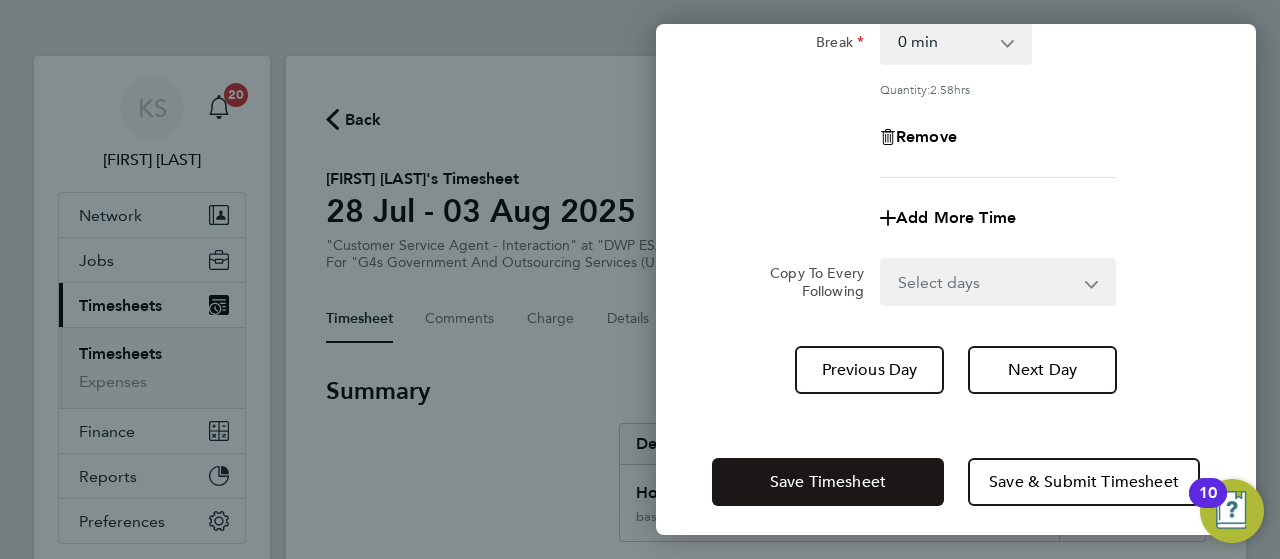 click on "Save Timesheet" 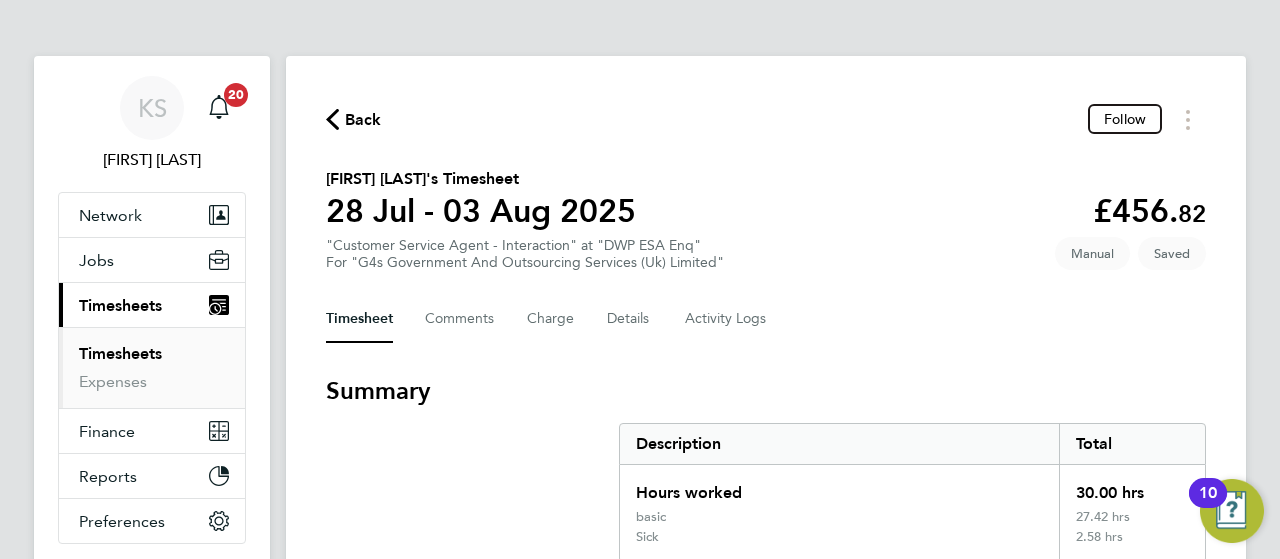 click on "Summary" at bounding box center (766, 391) 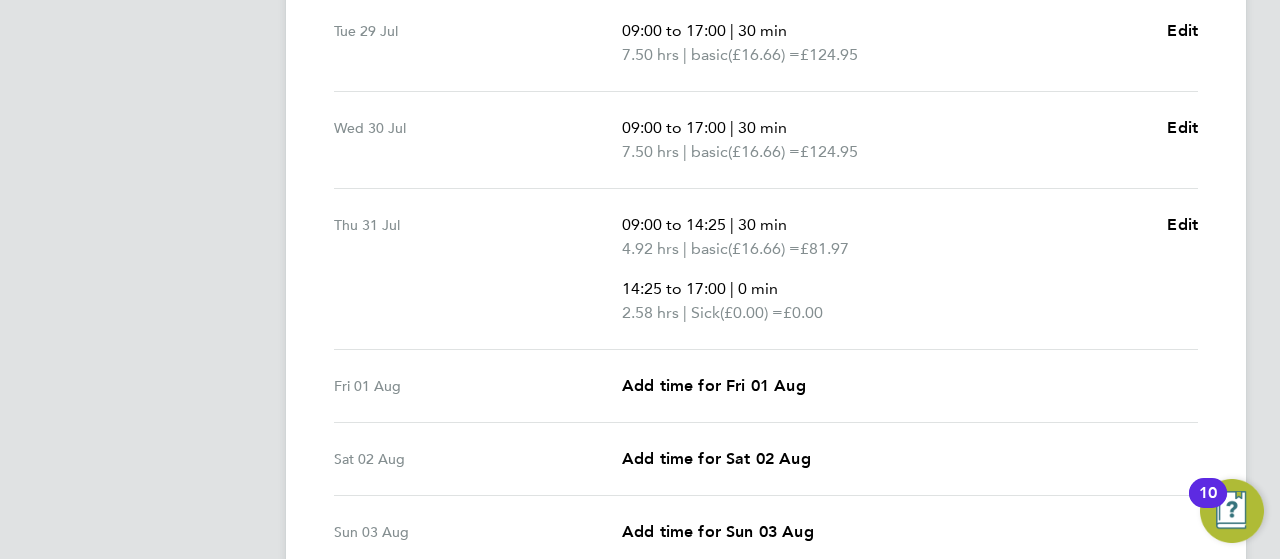 scroll, scrollTop: 800, scrollLeft: 0, axis: vertical 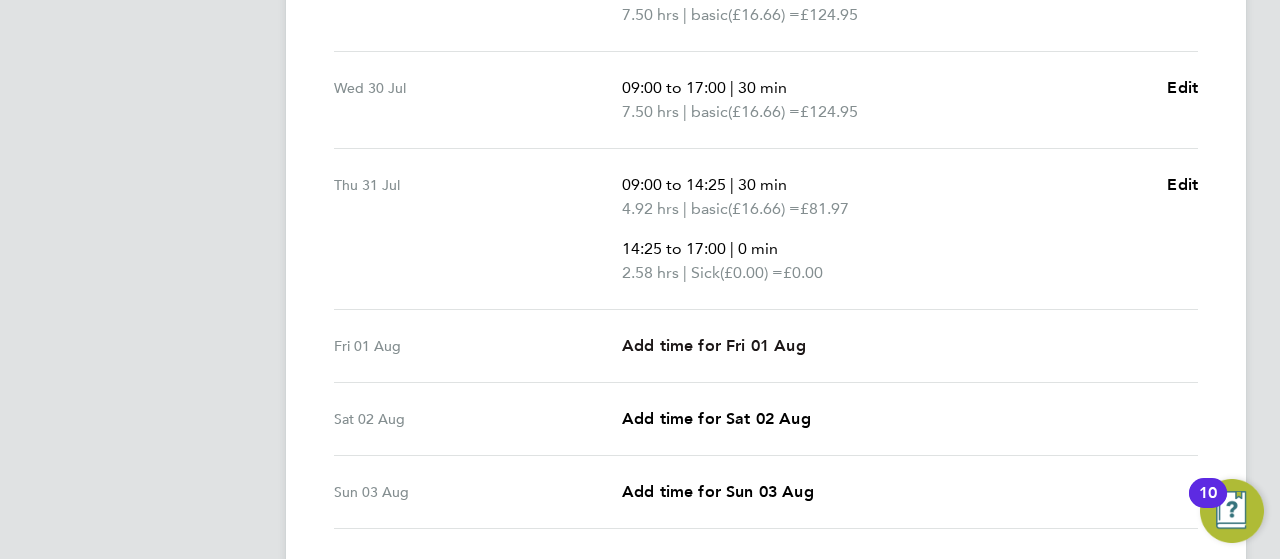 click on "Add time for Fri 01 Aug" at bounding box center (714, 346) 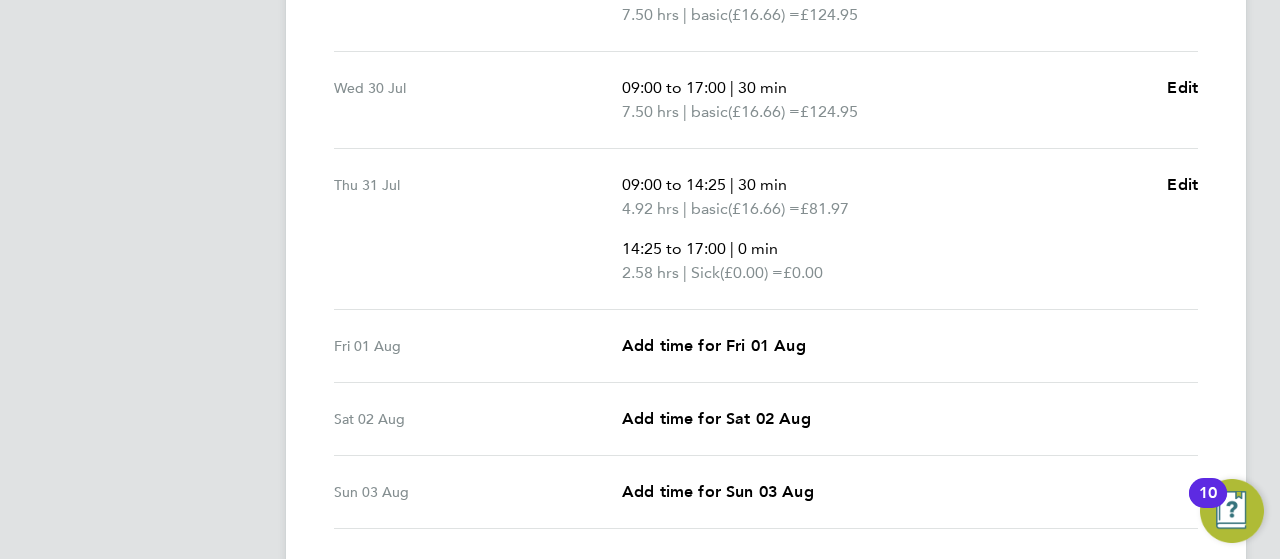 select on "30" 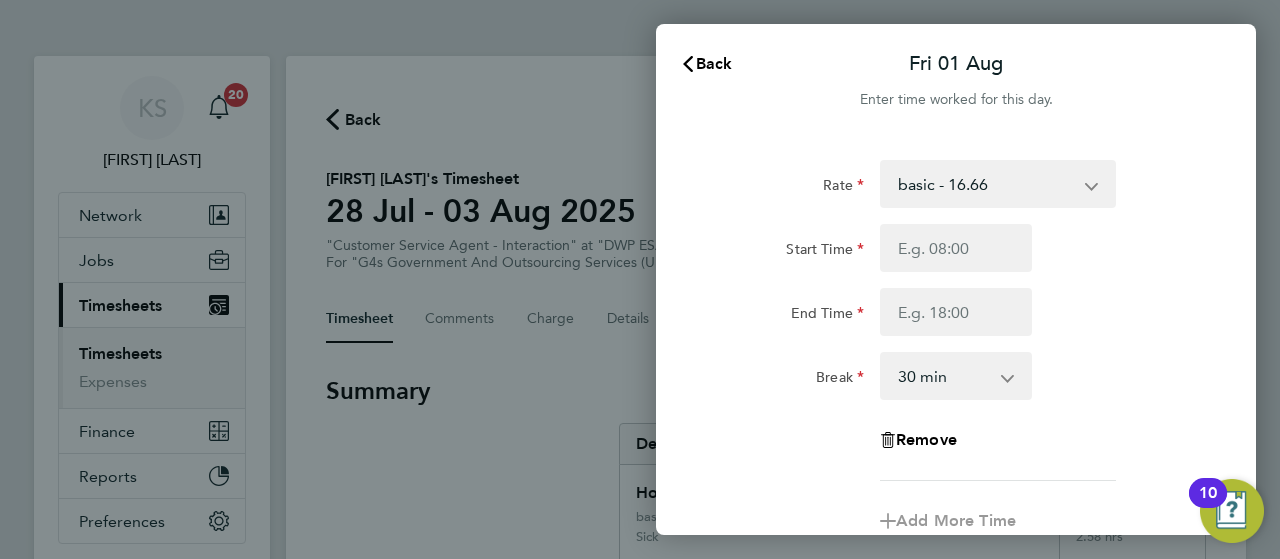 scroll, scrollTop: 0, scrollLeft: 0, axis: both 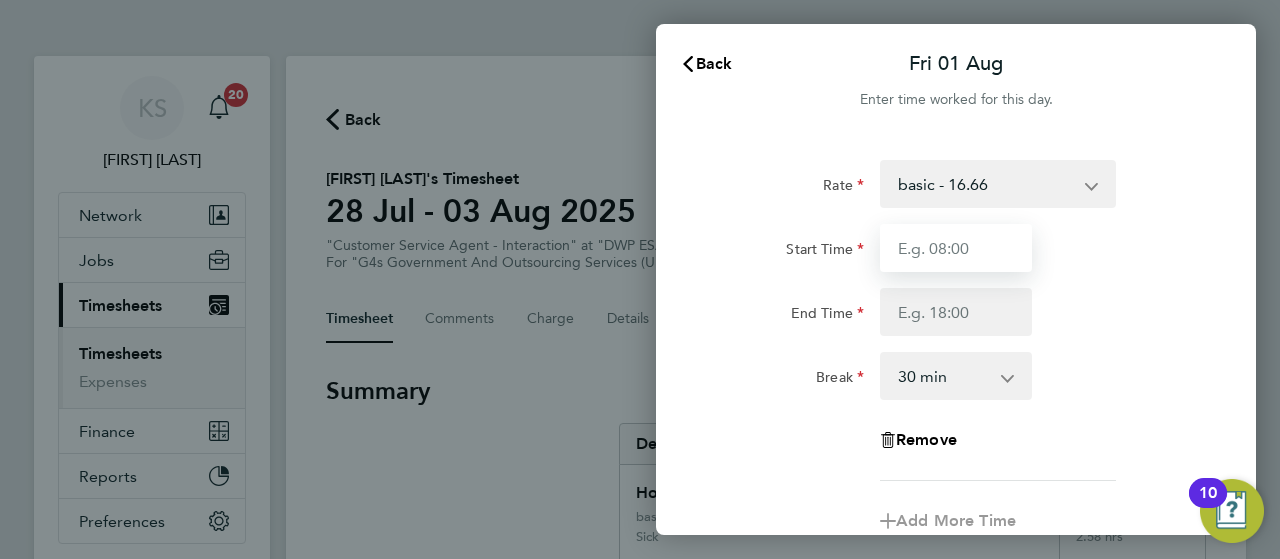 click on "Start Time" at bounding box center [956, 248] 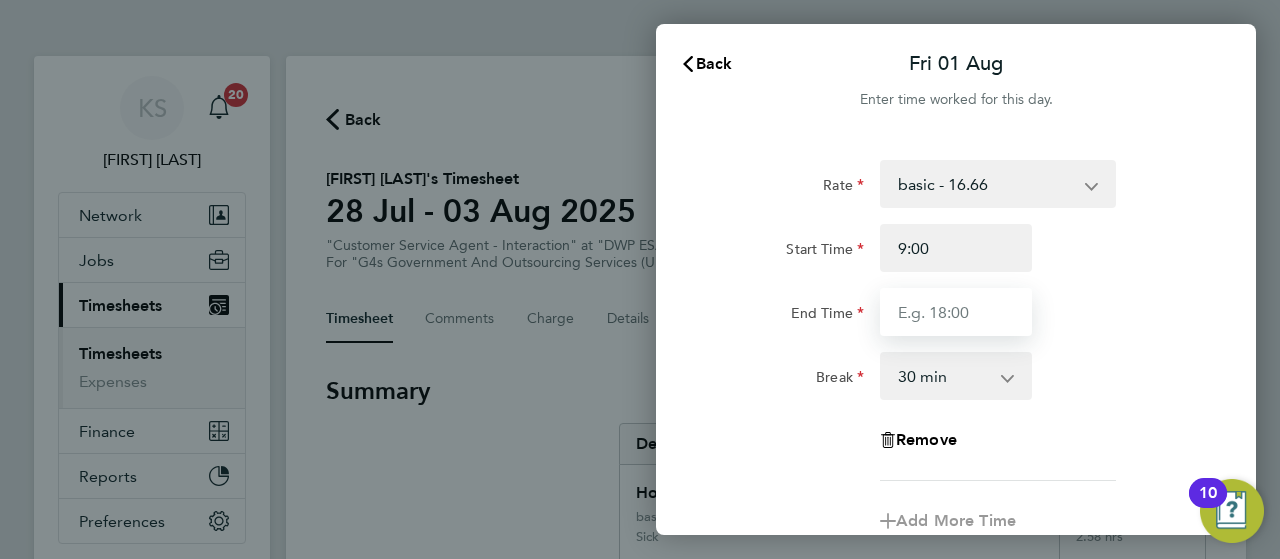 type on "09:00" 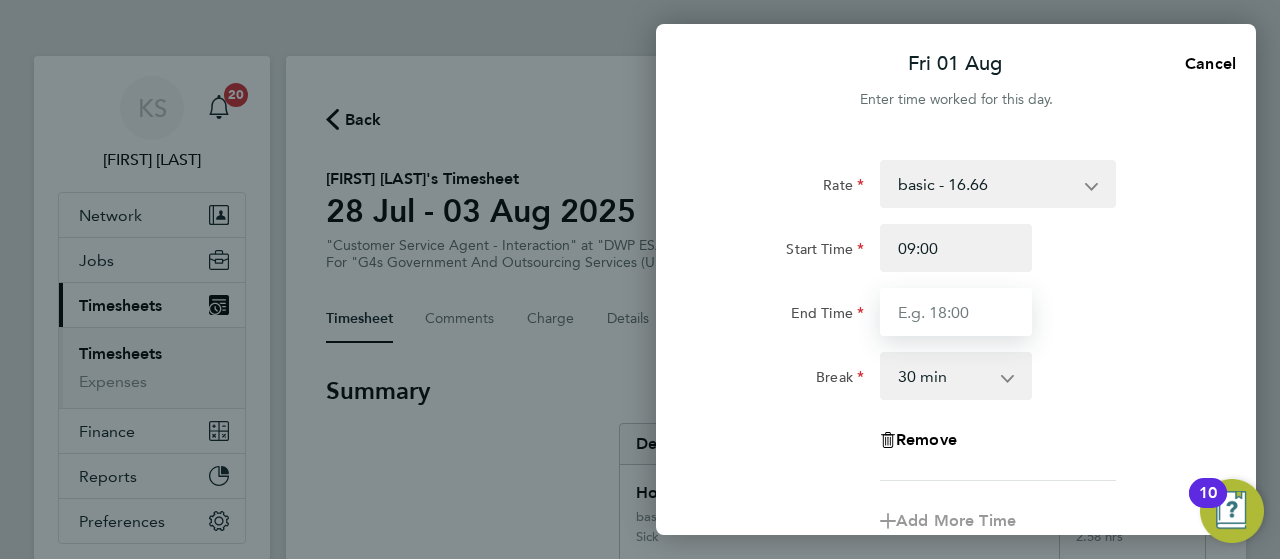 click on "End Time" at bounding box center (956, 312) 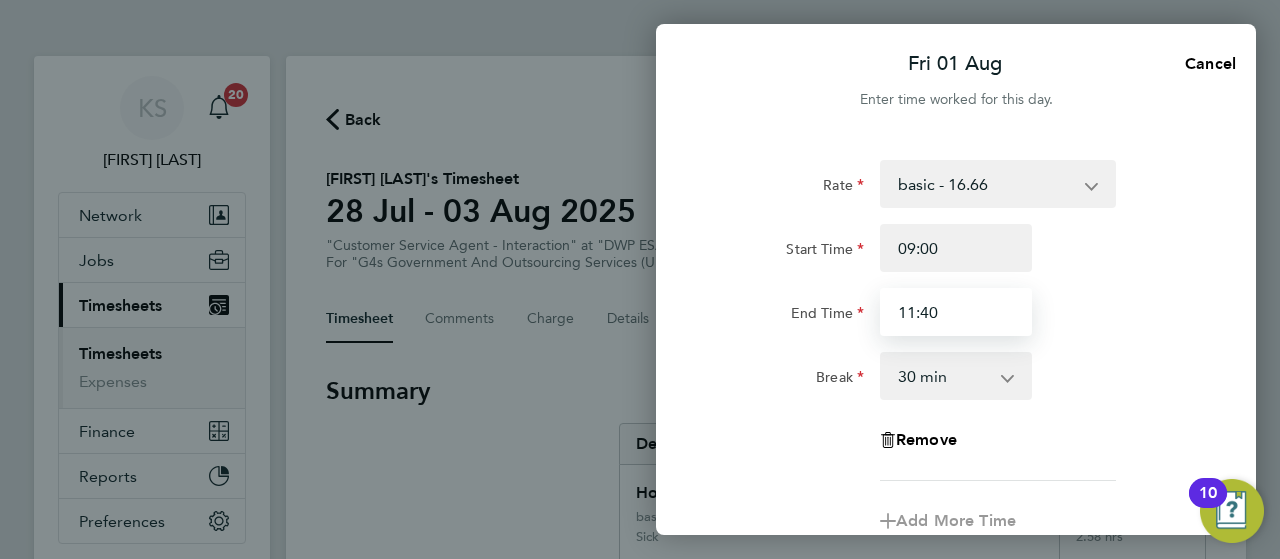 type on "11:40" 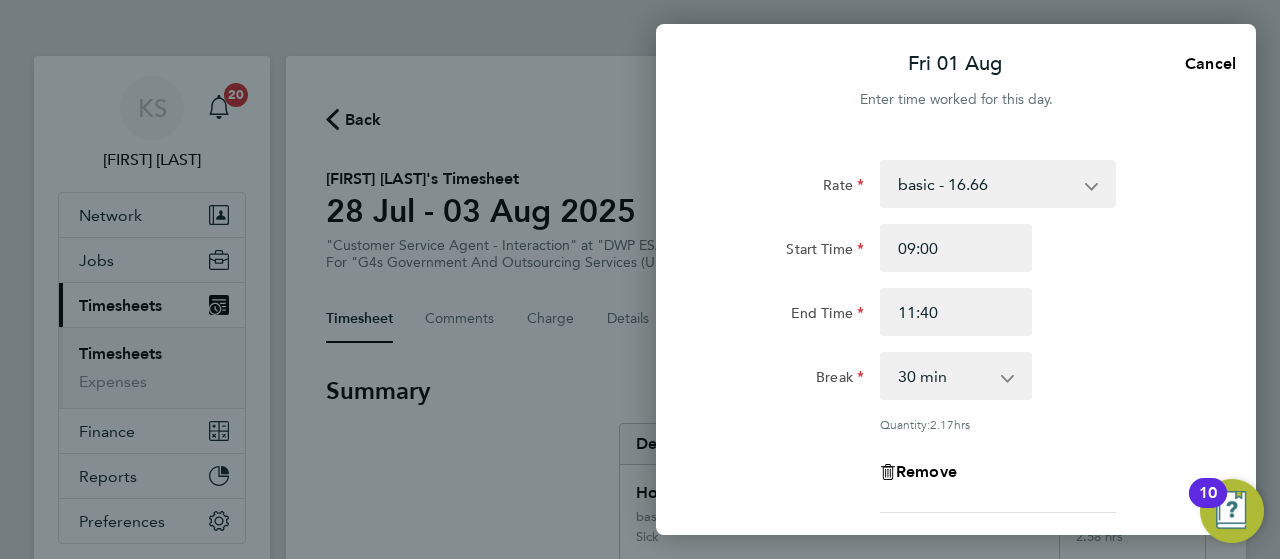 click on "Start Time" 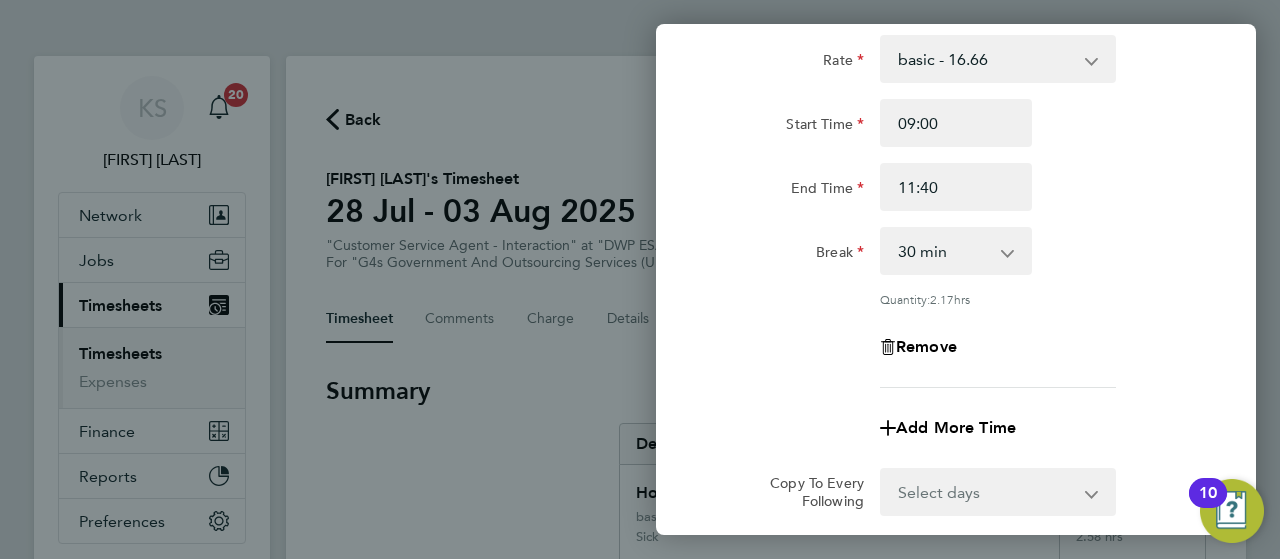 scroll, scrollTop: 160, scrollLeft: 0, axis: vertical 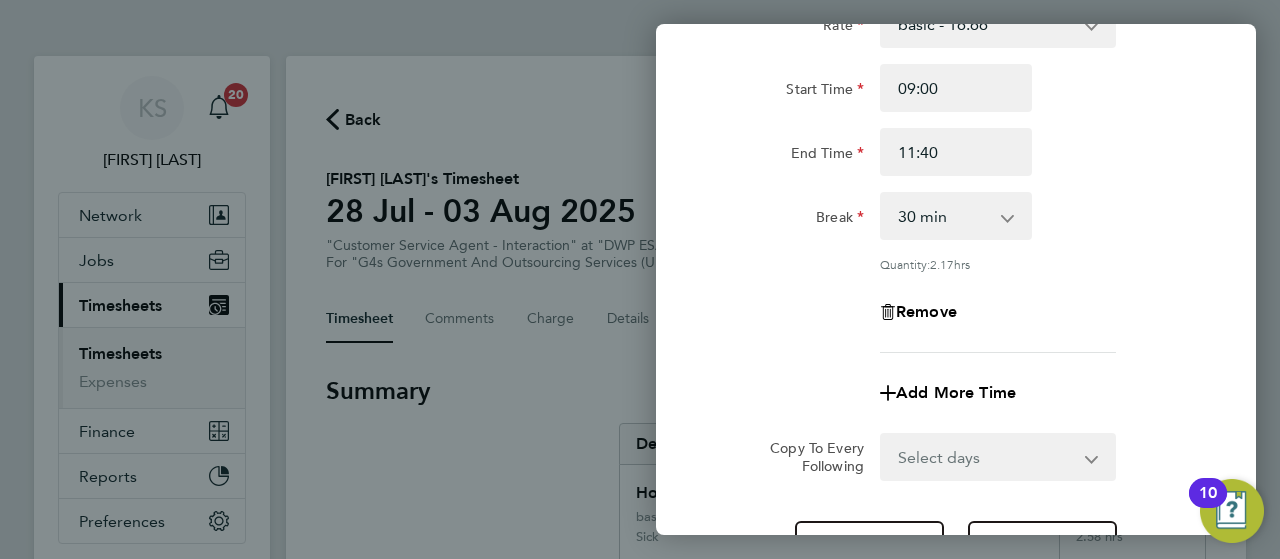 click on "Rate  basic - [RATE]   System Issue Not Paid   Annual Leave   x1.5 - [RATE]   x2 - [RATE]   Bank Holiday   Sick   System Issue Paid - [RATE]
Start Time 09:00 End Time 11:40 Break  0 min   15 min   30 min   45 min   60 min   75 min   90 min
Quantity:  2.17  hrs
Remove" 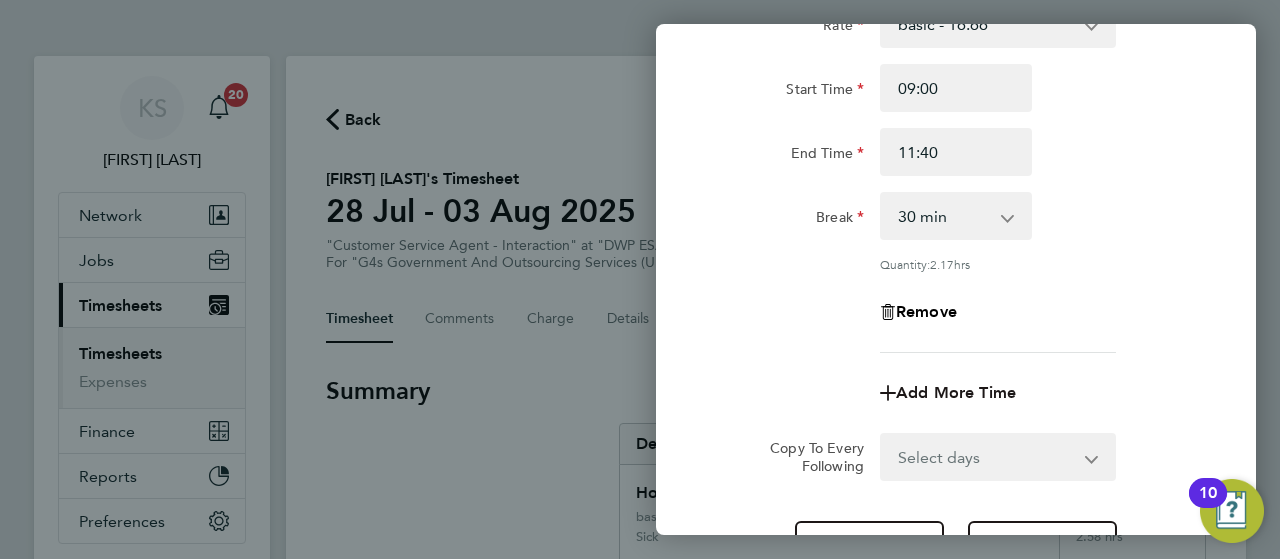 click on "Add More Time" 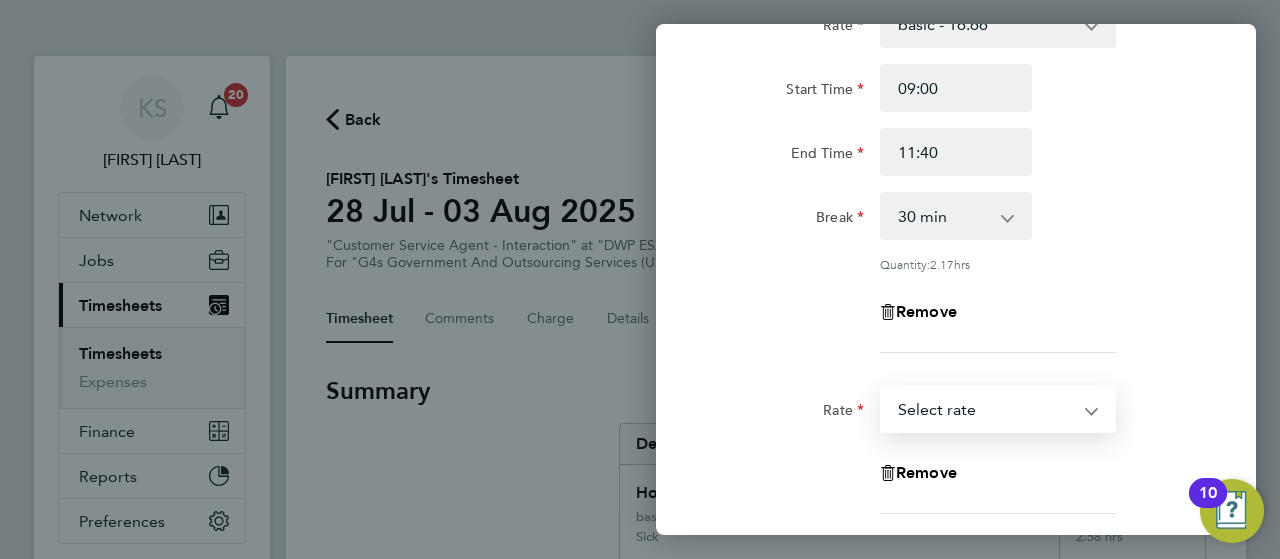 drag, startPoint x: 913, startPoint y: 404, endPoint x: 900, endPoint y: 395, distance: 15.811388 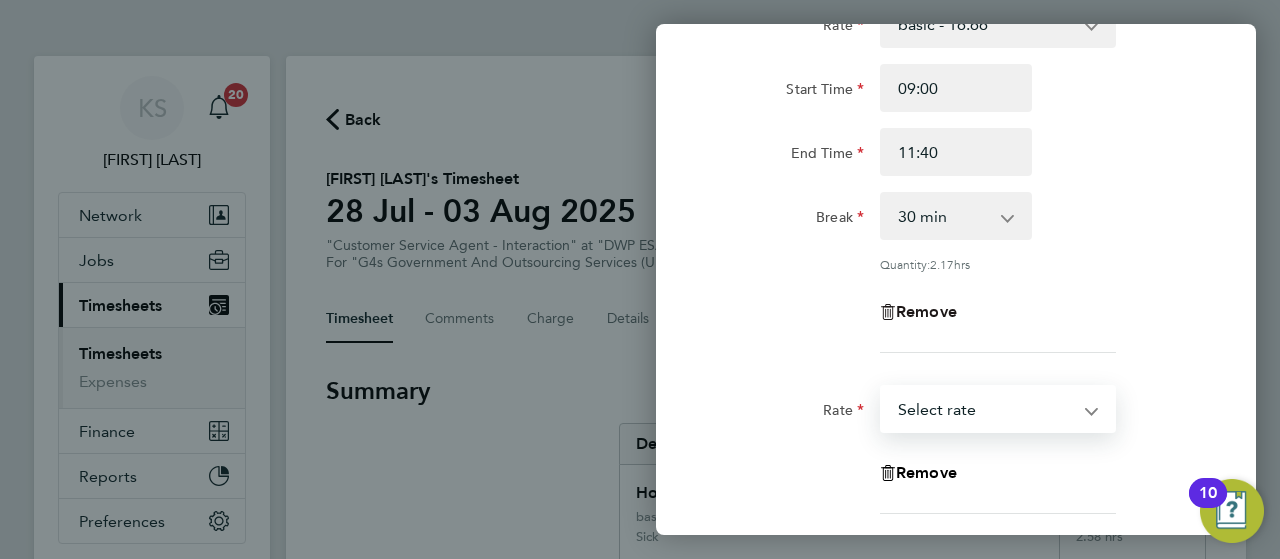 select on "30" 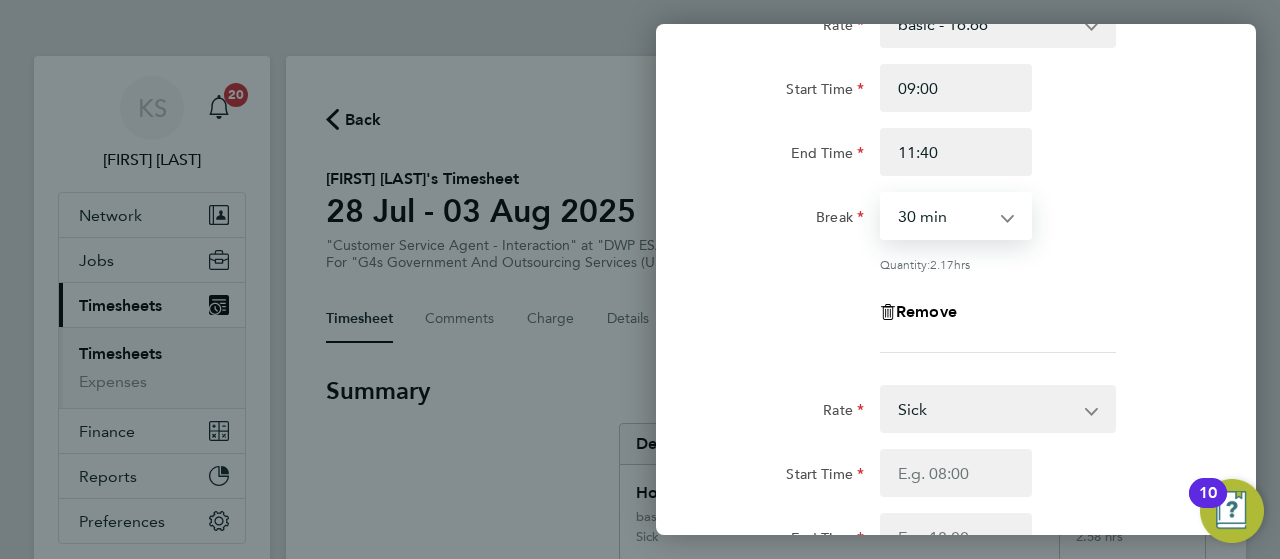 click on "0 min   15 min   30 min   45 min   60 min   75 min   90 min" at bounding box center [944, 216] 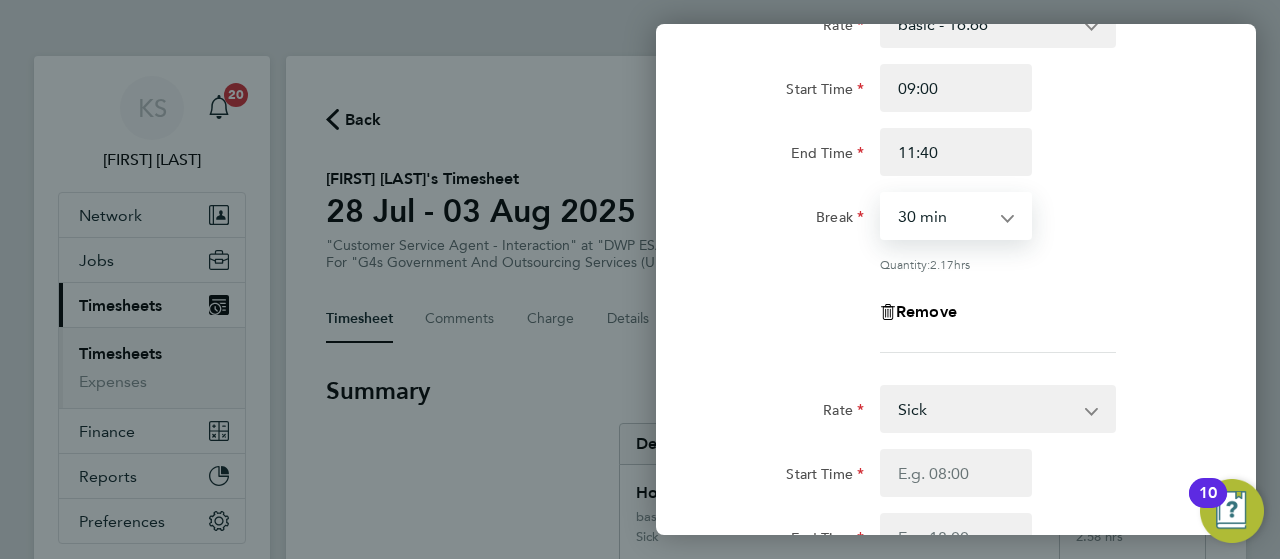 select on "15" 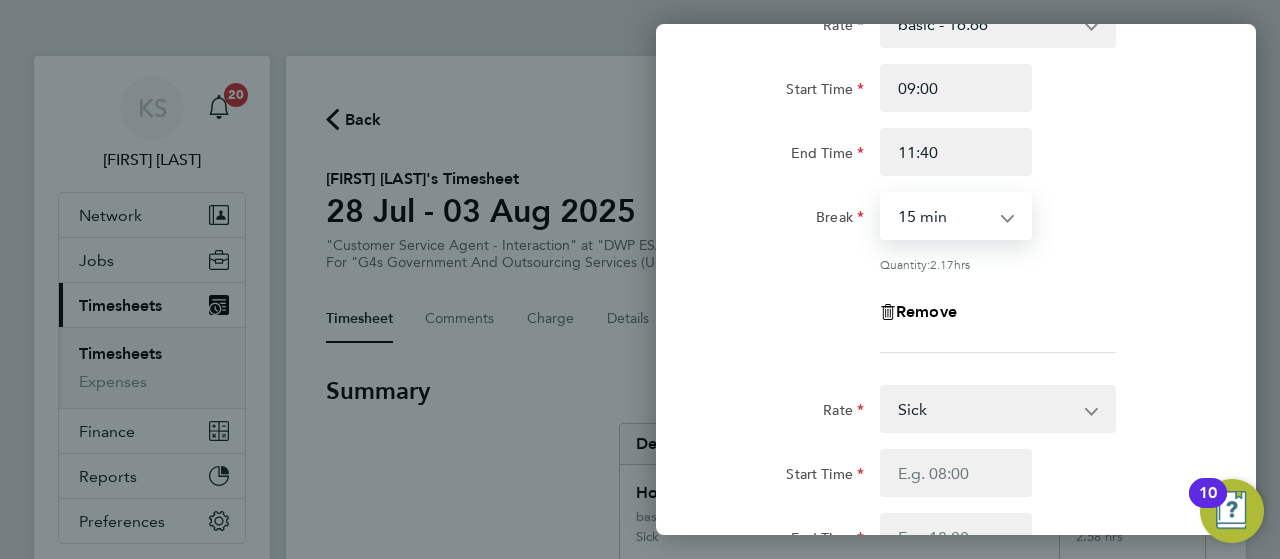 click on "0 min   15 min   30 min   45 min   60 min   75 min   90 min" at bounding box center [944, 216] 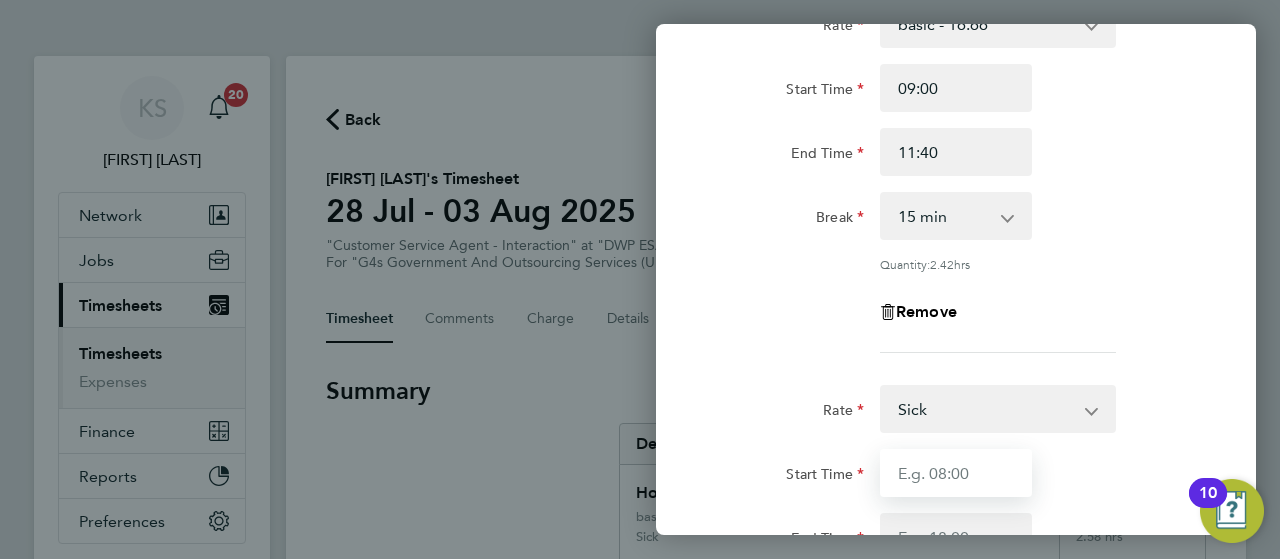 click on "Start Time" at bounding box center (956, 473) 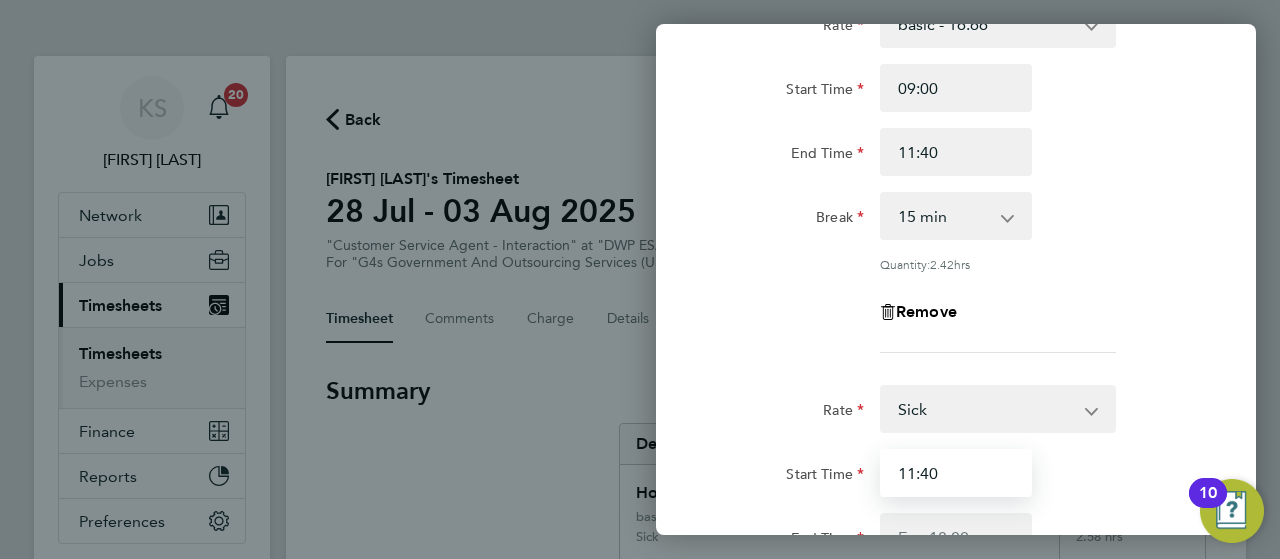 type on "11:40" 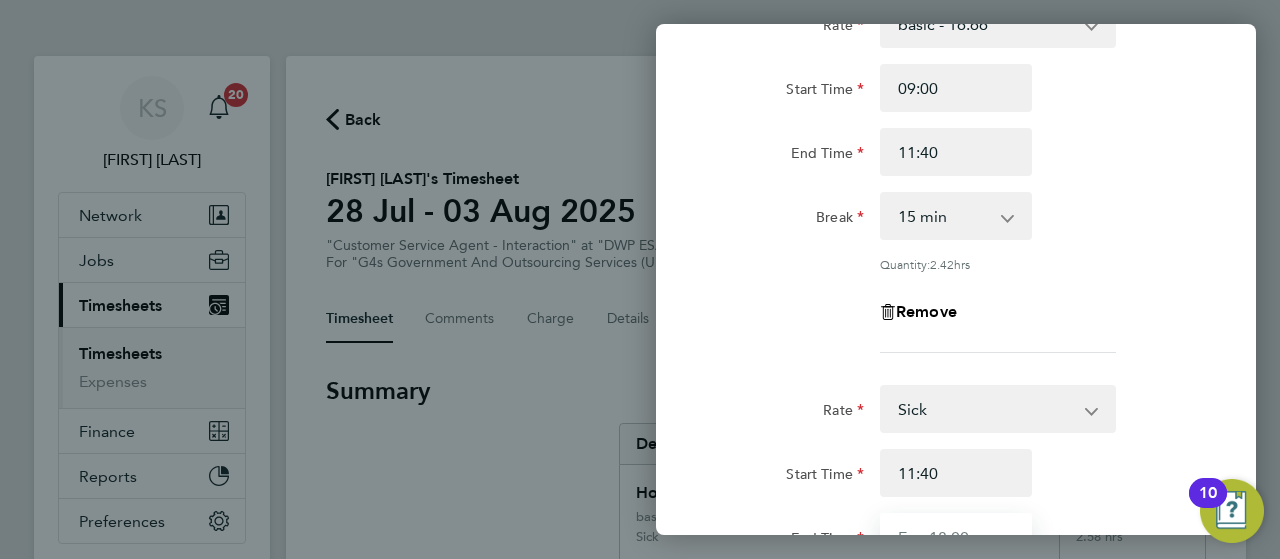 click on "End Time" at bounding box center [956, 537] 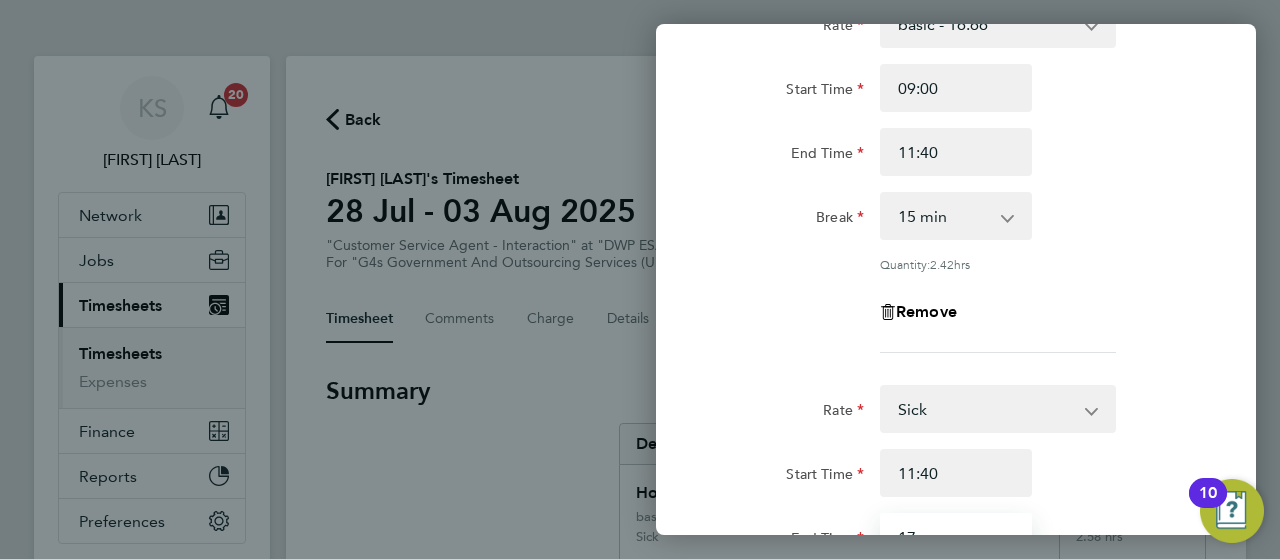 scroll, scrollTop: 170, scrollLeft: 0, axis: vertical 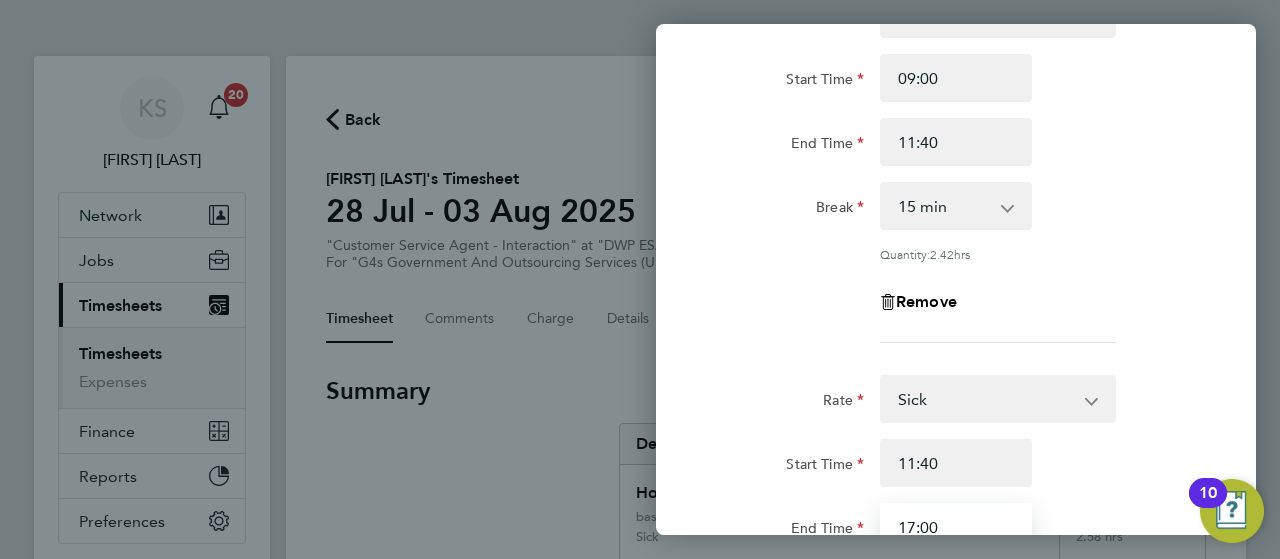 type on "17:00" 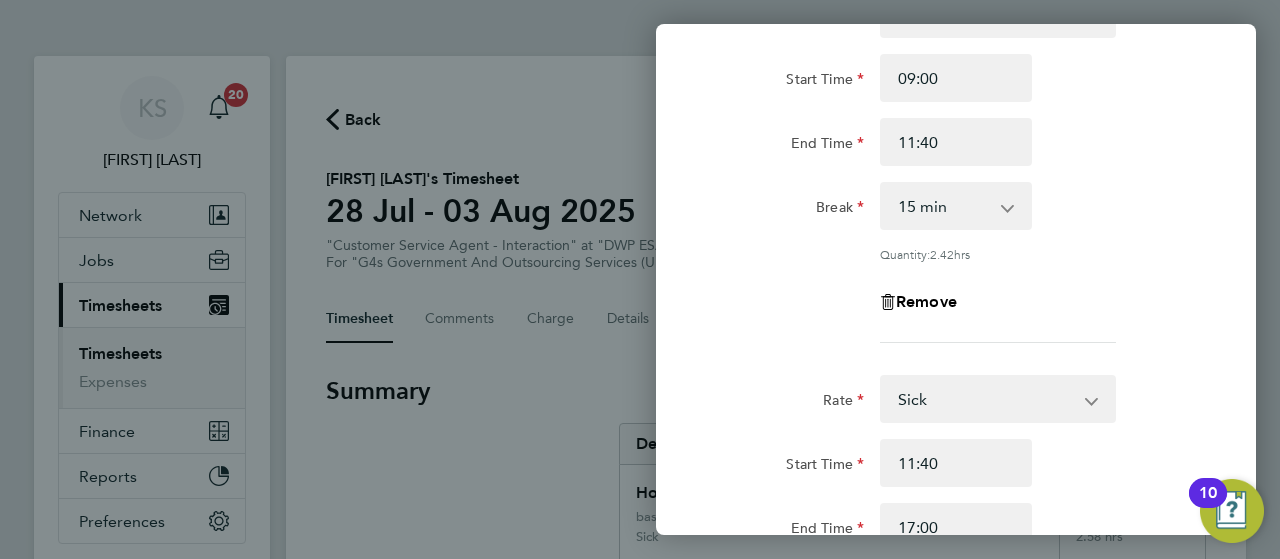 click on "Rate  Sick   System Issue Not Paid   basic - 16.66   Annual Leave   x1.5 - 24.73   x2 - 32.79   Bank Holiday   System Issue Paid - 16.66
Start Time 11:40 End Time 17:00 Break  0 min   15 min   30 min   45 min   60 min   75 min   90 min
Remove" 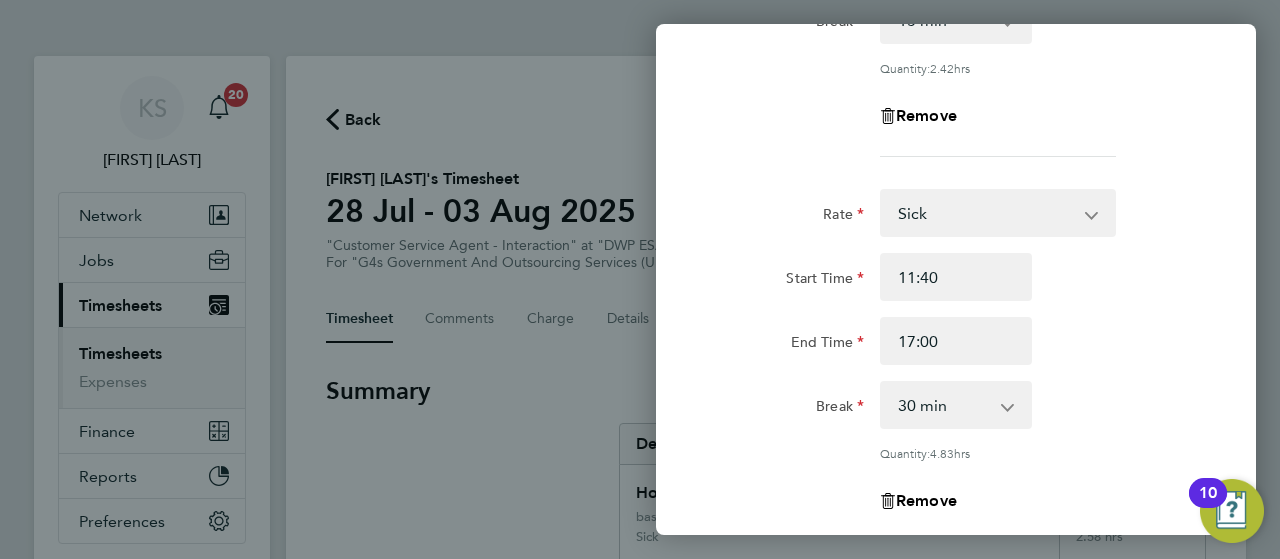 scroll, scrollTop: 370, scrollLeft: 0, axis: vertical 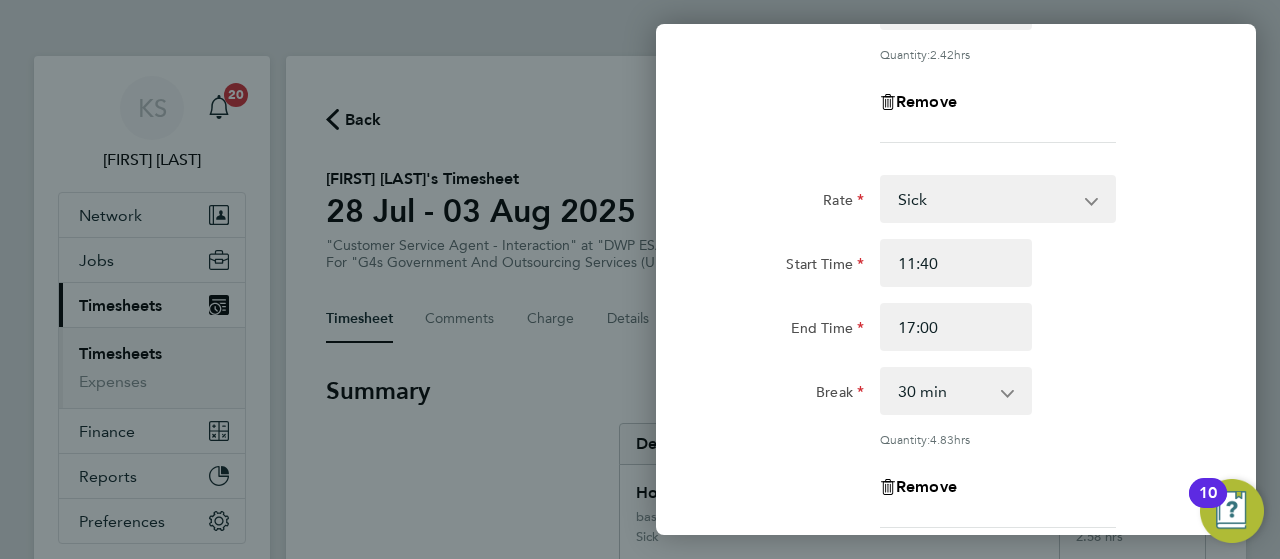 click on "0 min   15 min   30 min   45 min   60 min   75 min   90 min" at bounding box center (944, 391) 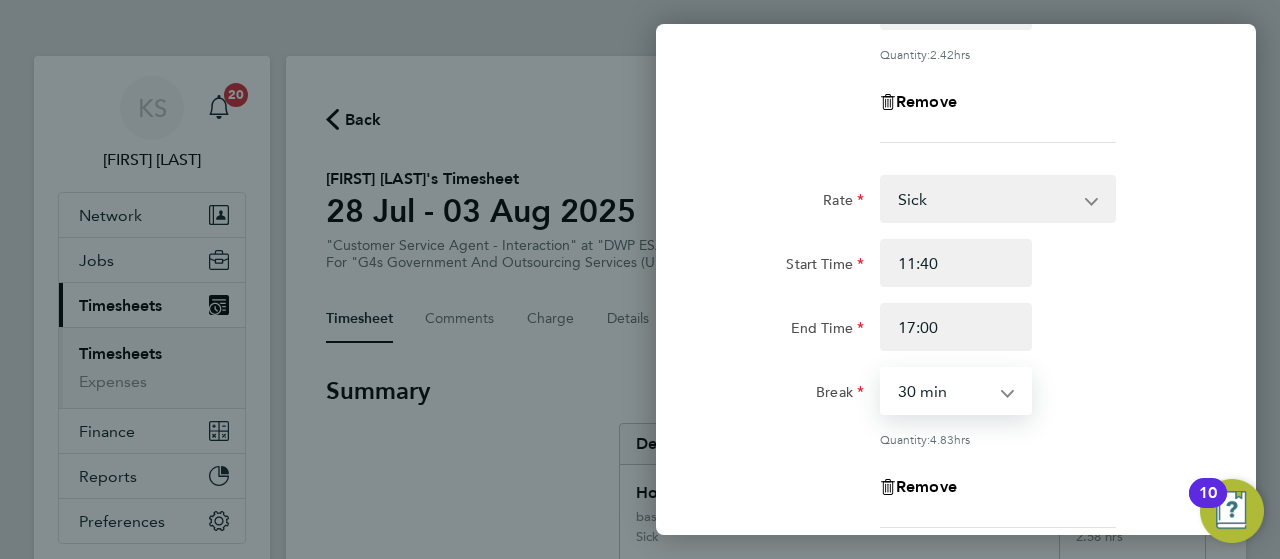 select on "0" 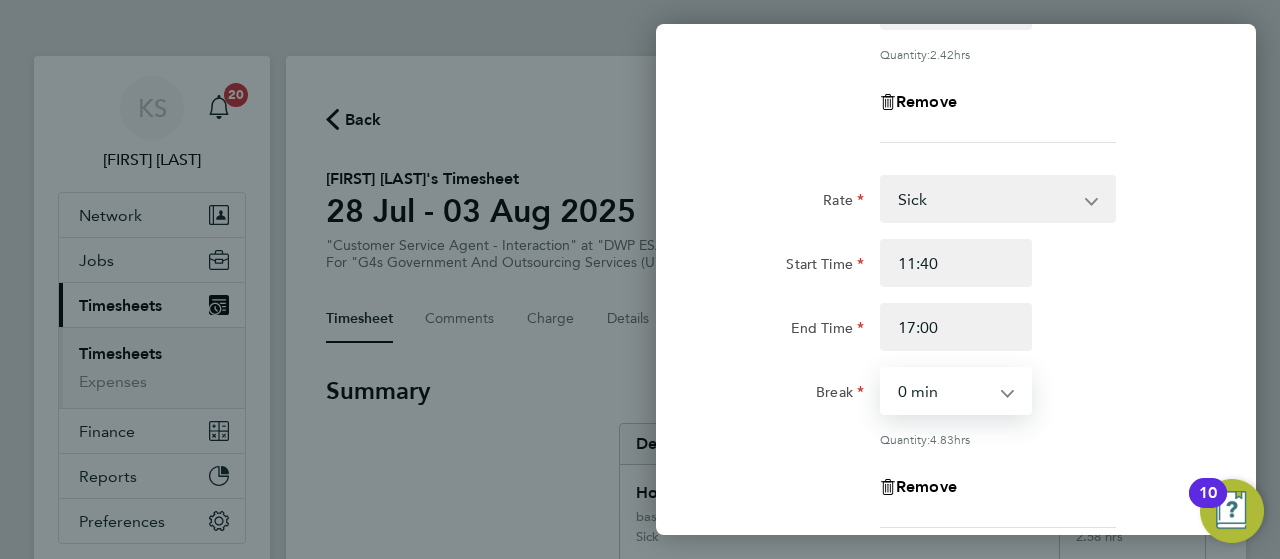 click on "0 min   15 min   30 min   45 min   60 min   75 min   90 min" at bounding box center (944, 391) 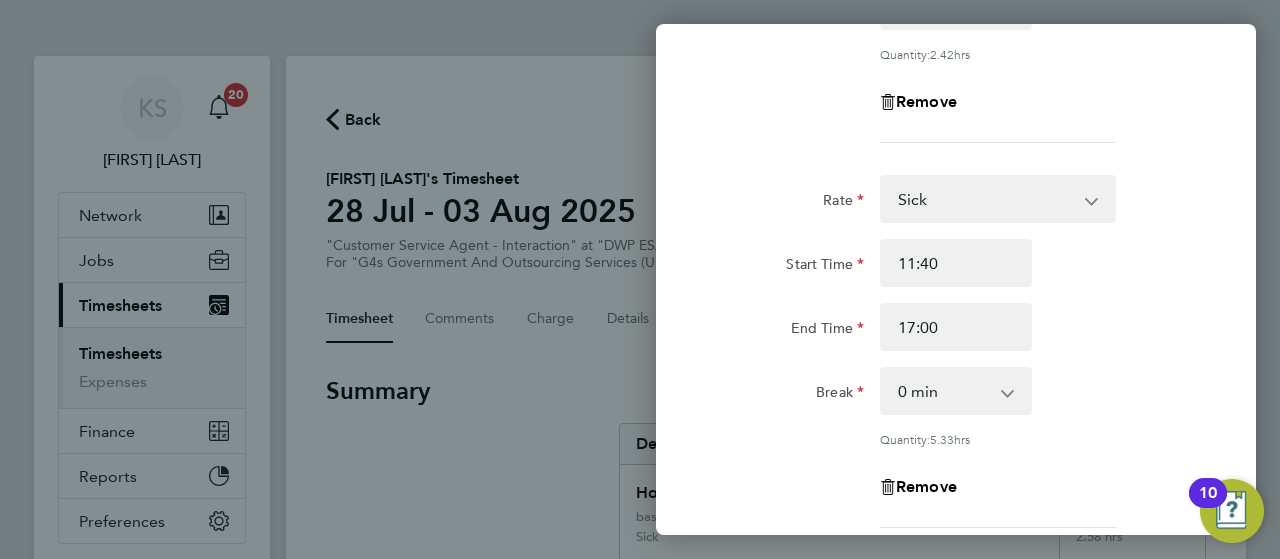 click on "Start Time 11:40 End Time 17:00" 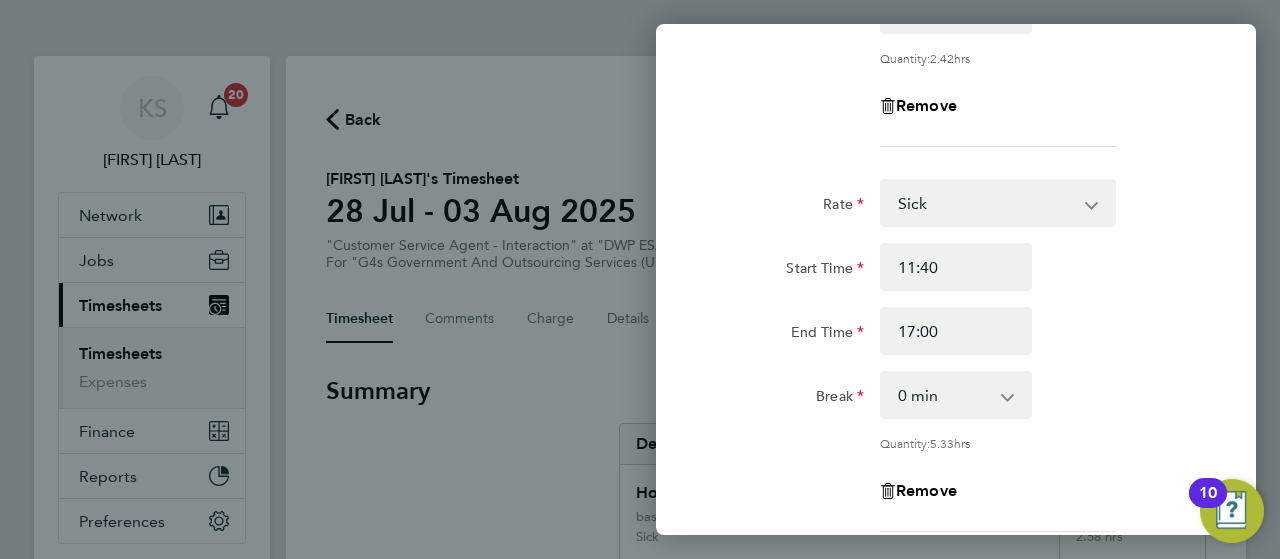 scroll, scrollTop: 370, scrollLeft: 0, axis: vertical 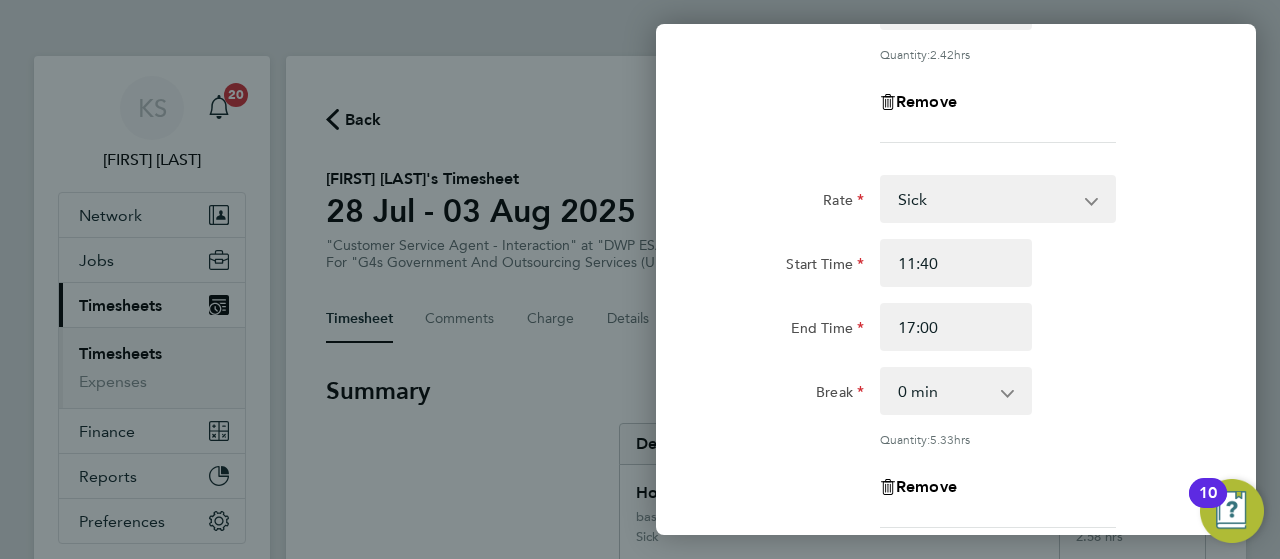 click 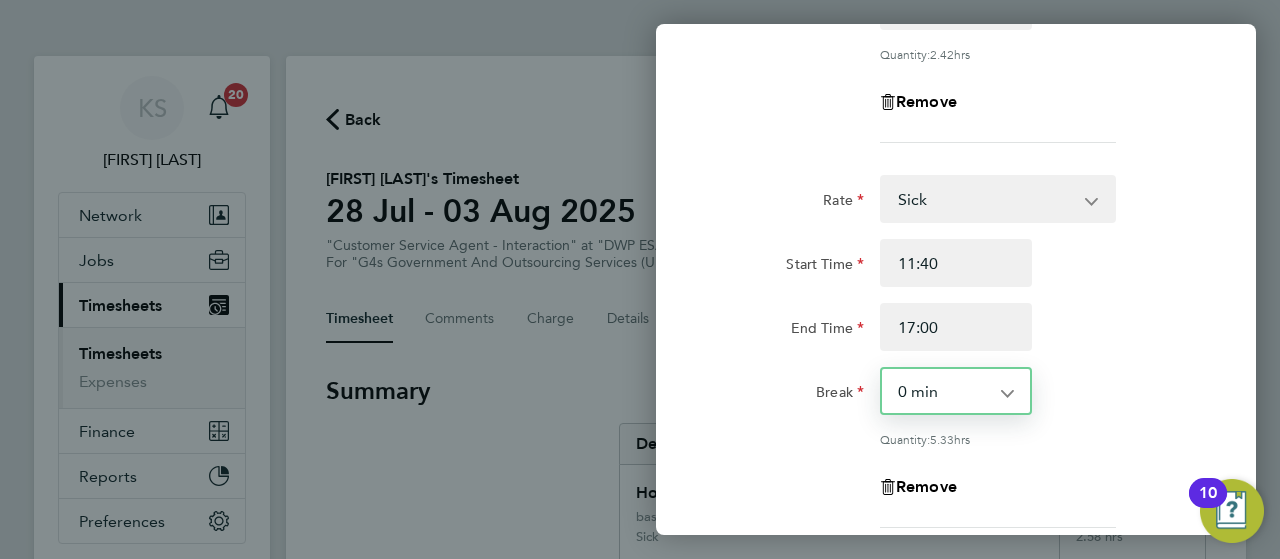 click on "Remove" 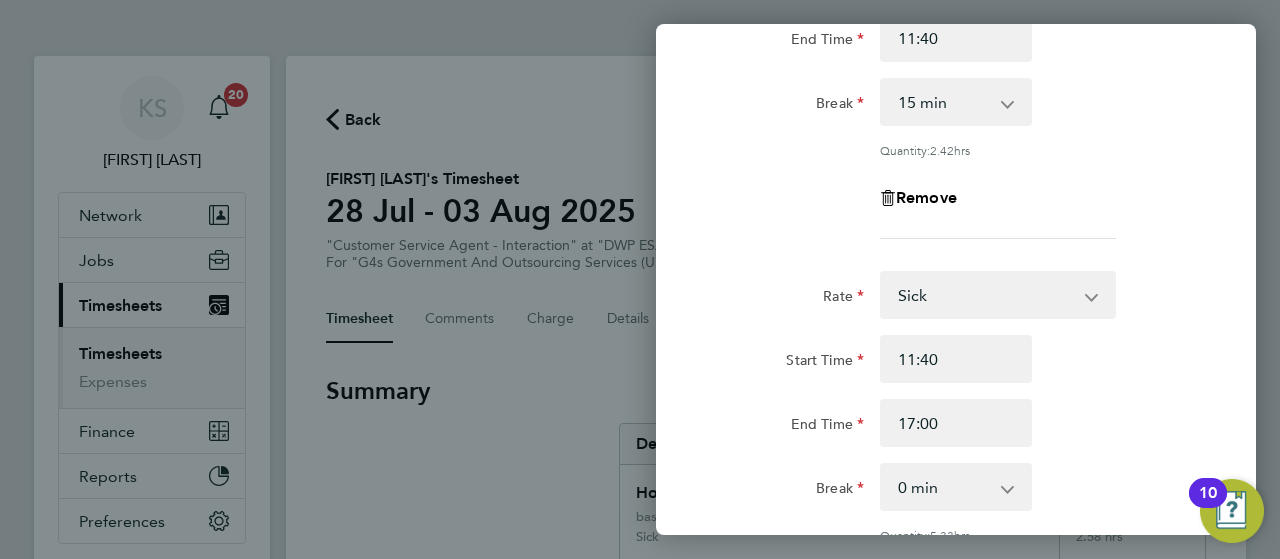 scroll, scrollTop: 250, scrollLeft: 0, axis: vertical 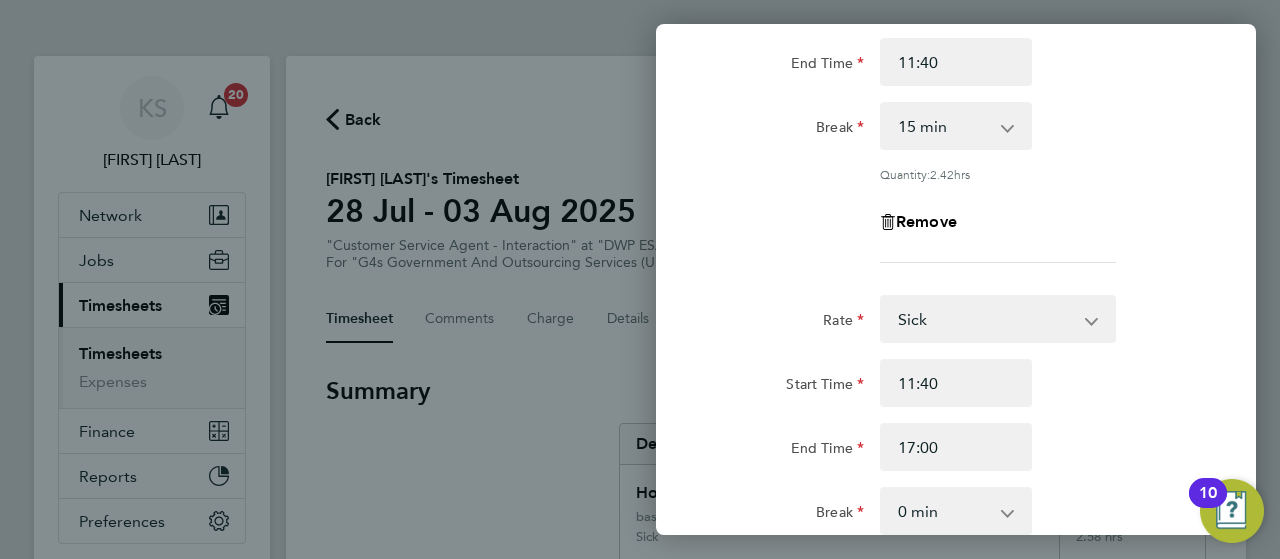 click 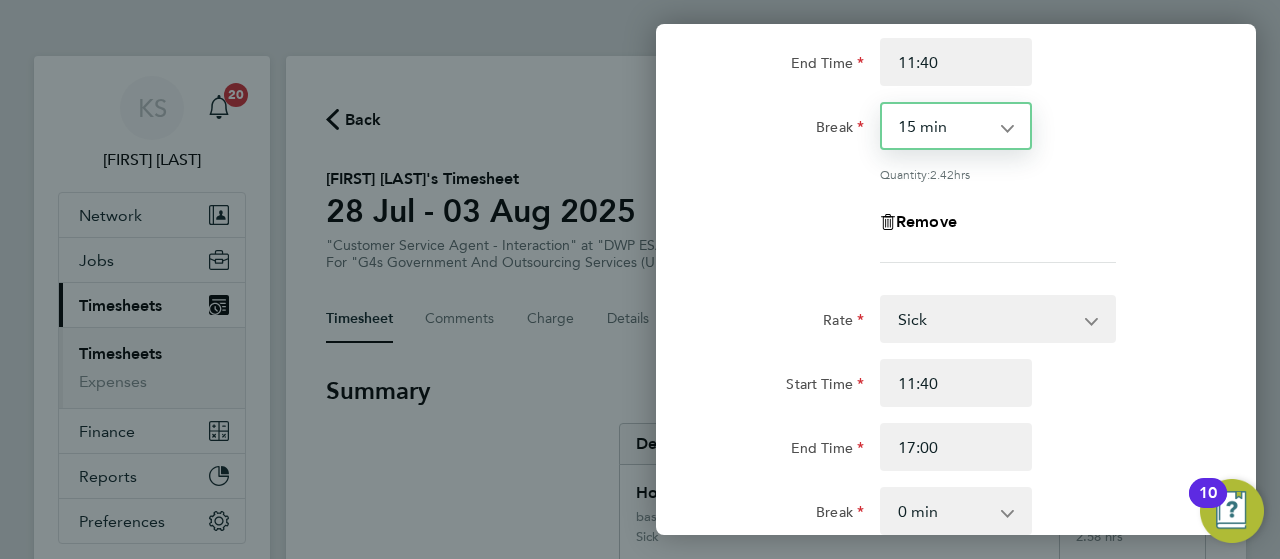 click on "0 min   15 min   30 min   45 min   60 min   75 min   90 min" at bounding box center (944, 126) 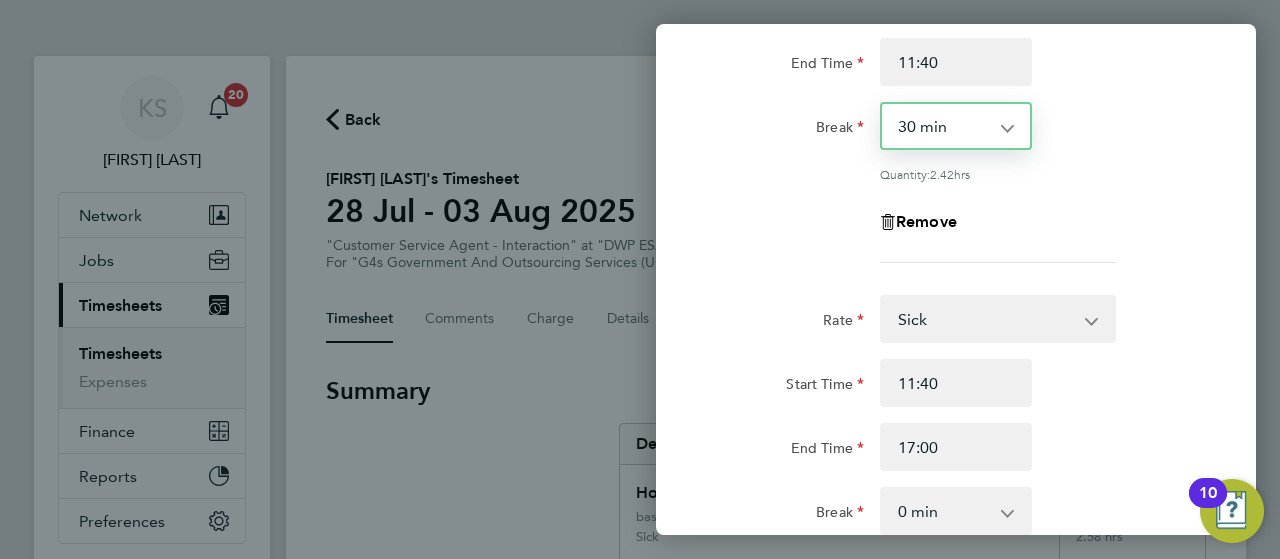 click on "0 min   15 min   30 min   45 min   60 min   75 min   90 min" at bounding box center (944, 126) 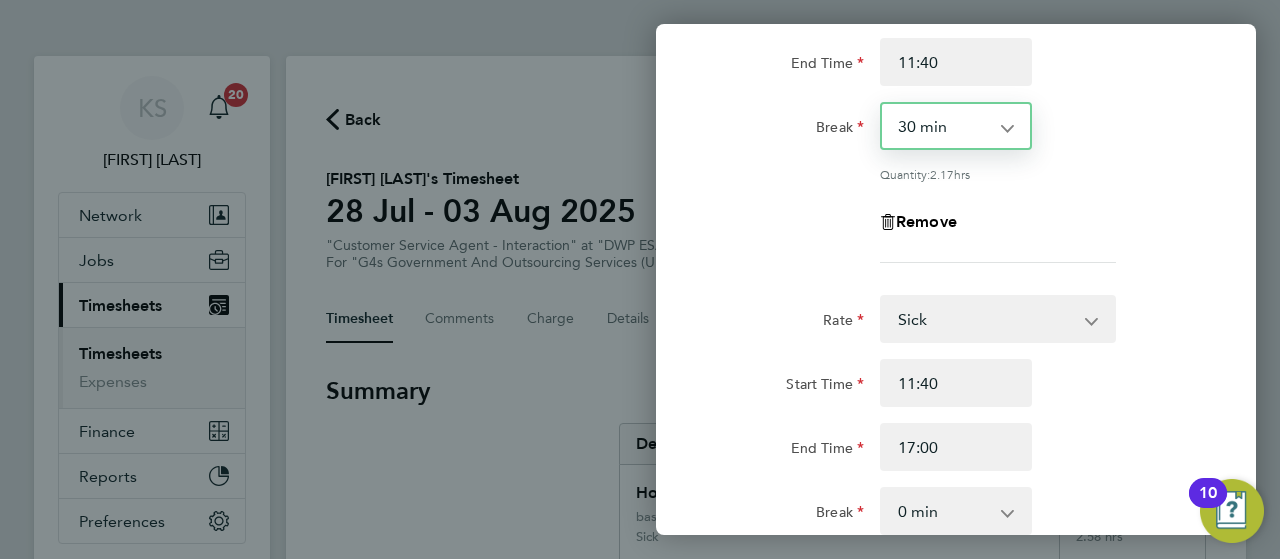 click on "Rate  basic - [RATE]   System Issue Not Paid   Annual Leave   x1.5 - [RATE]   x2 - [RATE]   Bank Holiday   Sick   System Issue Paid - [RATE]
Start Time 09:00 End Time 11:40 Break  0 min   15 min   30 min   45 min   60 min   75 min   90 min
Quantity:  2.17  hrs
Remove" 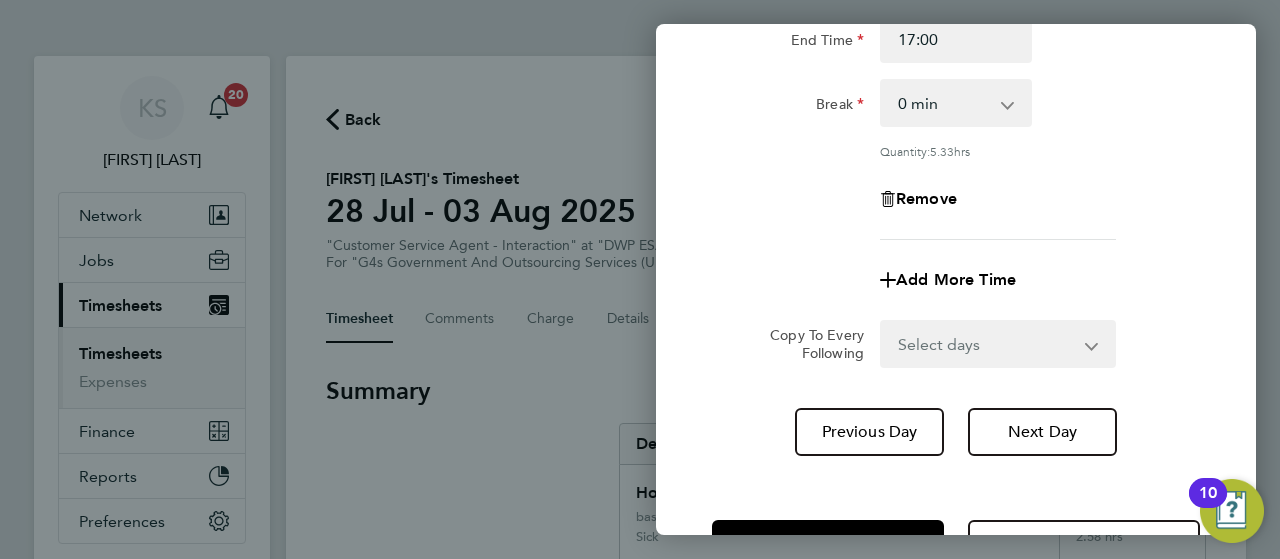 scroll, scrollTop: 690, scrollLeft: 0, axis: vertical 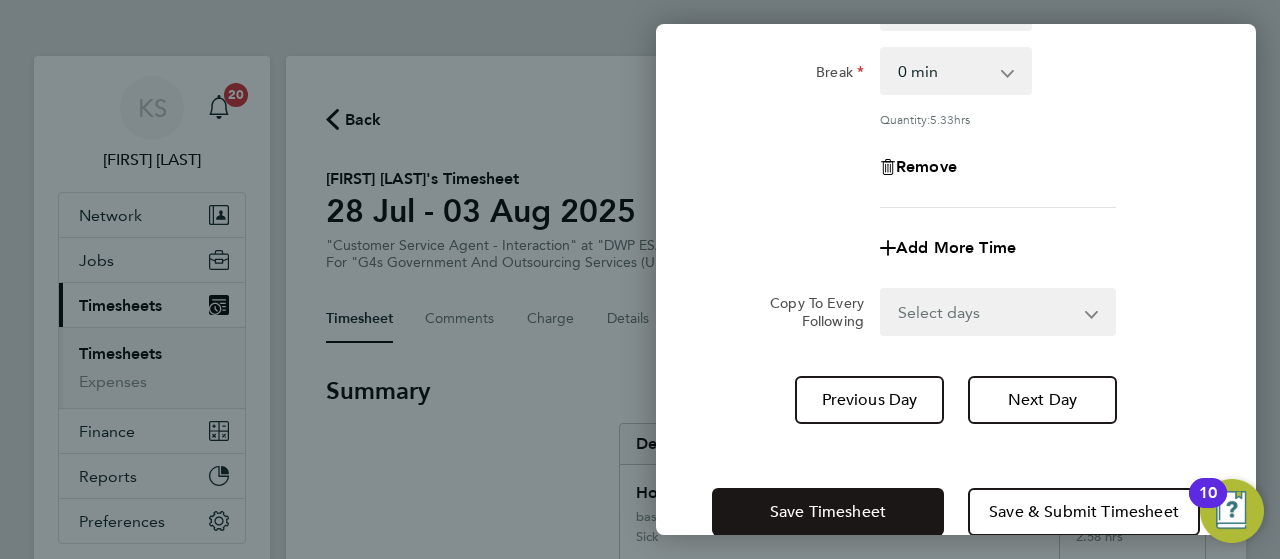 click on "Save Timesheet" 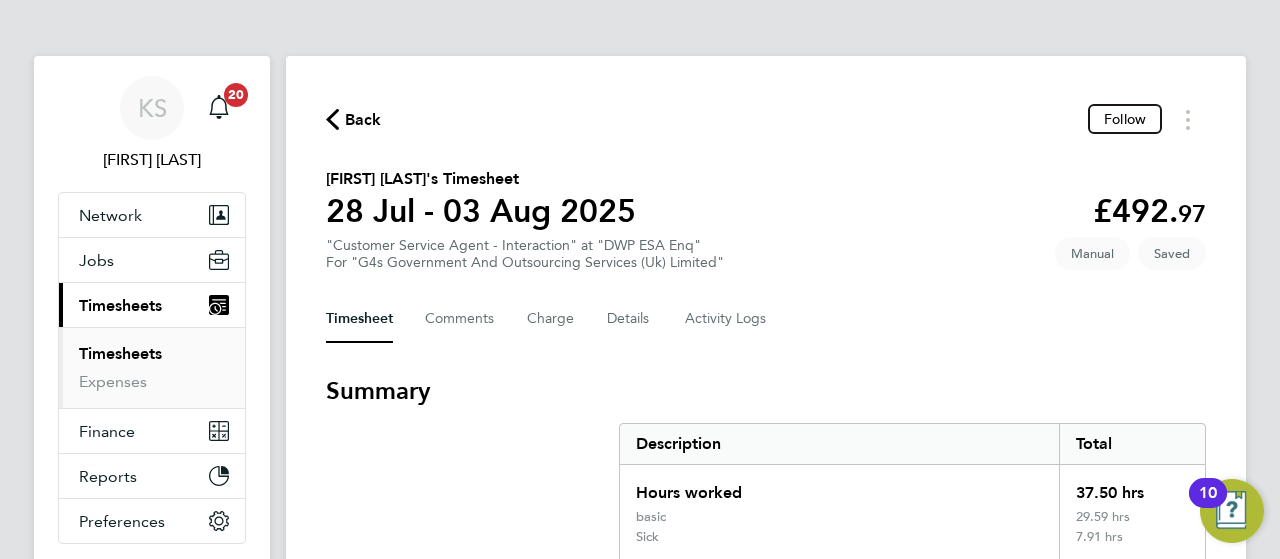 click on "[FIRST] [LAST]'s Timesheet   [DATE] - [DATE] [CURRENCY] "Customer Service Agent - Interaction" at "DWP ESA Enq"  For "G4s Government And Outsourcing Services (Uk) Limited"  Saved   Manual" 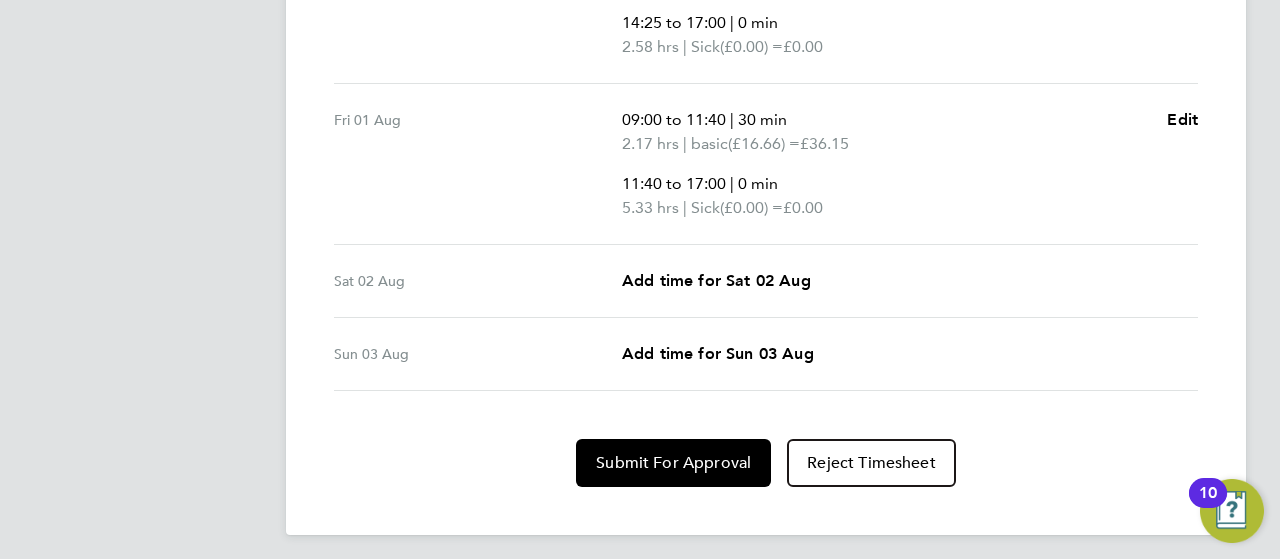 scroll, scrollTop: 1030, scrollLeft: 0, axis: vertical 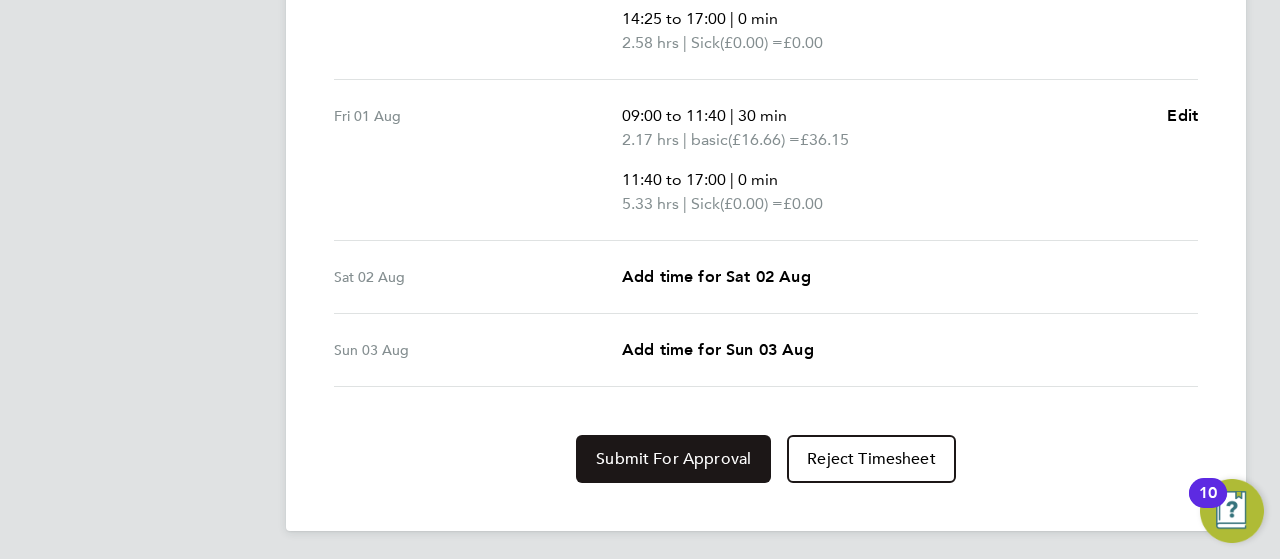 click on "Submit For Approval" 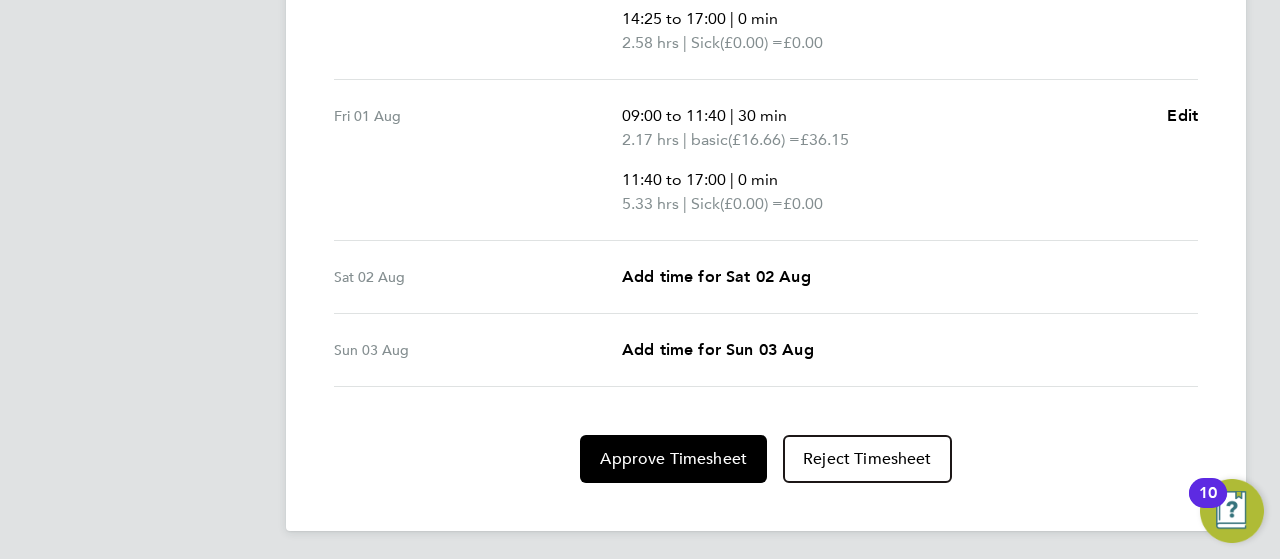 click on "Approve Timesheet   Reject Timesheet" 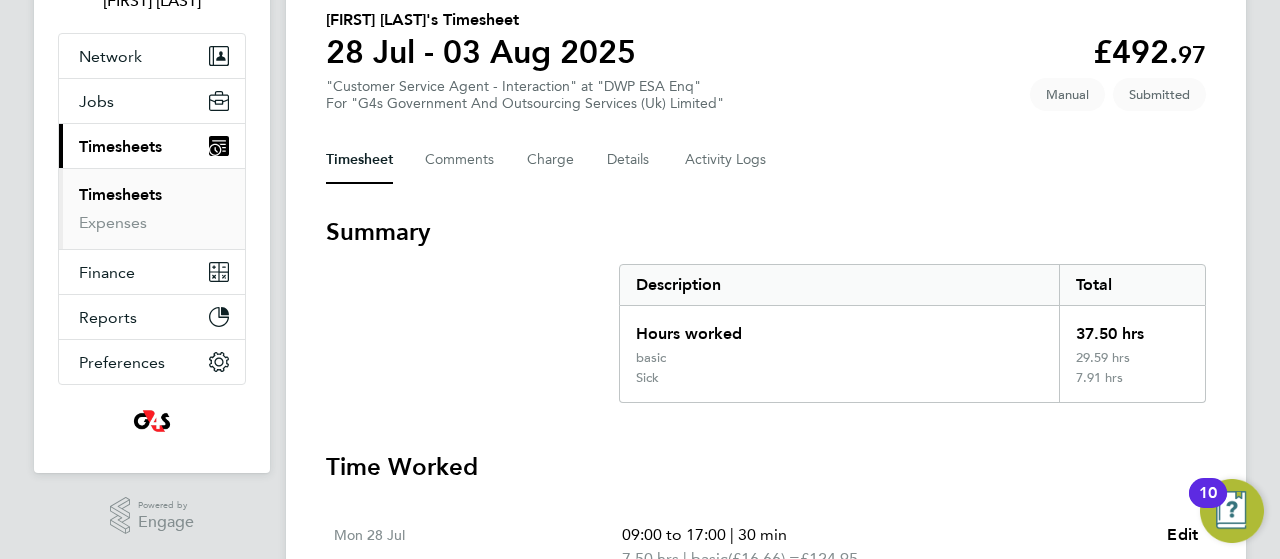 scroll, scrollTop: 0, scrollLeft: 0, axis: both 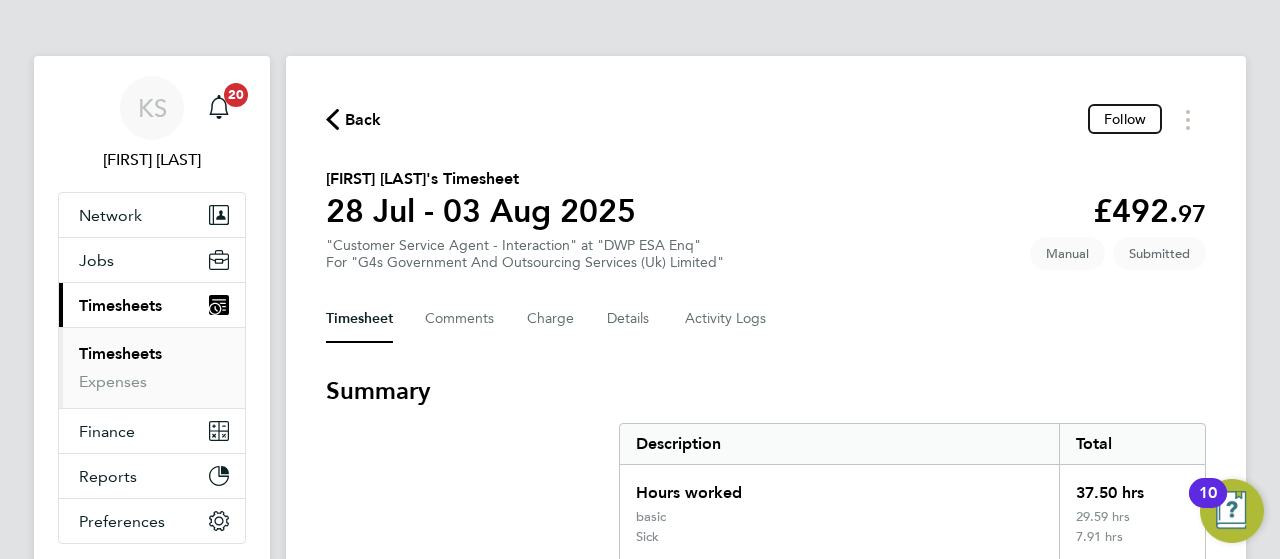 click on "Back" 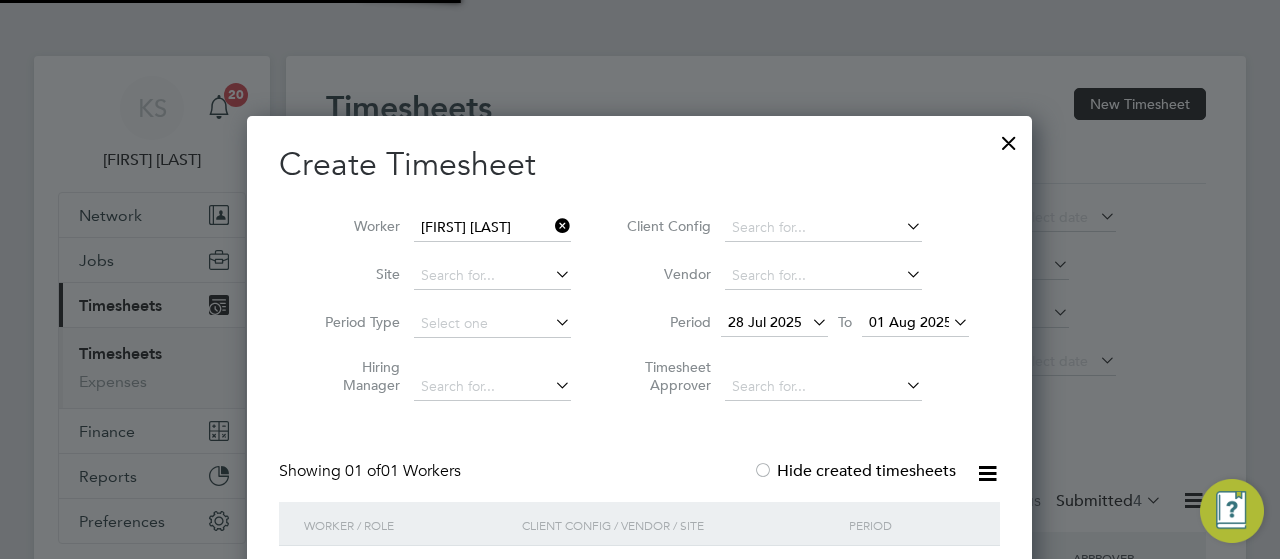scroll, scrollTop: 10, scrollLeft: 10, axis: both 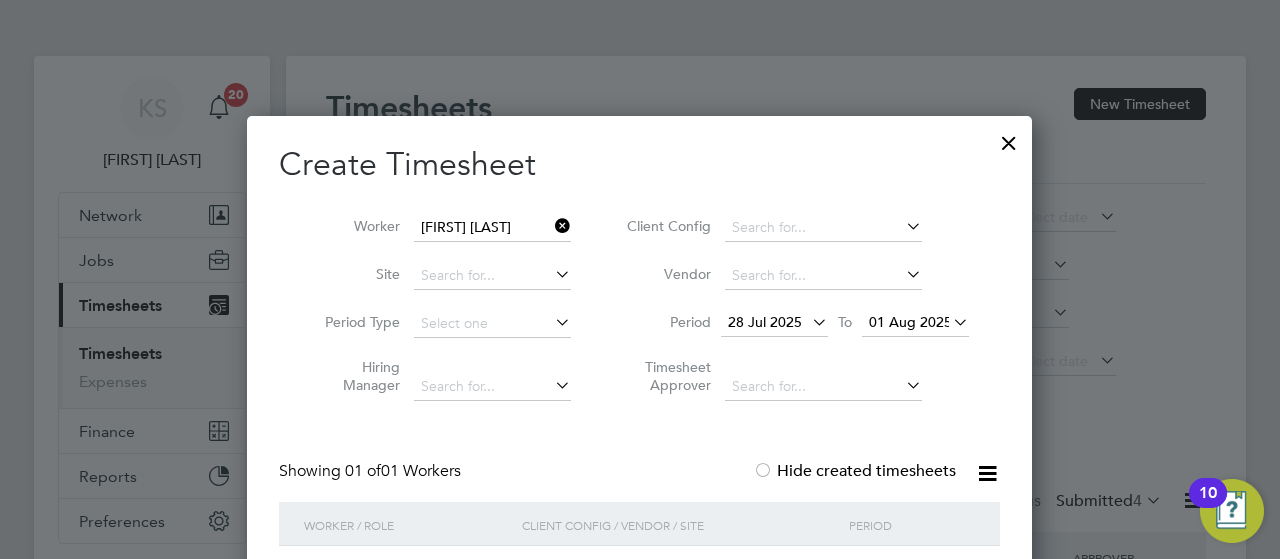 click at bounding box center [551, 226] 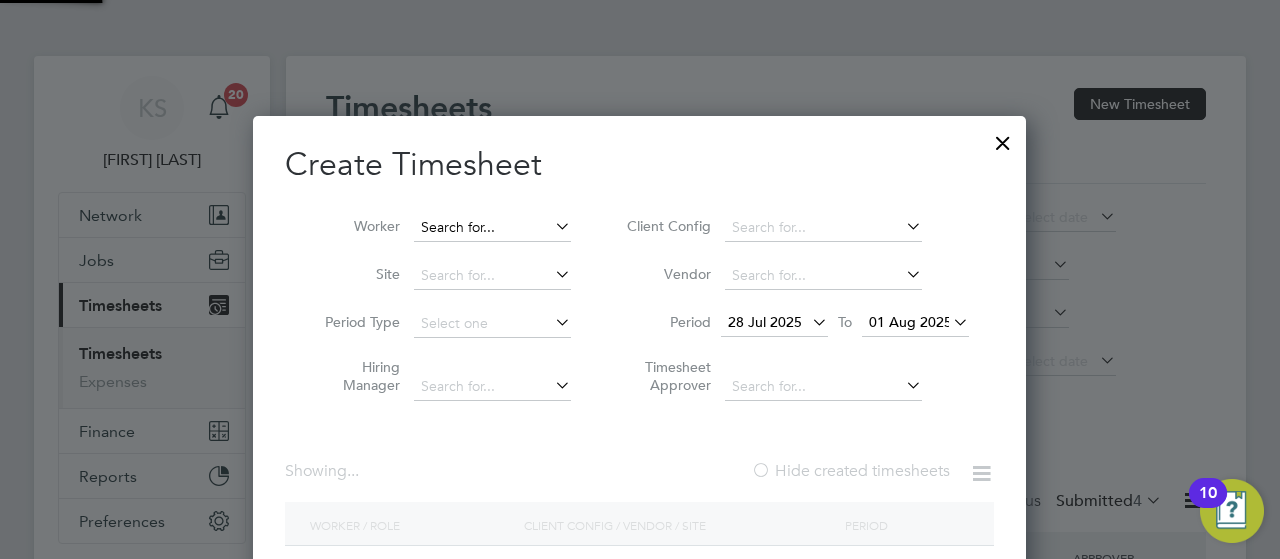 click at bounding box center (492, 228) 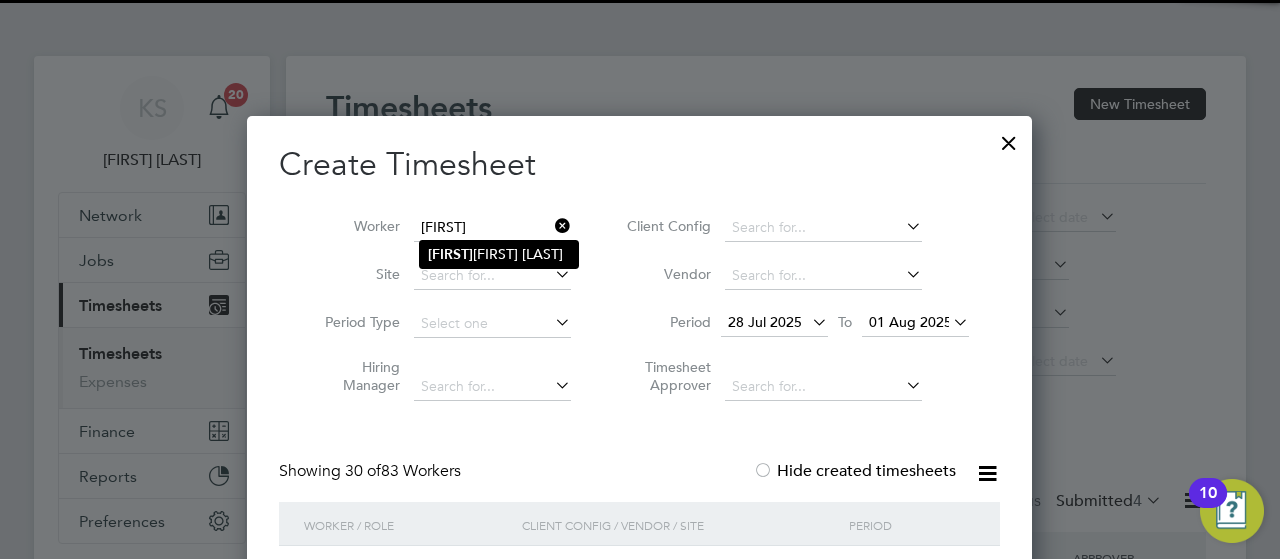 click on "[FIRST] [LAST]" 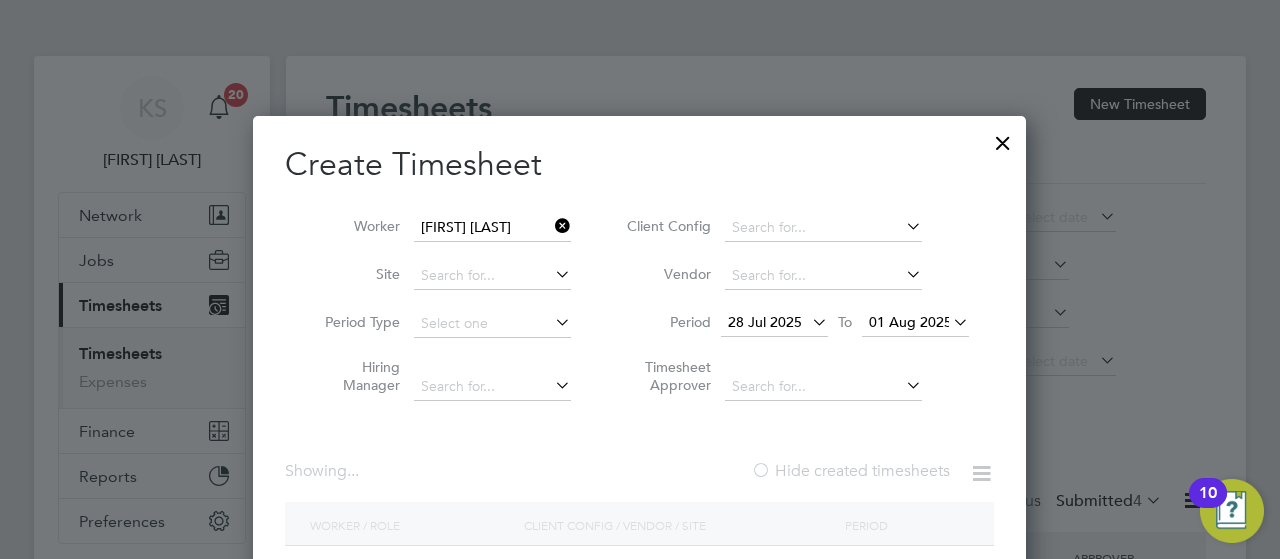 scroll, scrollTop: 10, scrollLeft: 9, axis: both 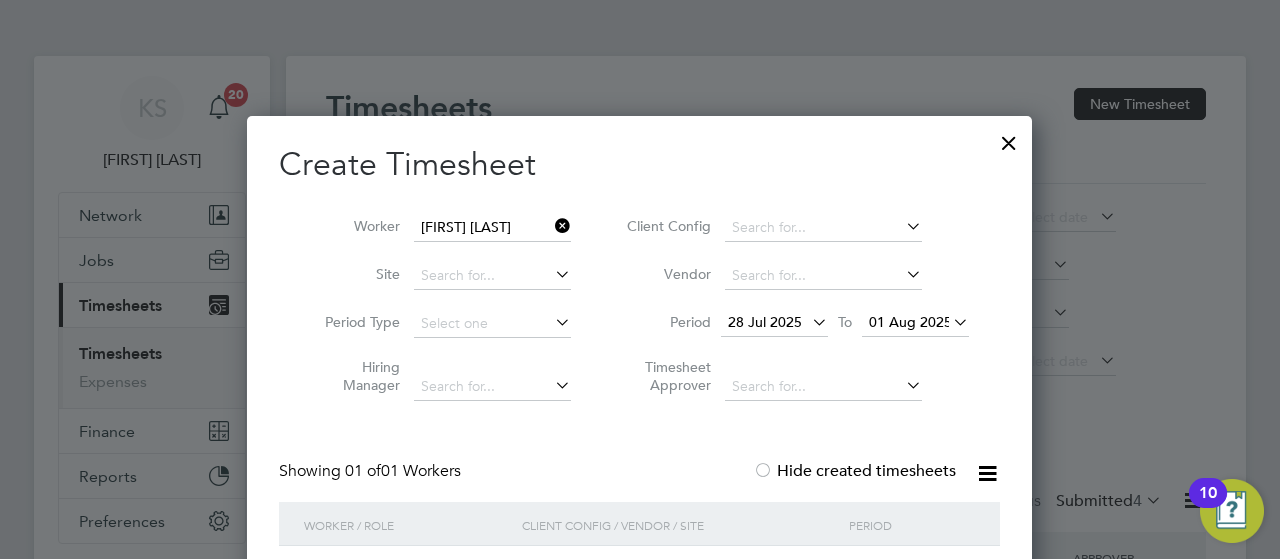 click on "Timesheet Approver" at bounding box center [795, 379] 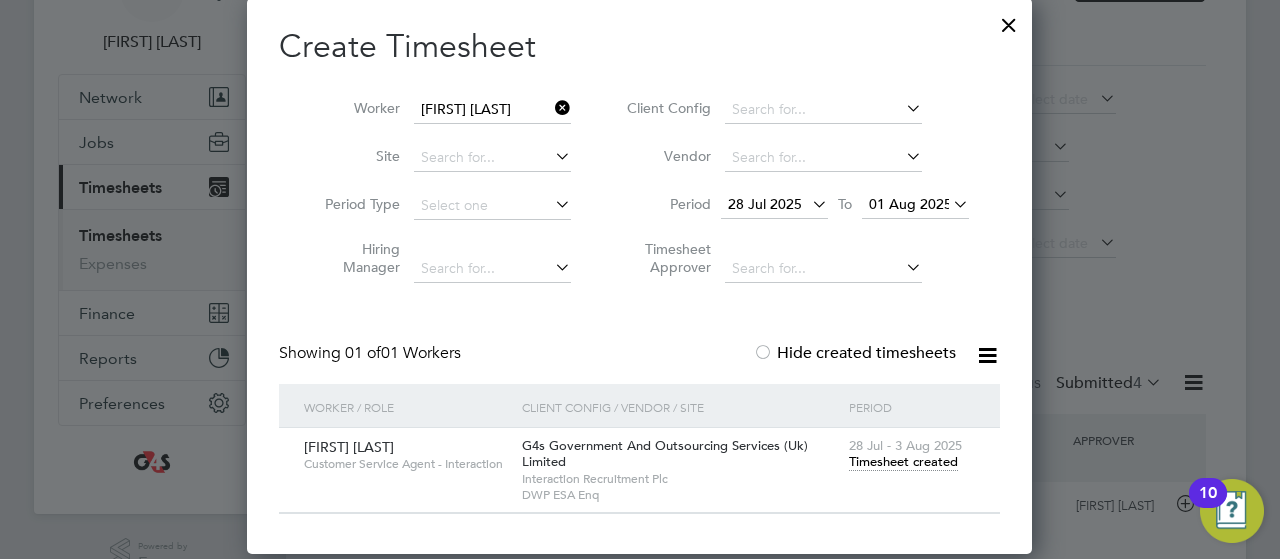 scroll, scrollTop: 120, scrollLeft: 0, axis: vertical 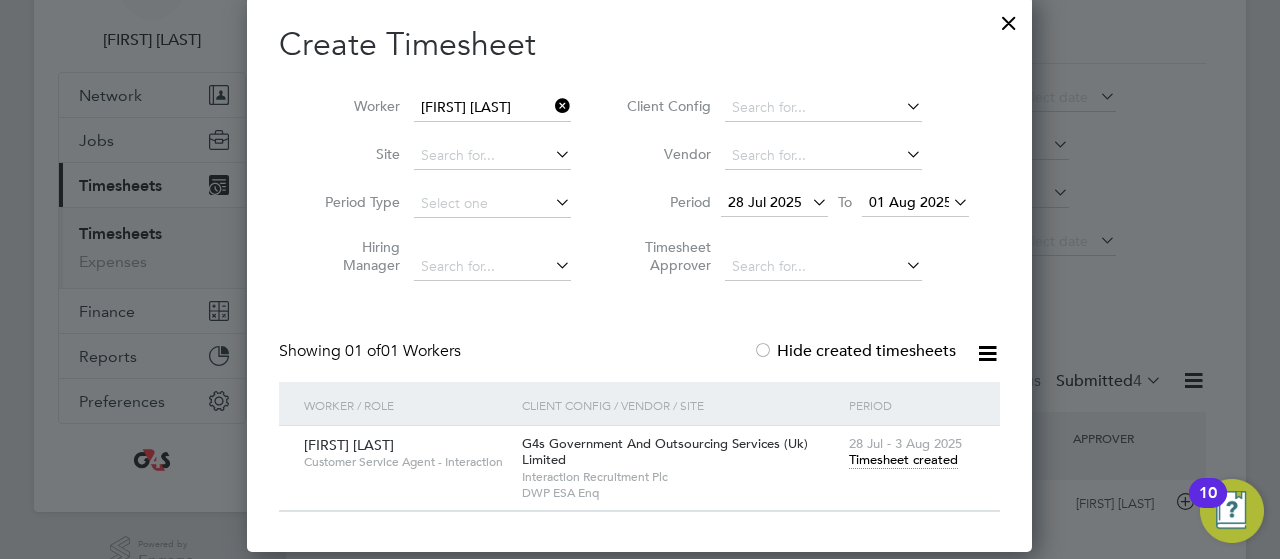 click on "Timesheet created" at bounding box center (903, 460) 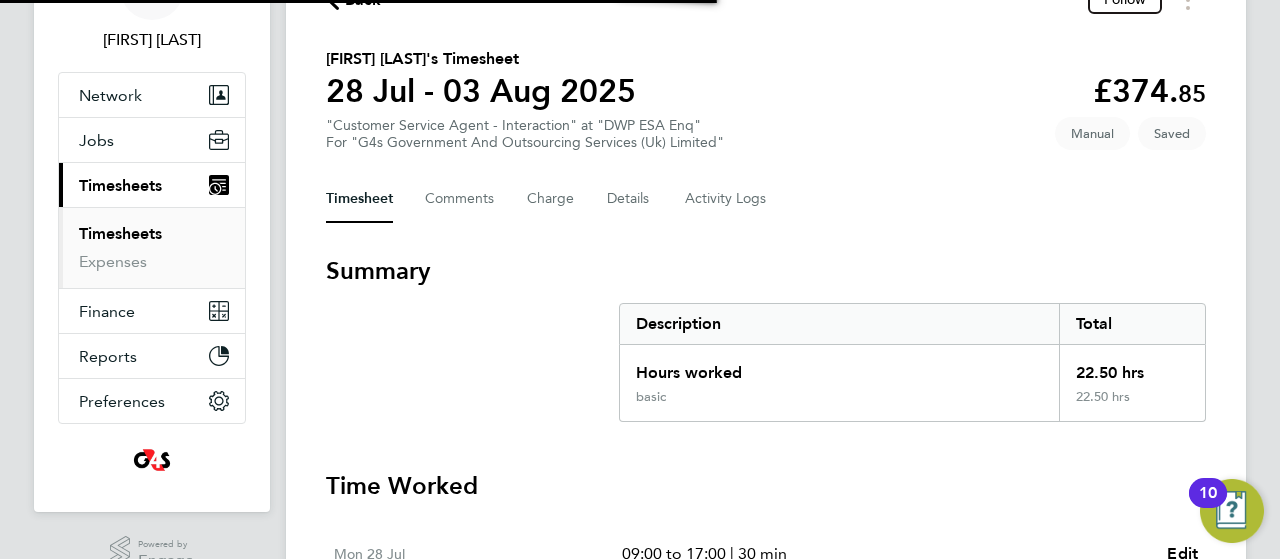 scroll, scrollTop: 0, scrollLeft: 0, axis: both 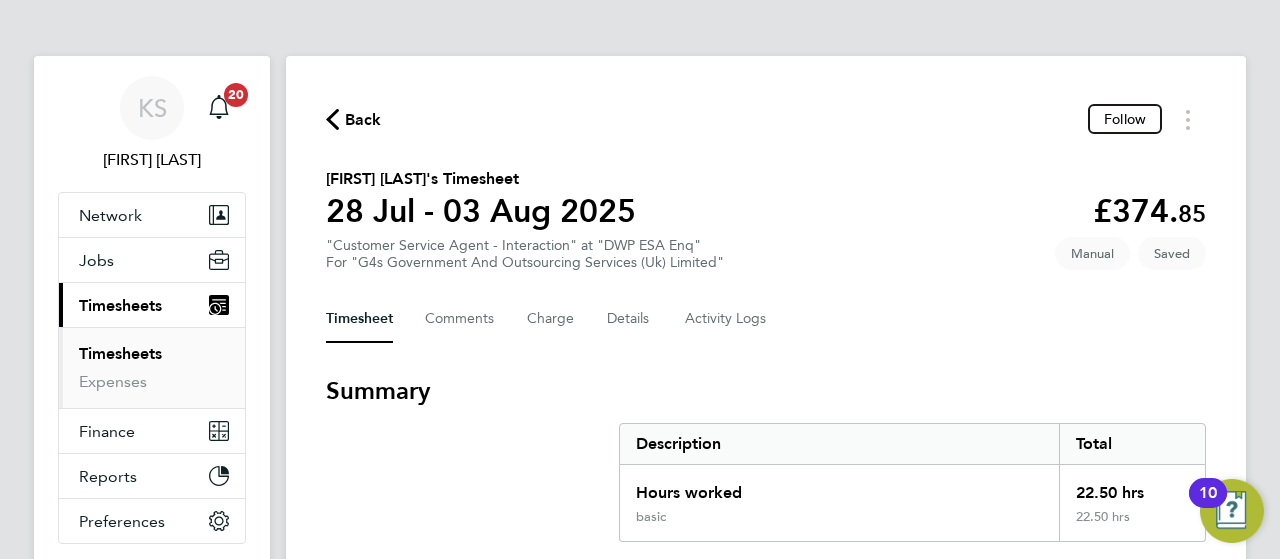 click on "[FIRST] [LAST]'s Timesheet   28 Jul - 03 Aug 2025   £374. 85  "Customer Service Agent - Interaction" at "DWP ESA Enq"  For "G4s Government And Outsourcing Services (Uk) Limited"  Saved   Manual" 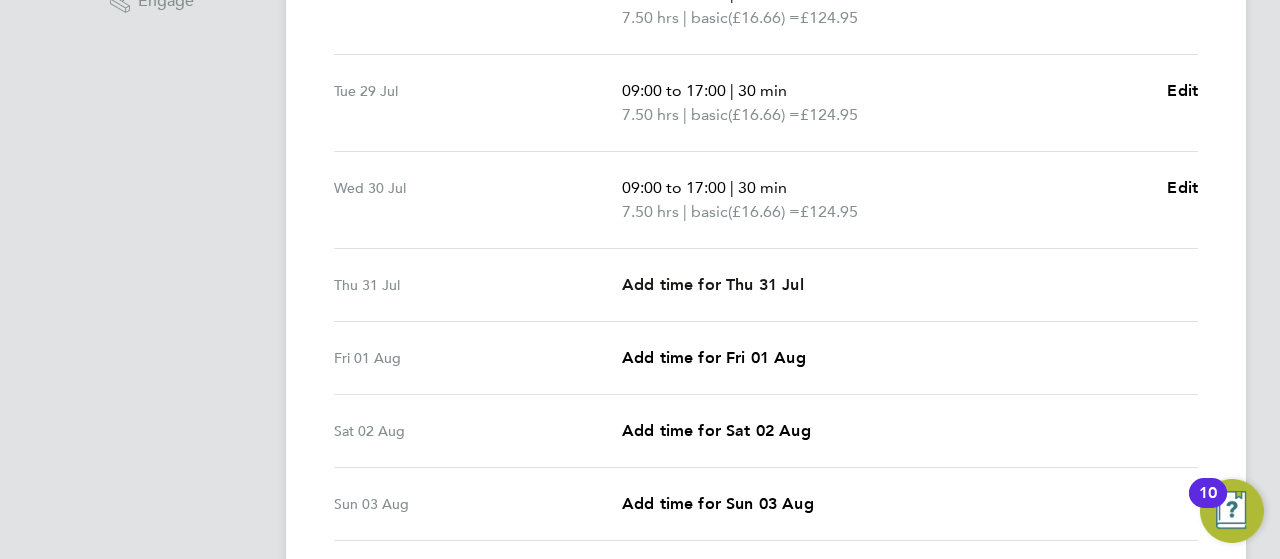 click on "Add time for Thu 31 Jul" at bounding box center [713, 284] 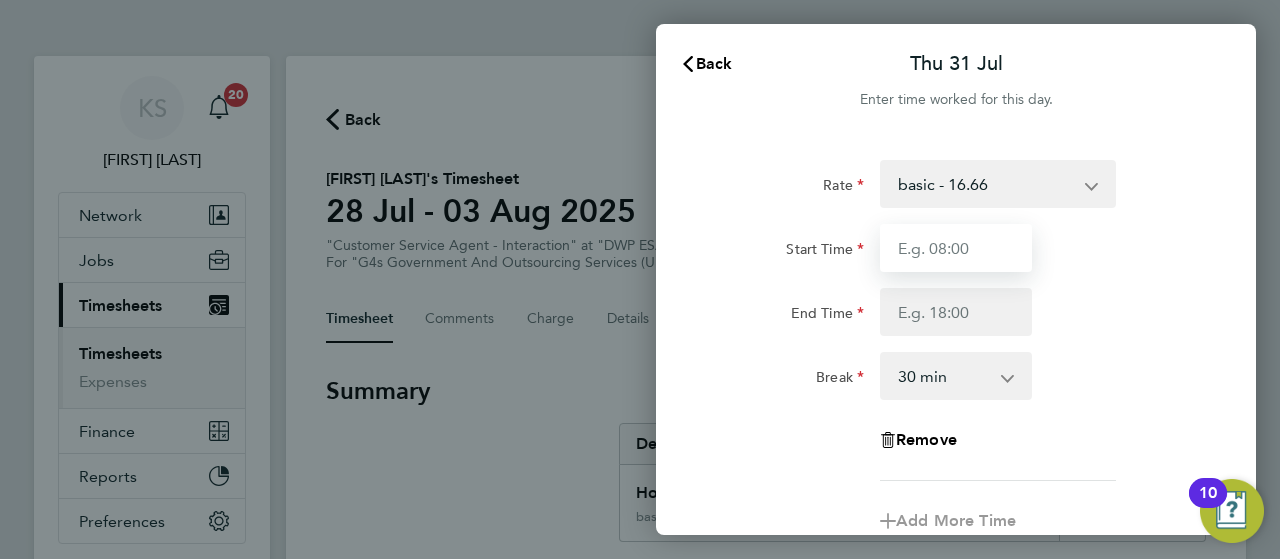 click on "Start Time" at bounding box center (956, 248) 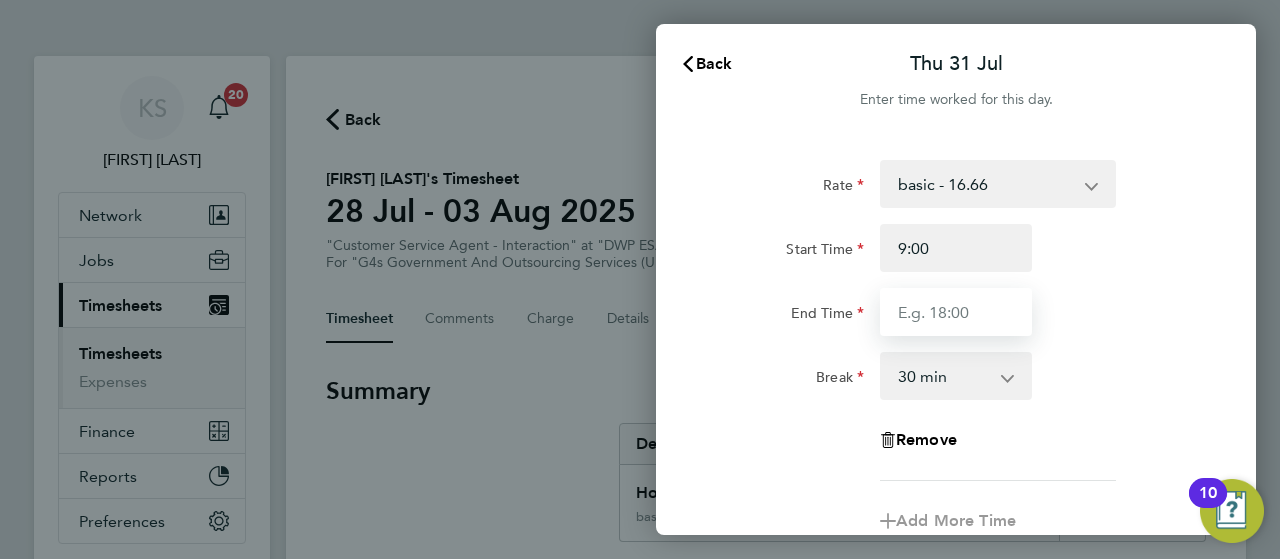 type on "09:00" 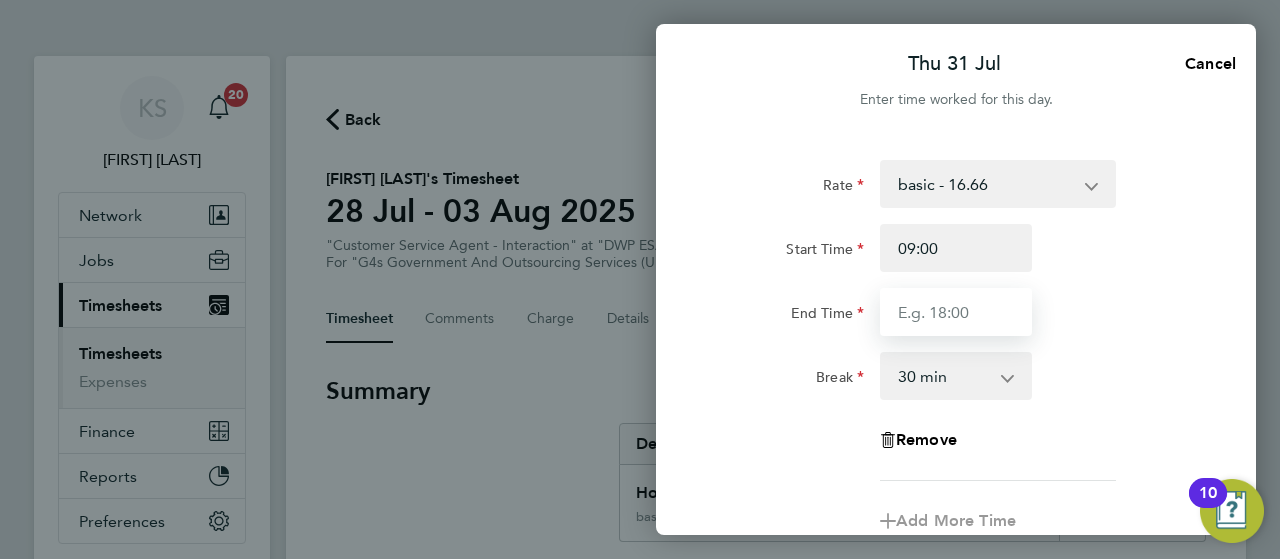 click on "End Time" at bounding box center [956, 312] 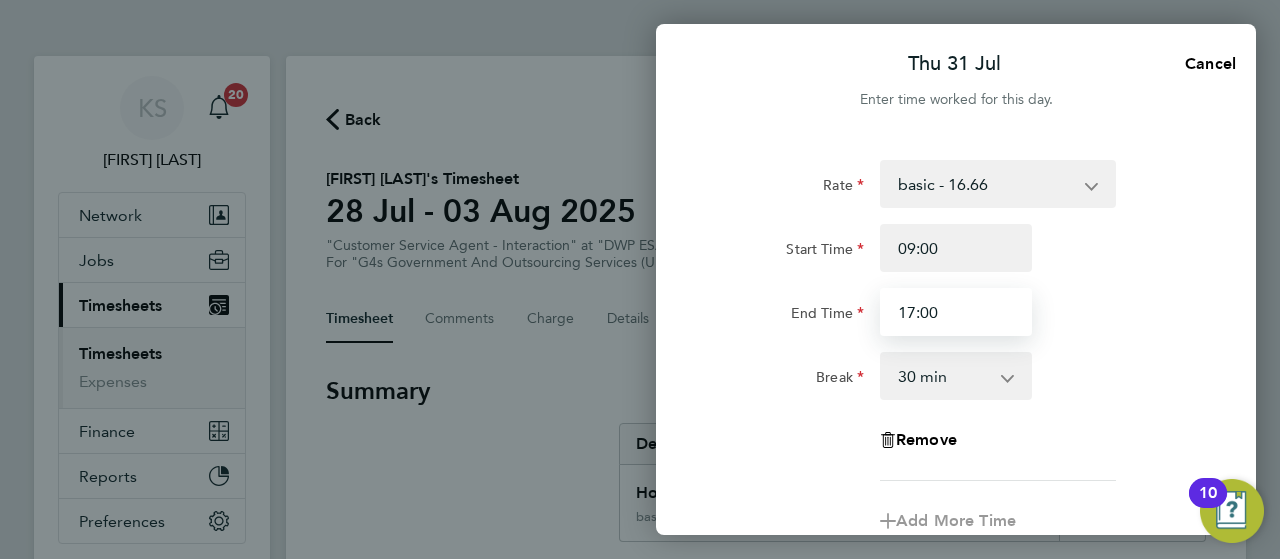 type on "17:00" 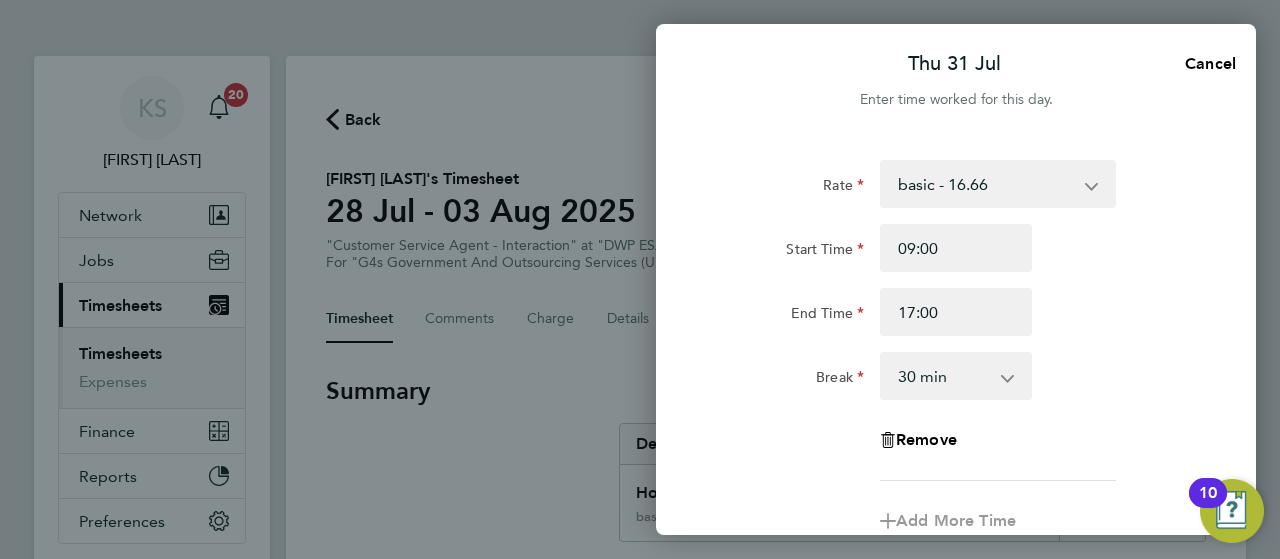 click on "End Time 17:00" 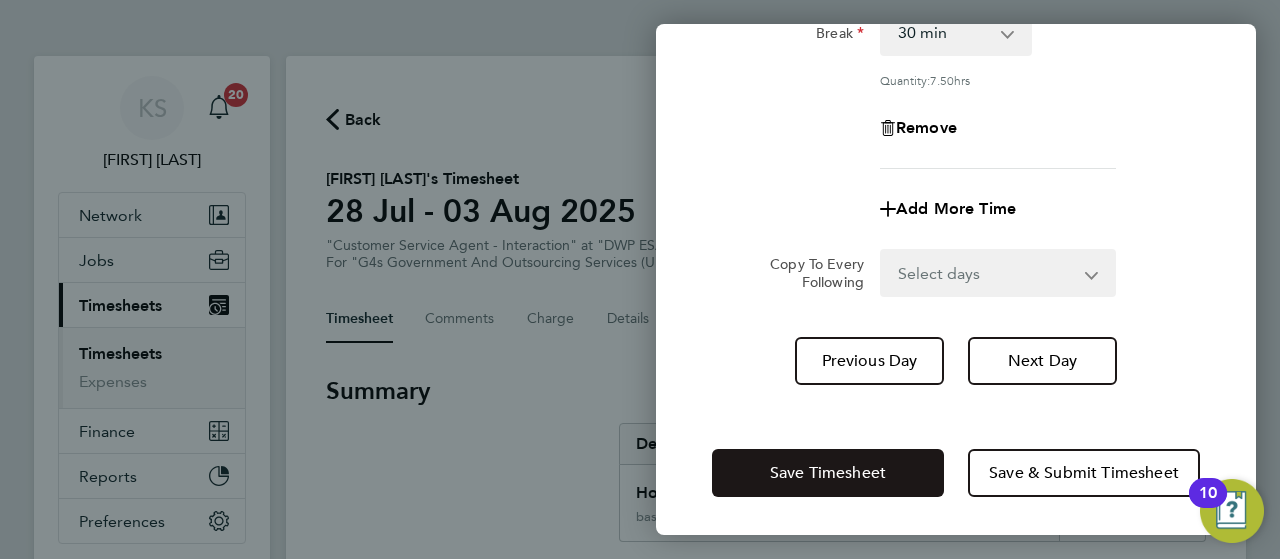 click on "Save Timesheet" 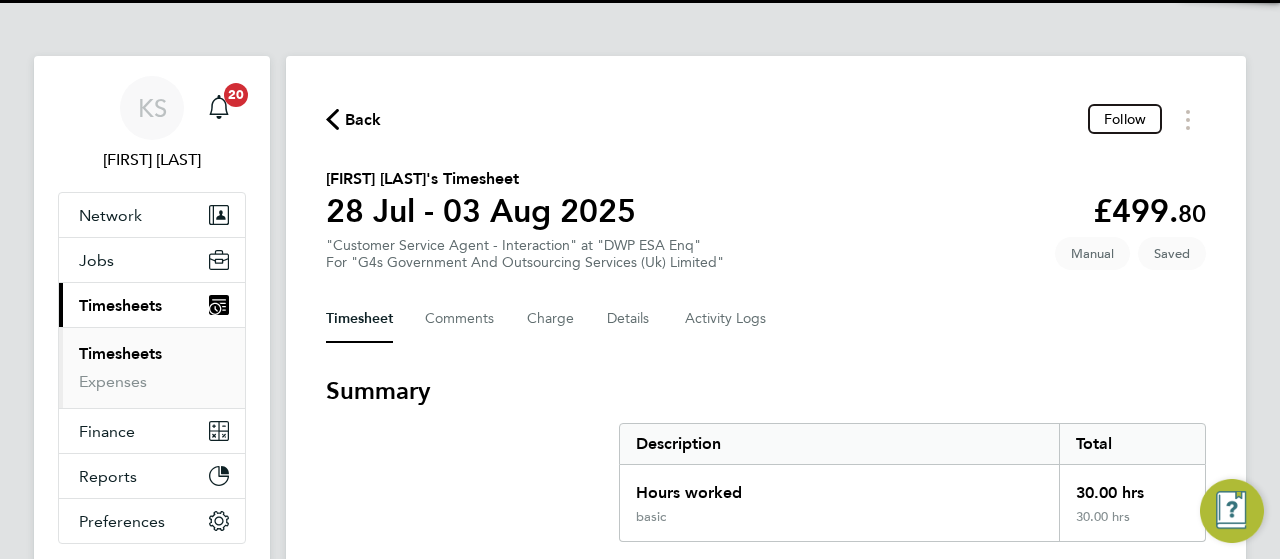 click on "Back  Follow
[FIRST] [LAST]'s Timesheet   28 Jul - 03 Aug 2025   £499. 80  "Customer Service Agent - Interaction" at "DWP ESA Enq"  For "G4s Government And Outsourcing Services (Uk) Limited"  Saved   Manual   Timesheet   Comments   Charge   Details   Activity Logs   Summary   Description   Total   Hours worked   30.00 hrs   basic   30.00 hrs   Time Worked   Mon 28 Jul   09:00 to 17:00   |   30 min   7.50 hrs   |   basic   (£16.66) =   £124.95   Edit   Tue 29 Jul   09:00 to 17:00   |   30 min   7.50 hrs   |   basic   (£16.66) =   £124.95   Edit   Wed 30 Jul   09:00 to 17:00   |   30 min   7.50 hrs   |   basic   (£16.66) =   £124.95   Edit   Thu 31 Jul   09:00 to 17:00   |   30 min   7.50 hrs   |   basic   (£16.66) =   £124.95   Edit   Fri 01 Aug   Add time for Fri 01 Aug   Add time for Fri 01 Aug   Sat 02 Aug   Add time for Sat 02 Aug   Add time for Sat 02 Aug   Sun 03 Aug   Add time for Sun 03 Aug   Add time for Sun 03 Aug   Submit For Approval   Reject Timesheet" 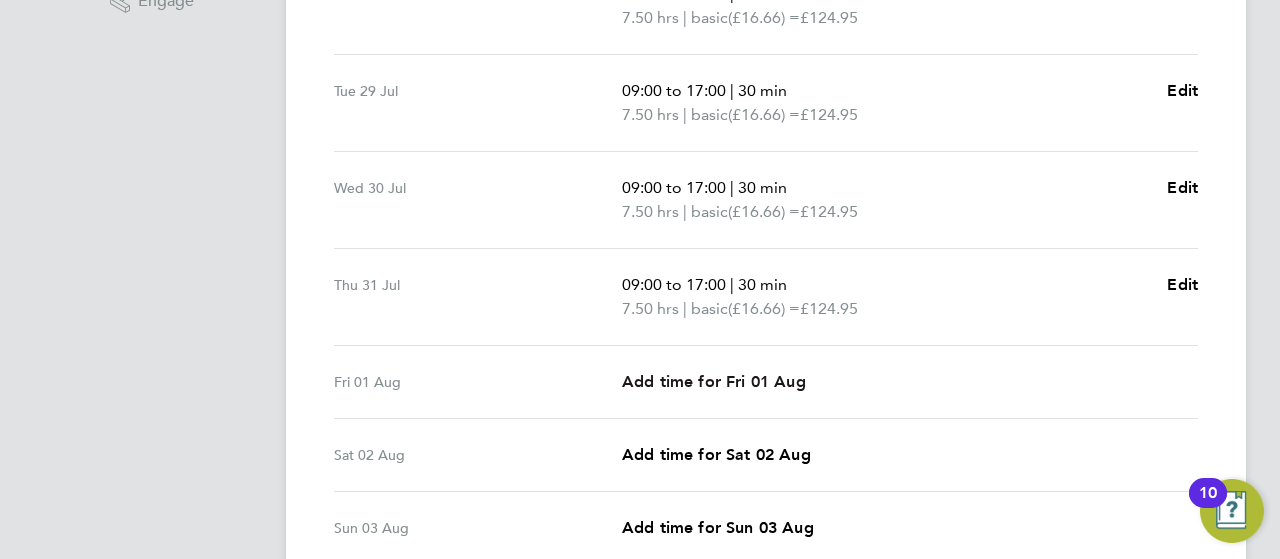 click on "Add time for Fri 01 Aug" at bounding box center (714, 381) 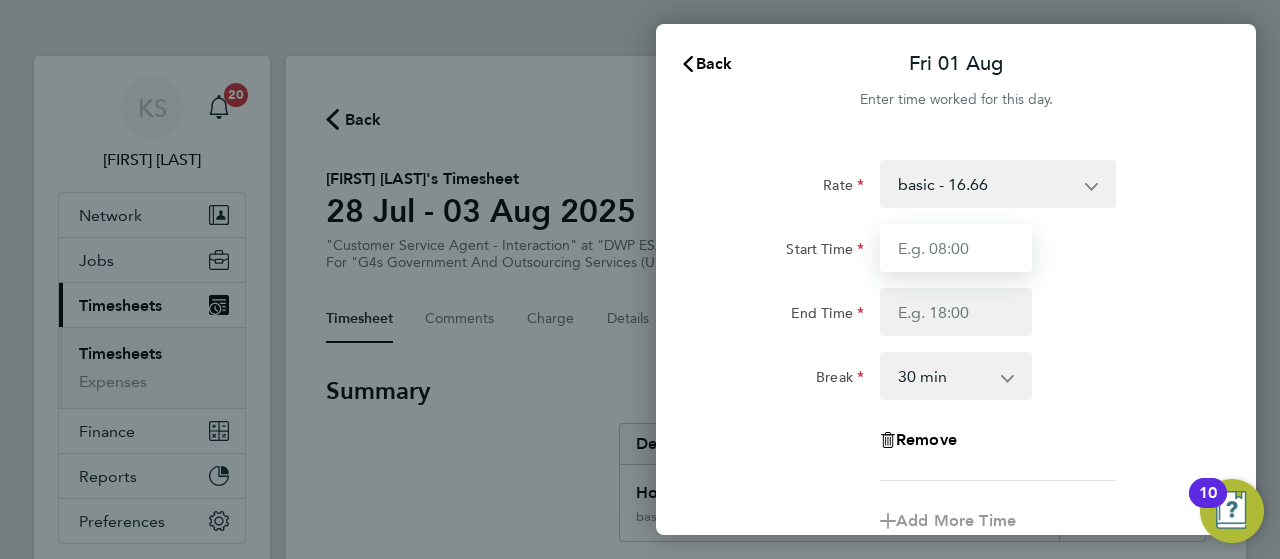 click on "Start Time" at bounding box center [956, 248] 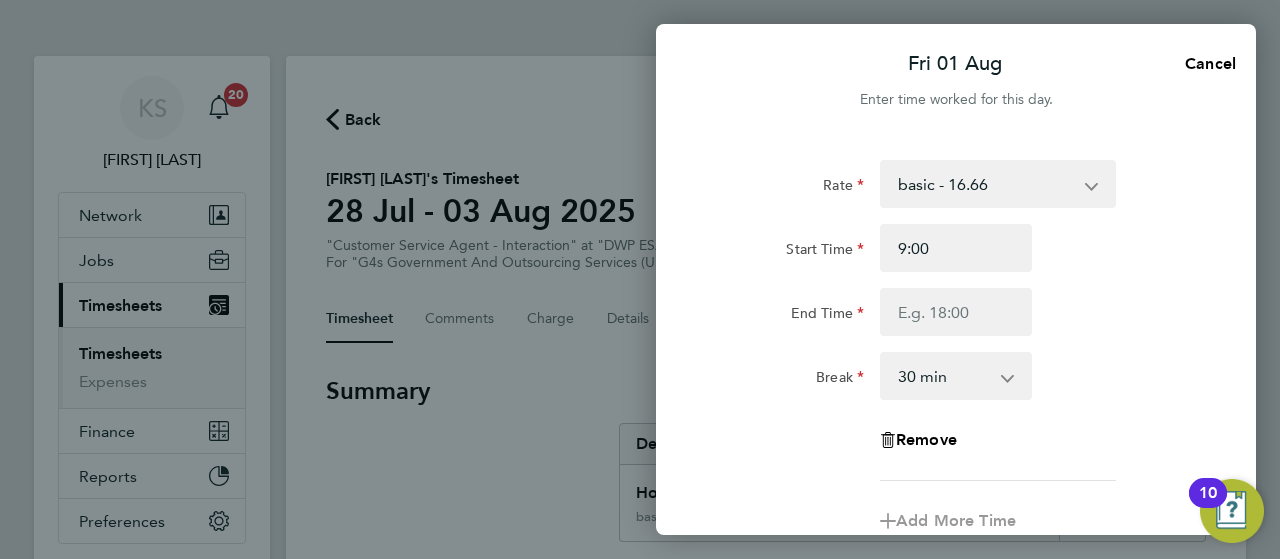 type on "09:00" 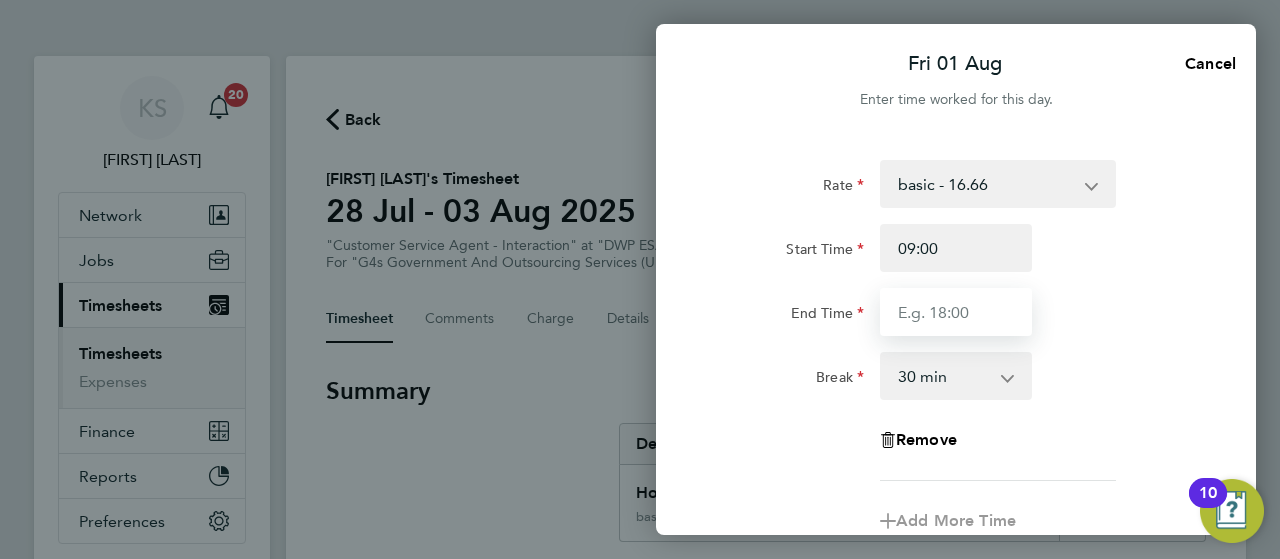click on "End Time" at bounding box center (956, 312) 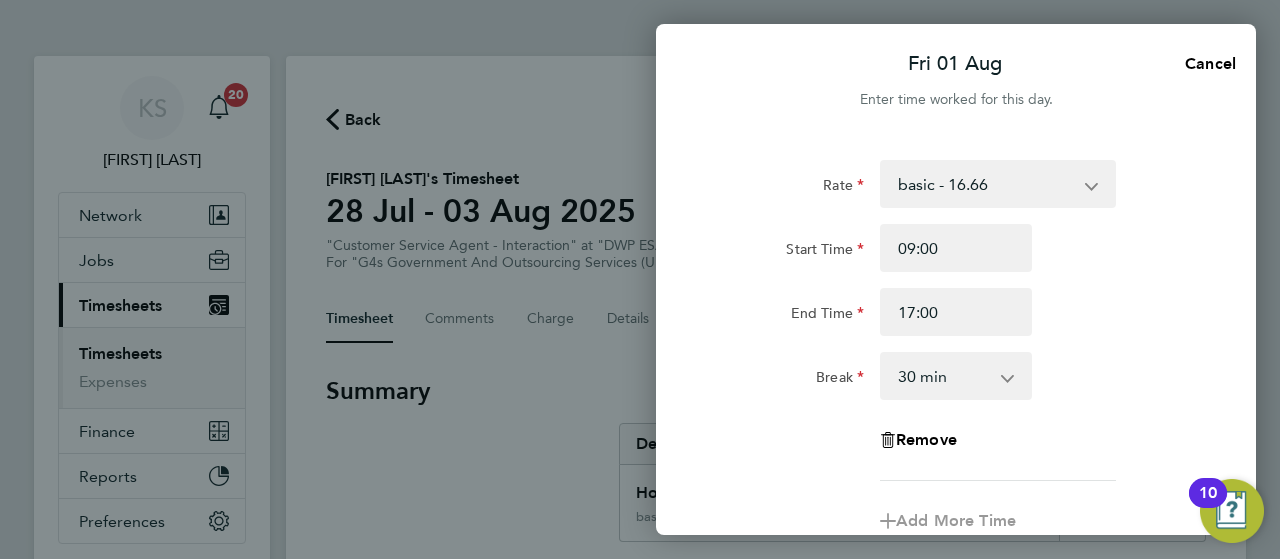 click on "Rate  basic - 16.66   x2 - 32.79   System Issue Not Paid   x1.5 - 24.73   Annual Leave   Bank Holiday   Sick   System Issue Paid - 16.66
Start Time 09:00 End Time 17:00 Break  0 min   15 min   30 min   45 min   60 min   75 min   90 min
Remove" 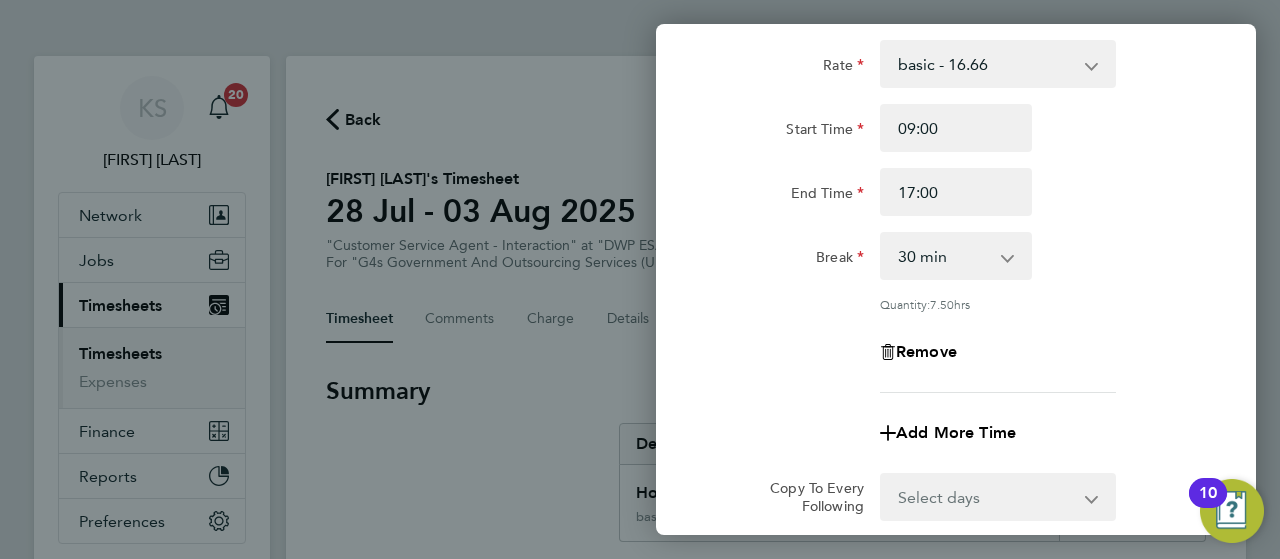 scroll, scrollTop: 80, scrollLeft: 0, axis: vertical 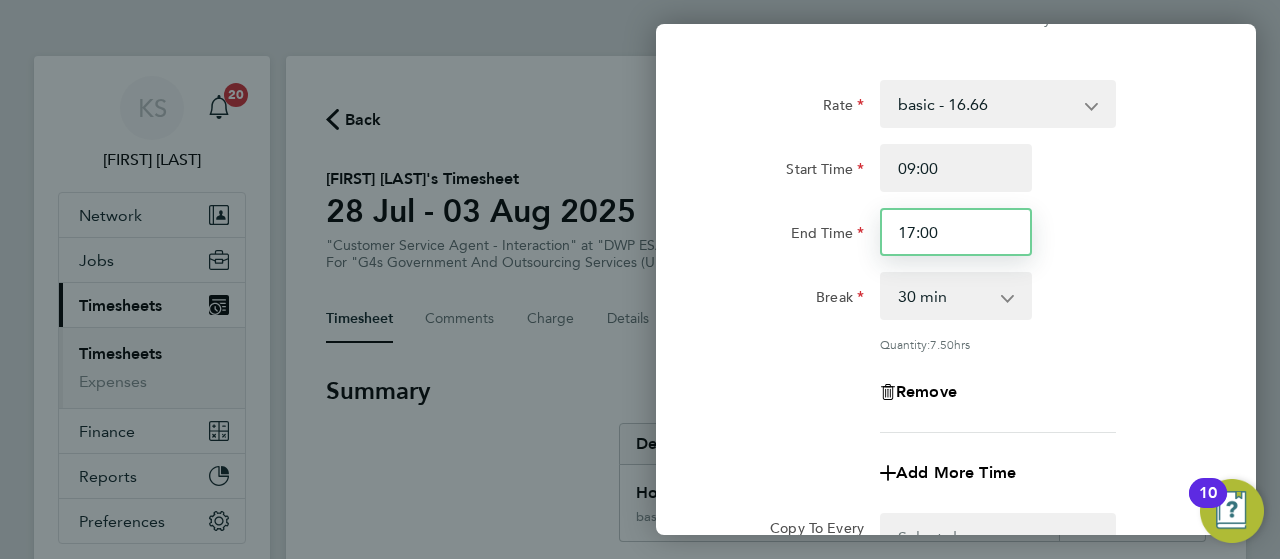 click on "17:00" at bounding box center [956, 232] 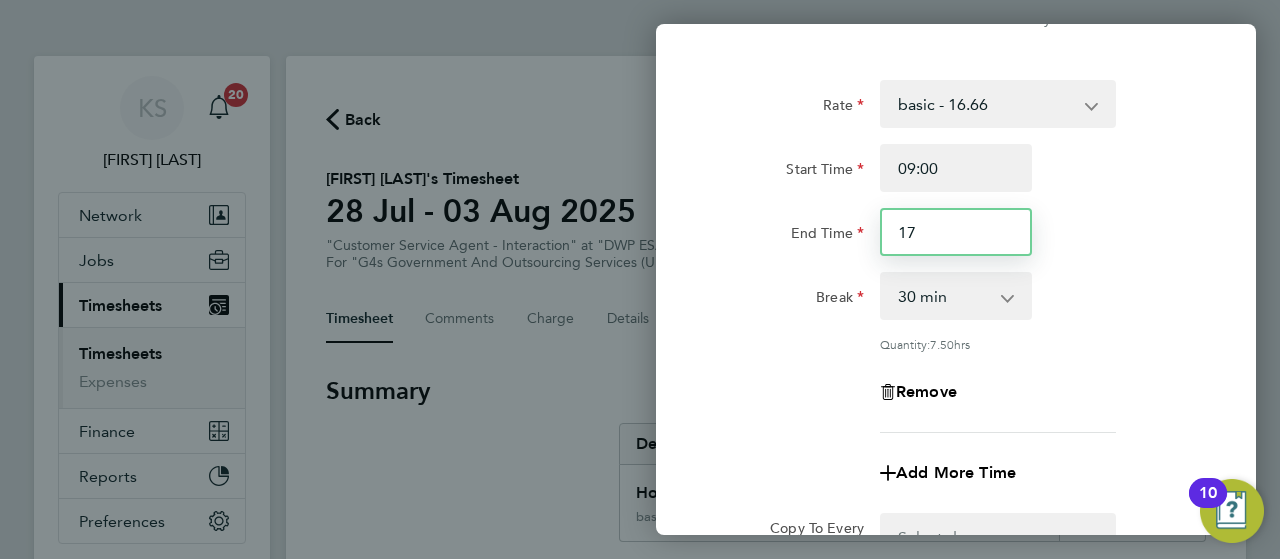 type on "1" 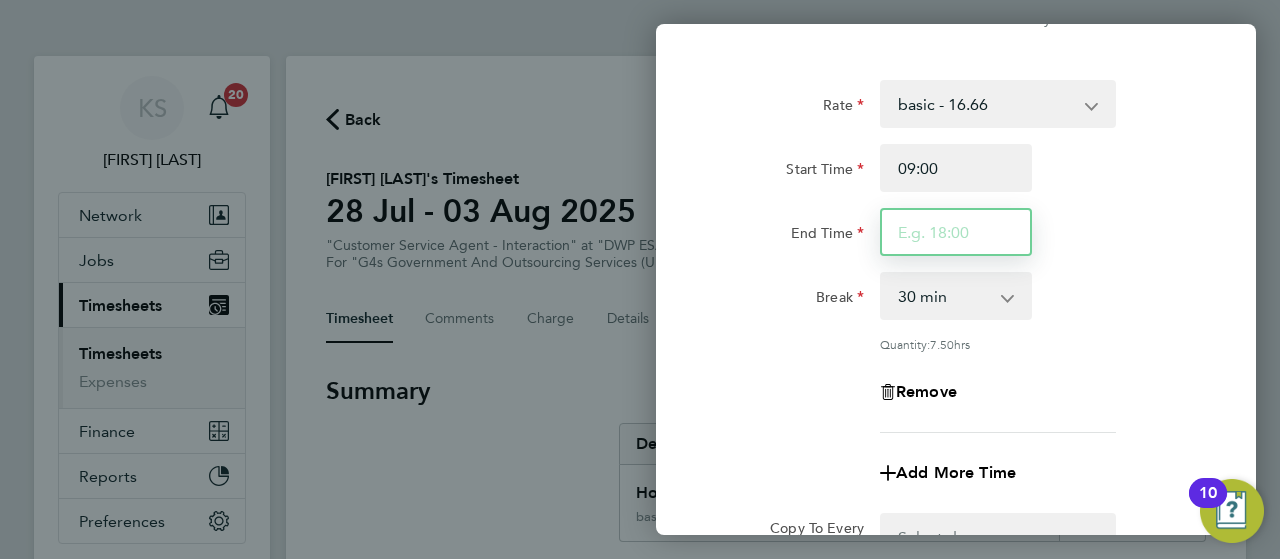 type 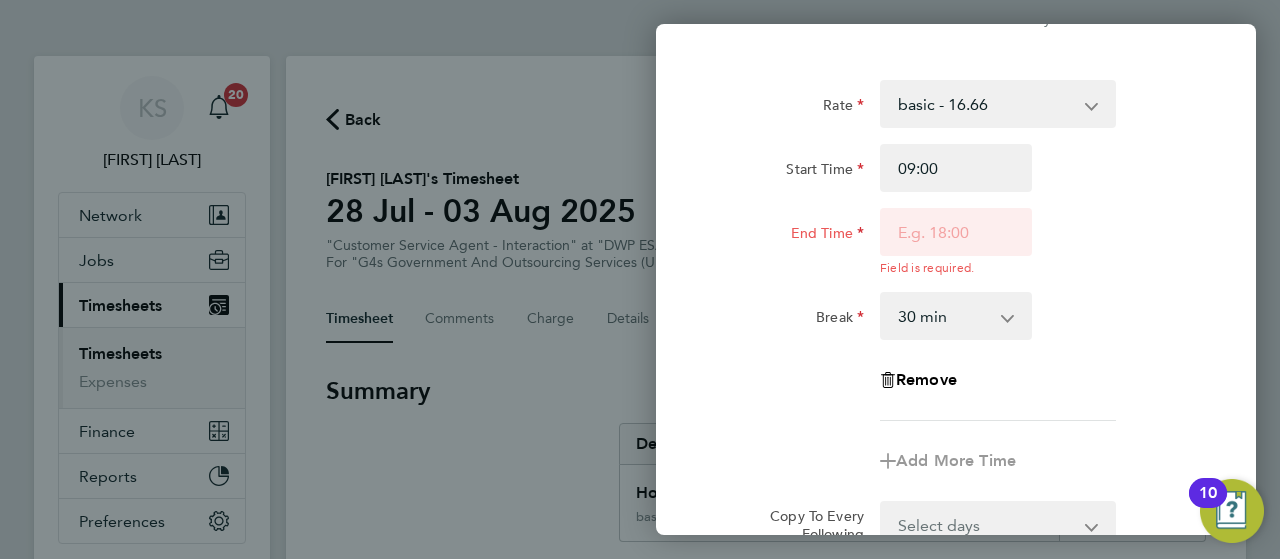 click on "basic - 16.66   x2 - 32.79   System Issue Not Paid   x1.5 - 24.73   Annual Leave   Bank Holiday   Sick   System Issue Paid - 16.66" at bounding box center (986, 104) 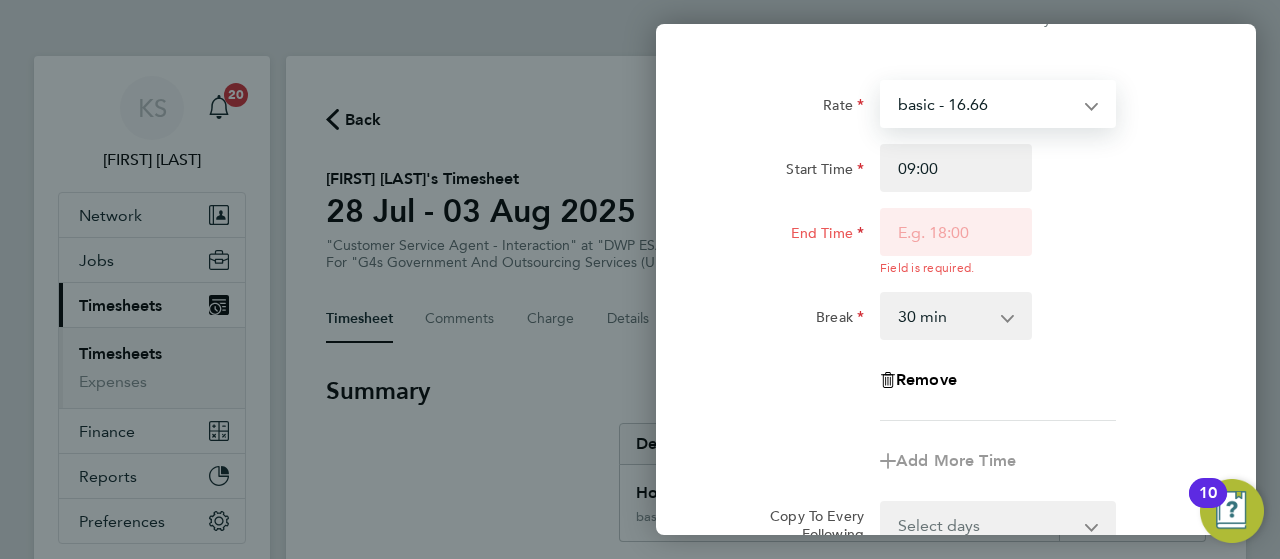 select on "30" 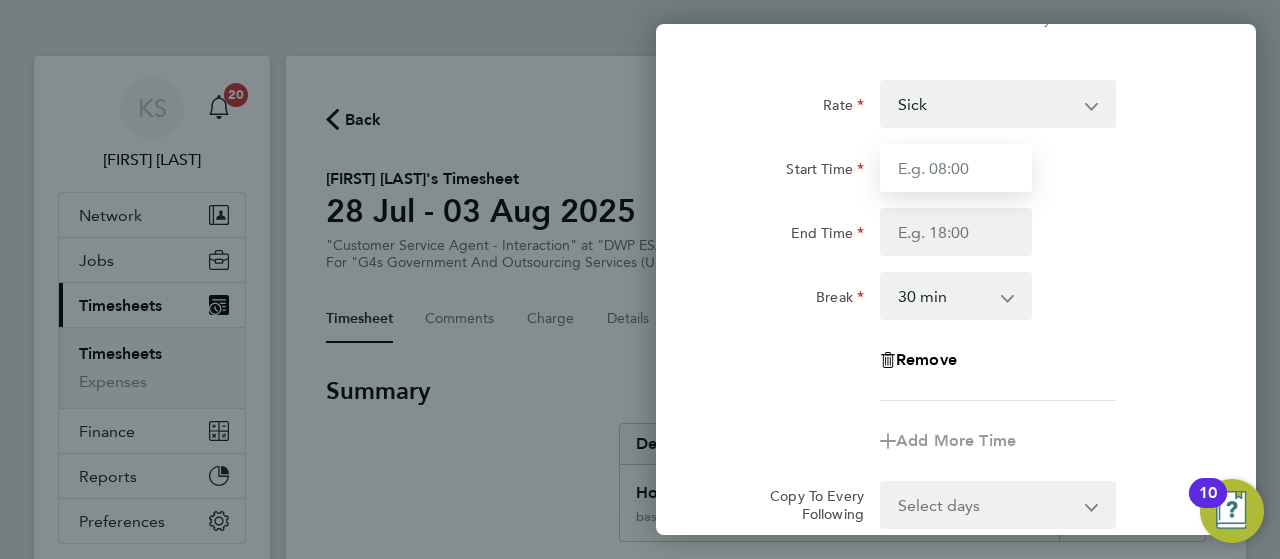 click on "Start Time" at bounding box center (956, 168) 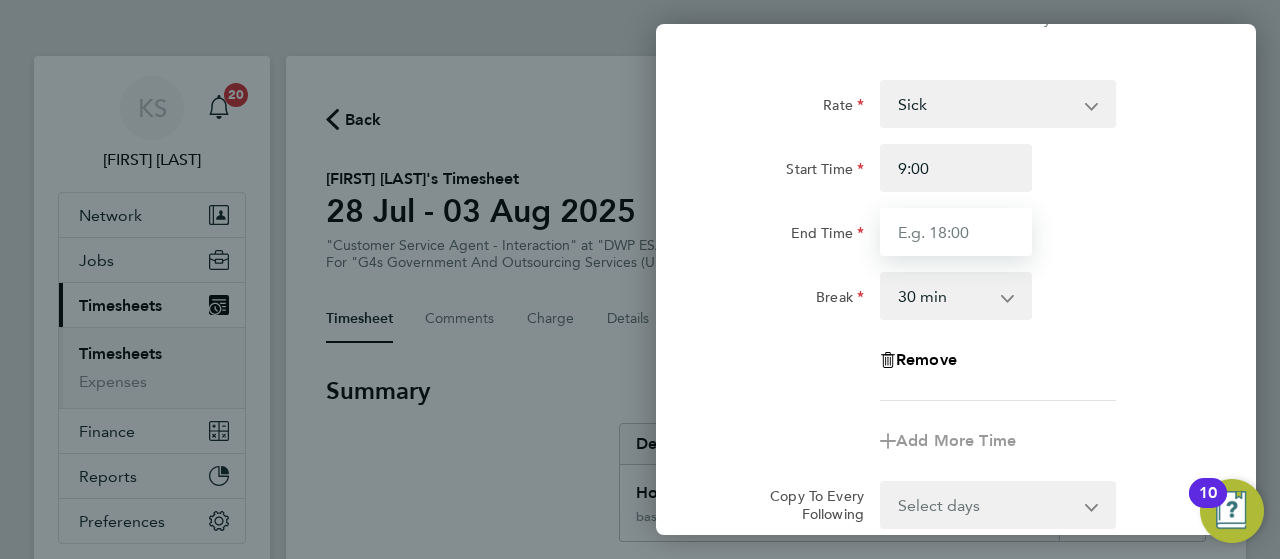 type on "09:00" 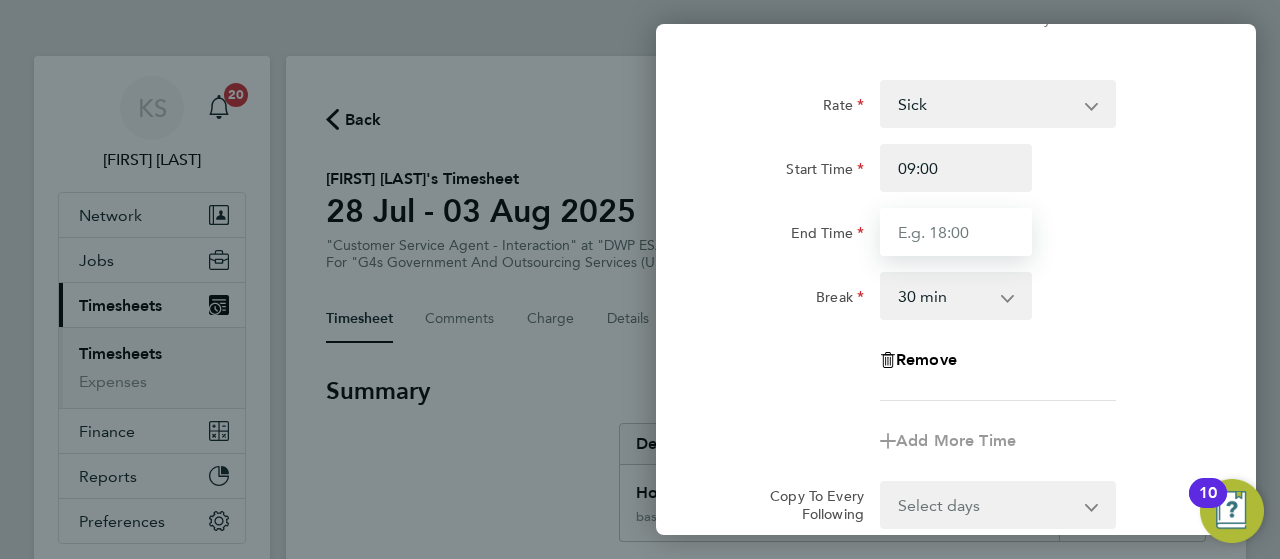 click on "End Time" at bounding box center (956, 232) 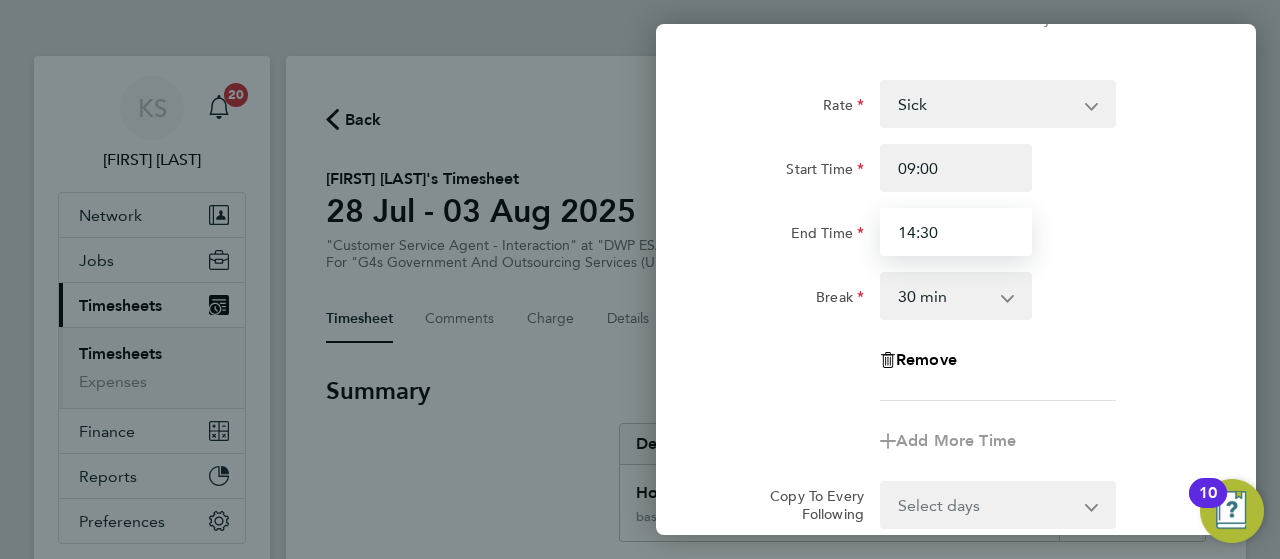 type on "14:30" 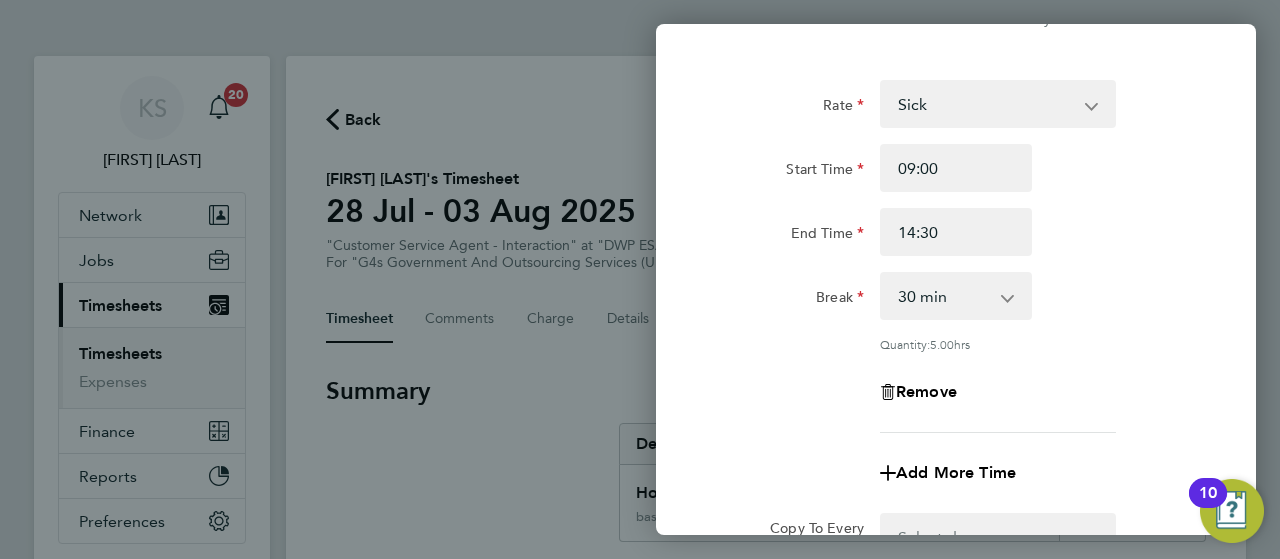 click on "Break  0 min   15 min   30 min   45 min   60 min   75 min   90 min" 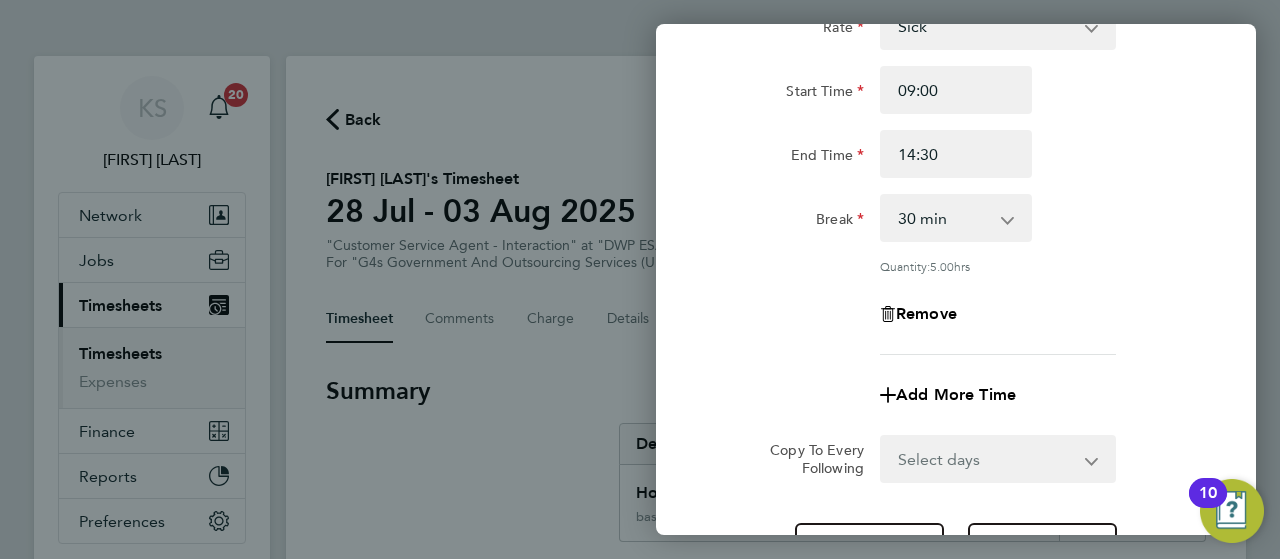 scroll, scrollTop: 160, scrollLeft: 0, axis: vertical 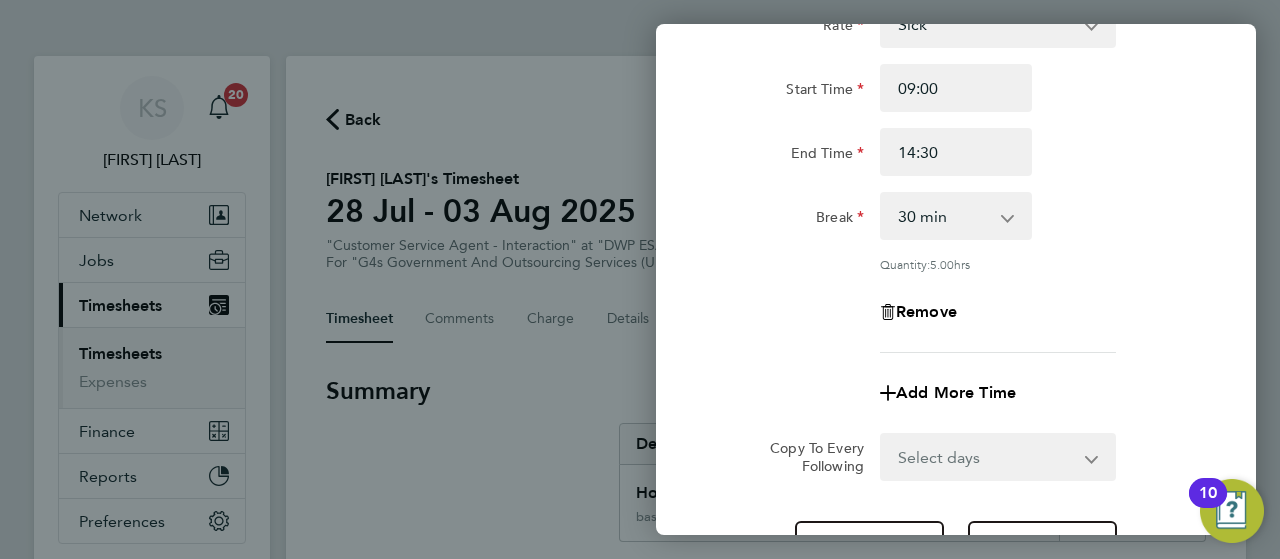 click on "0 min   15 min   30 min   45 min   60 min   75 min   90 min" at bounding box center (944, 216) 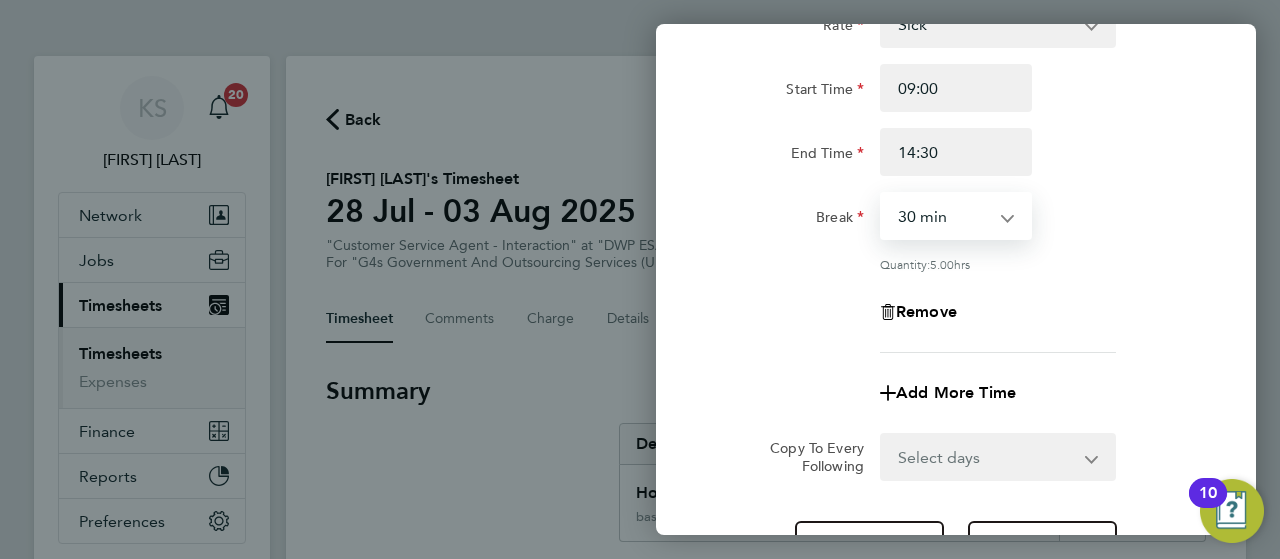 select on "0" 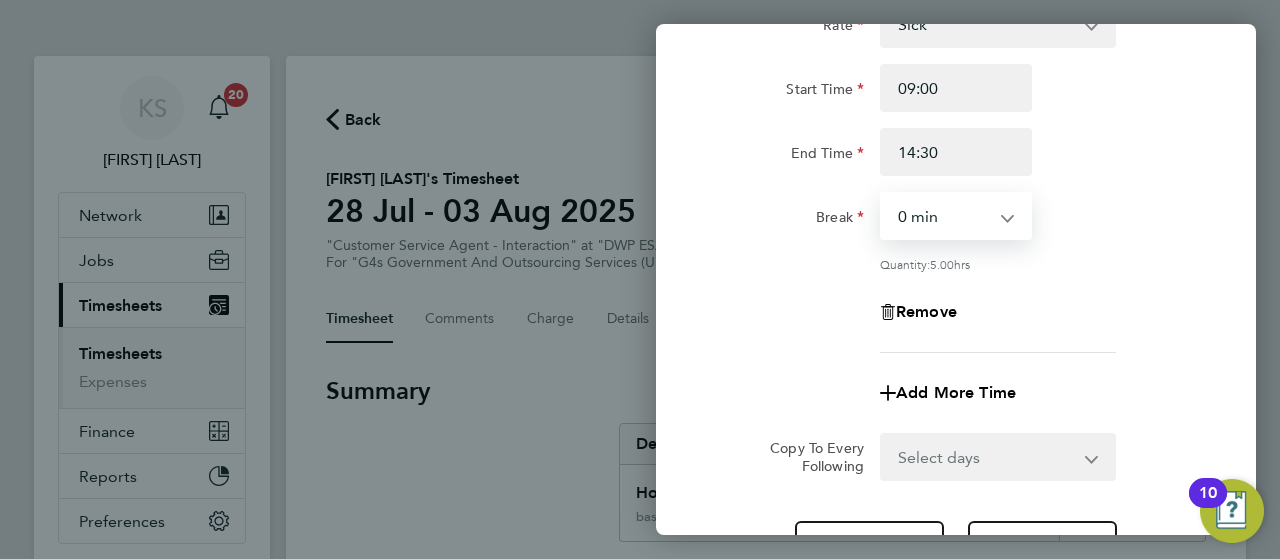click on "0 min   15 min   30 min   45 min   60 min   75 min   90 min" at bounding box center [944, 216] 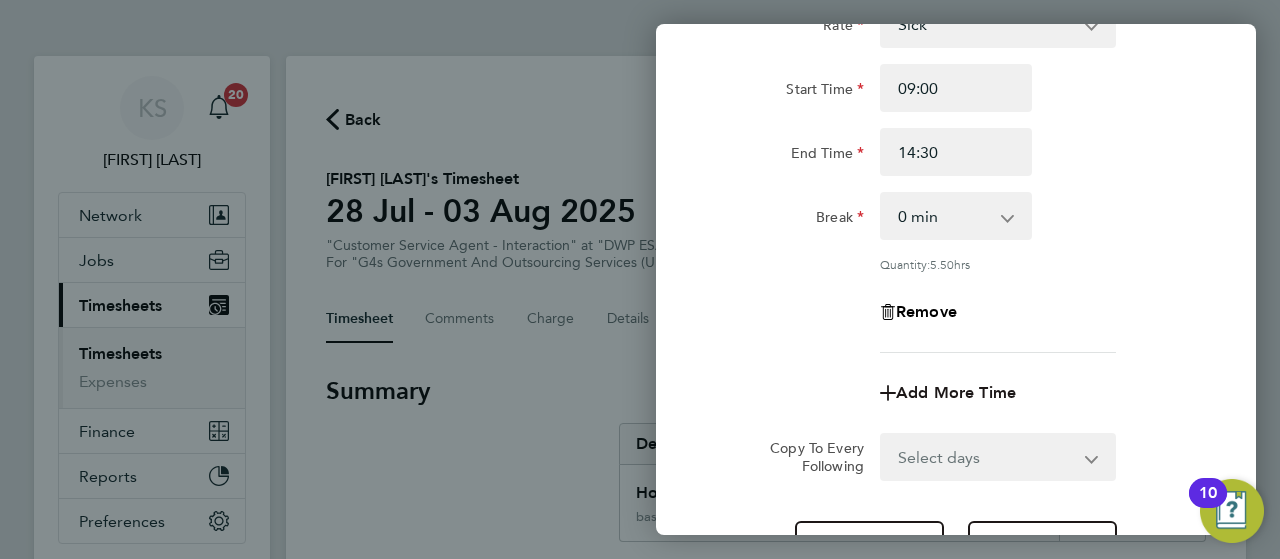 click on "Add More Time" 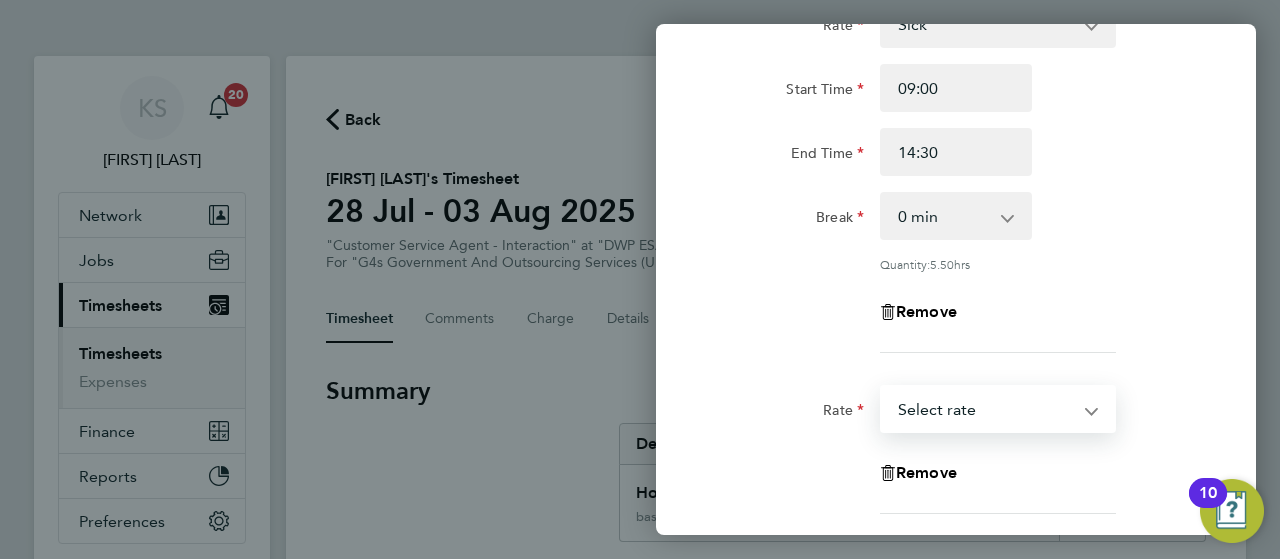 click on "x2 - 32.79   System Issue Not Paid   x1.5 - 24.73   Annual Leave   Bank Holiday   Sick   System Issue Paid - 16.66   basic - 16.66   Select rate" at bounding box center [986, 409] 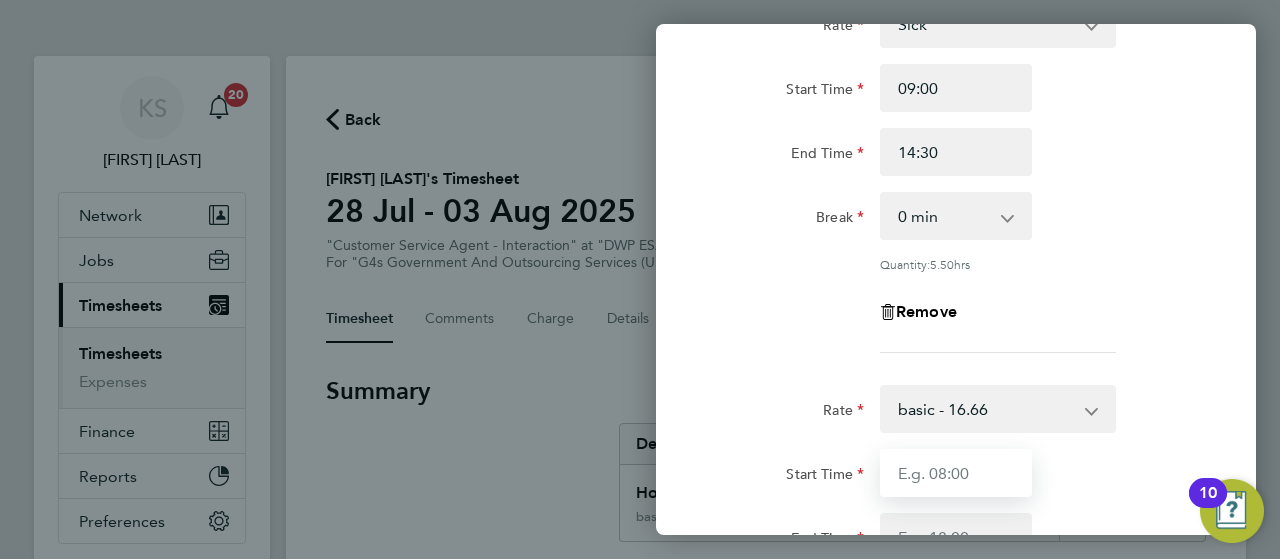 click on "Start Time" at bounding box center [956, 473] 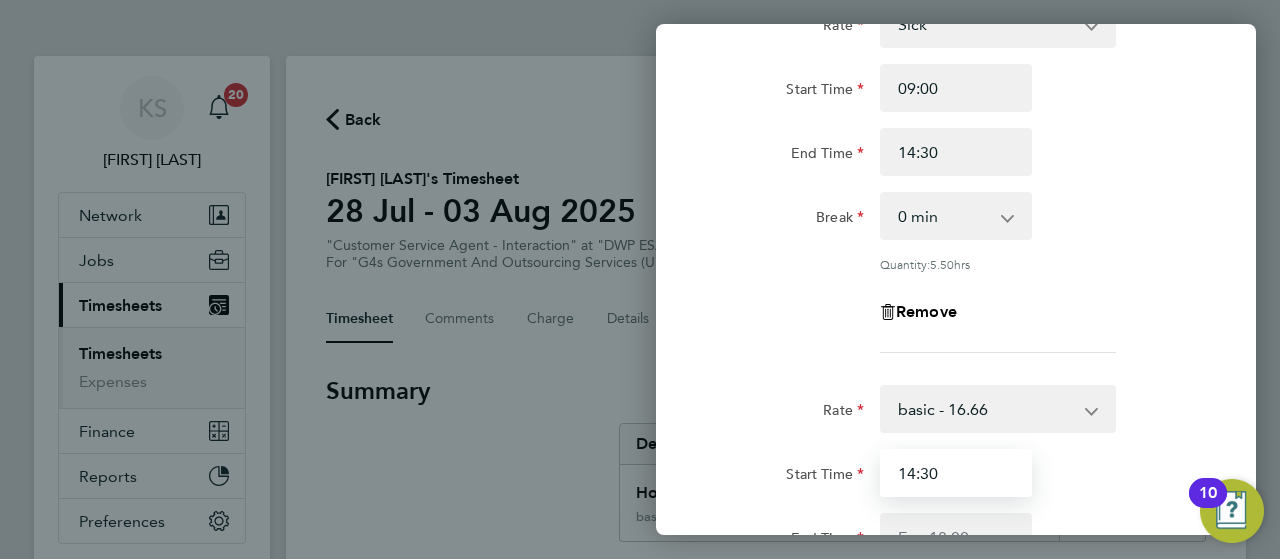 type on "14:30" 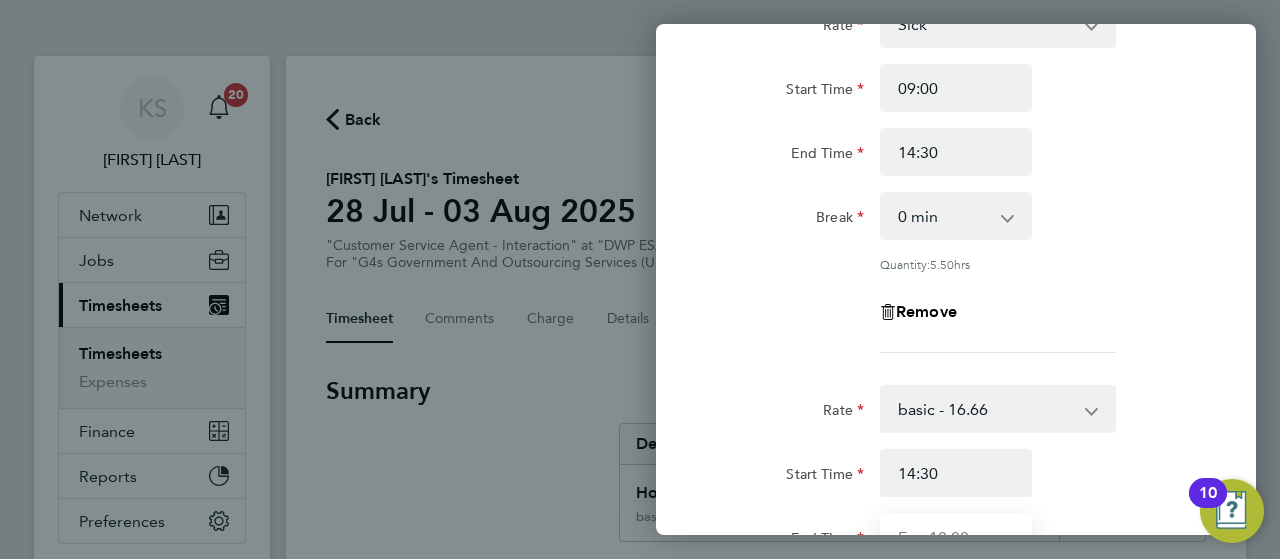 click on "End Time" at bounding box center [956, 537] 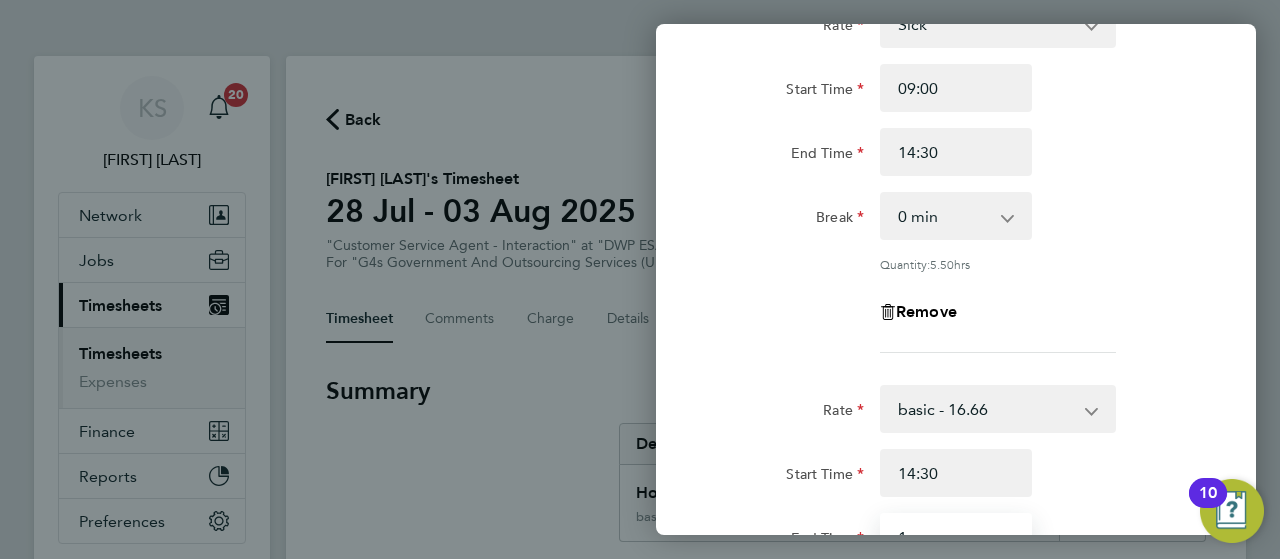 scroll, scrollTop: 170, scrollLeft: 0, axis: vertical 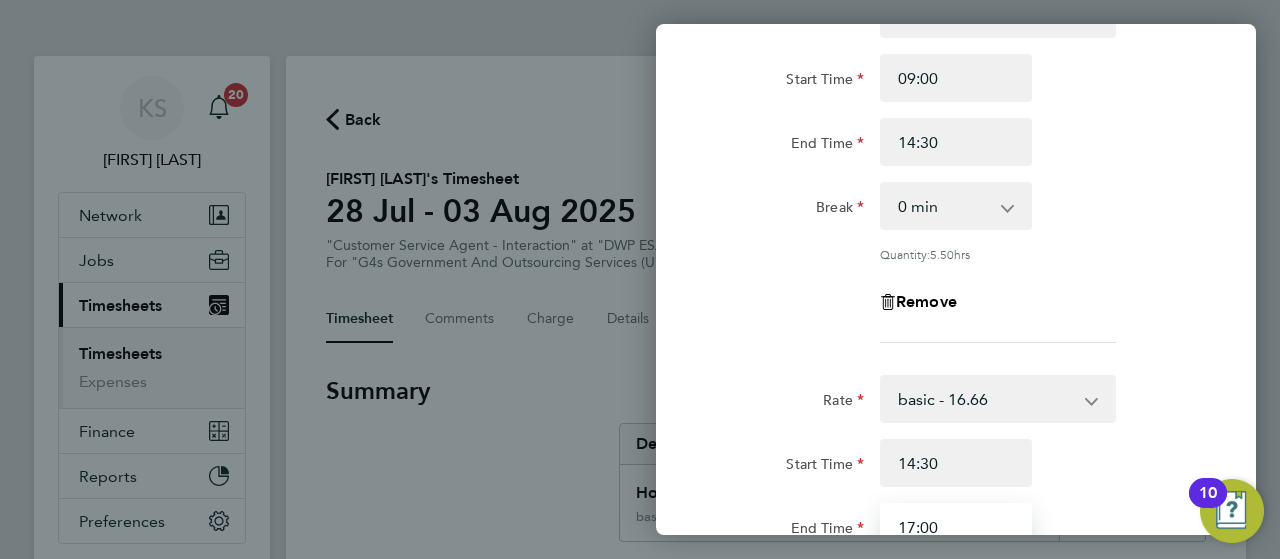 type on "17:00" 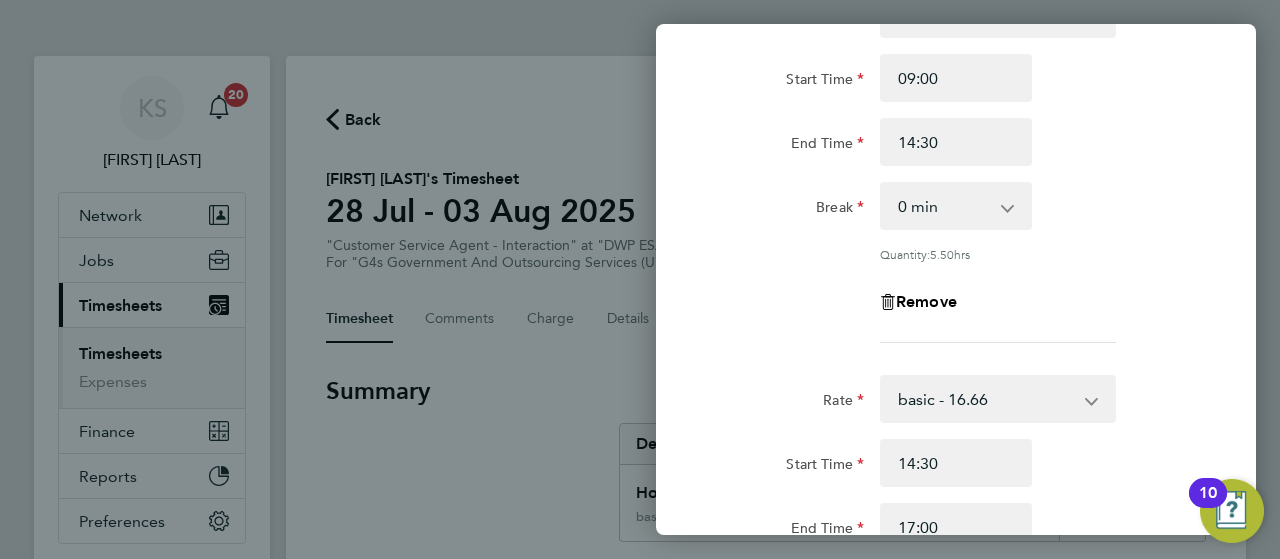 click on "Start Time 14:30" 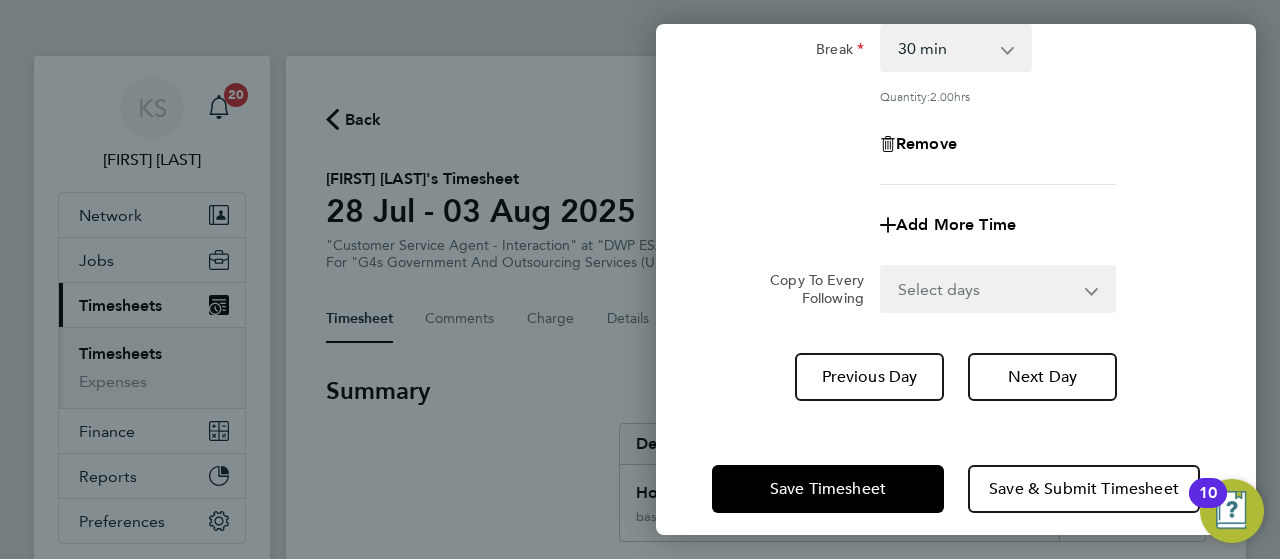 scroll, scrollTop: 727, scrollLeft: 0, axis: vertical 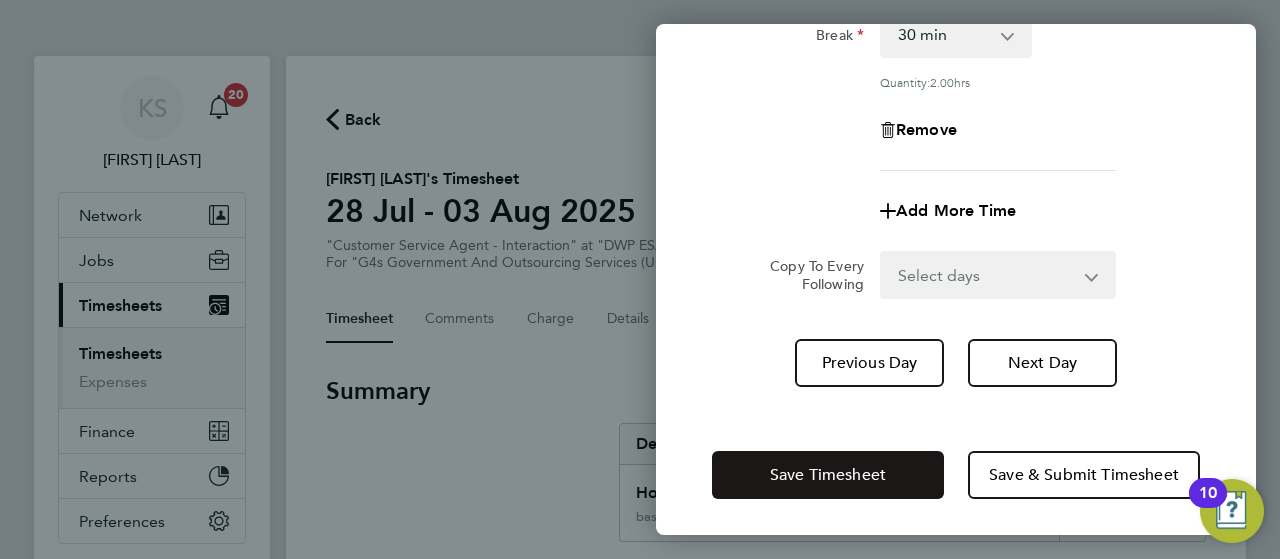 click on "Save Timesheet" 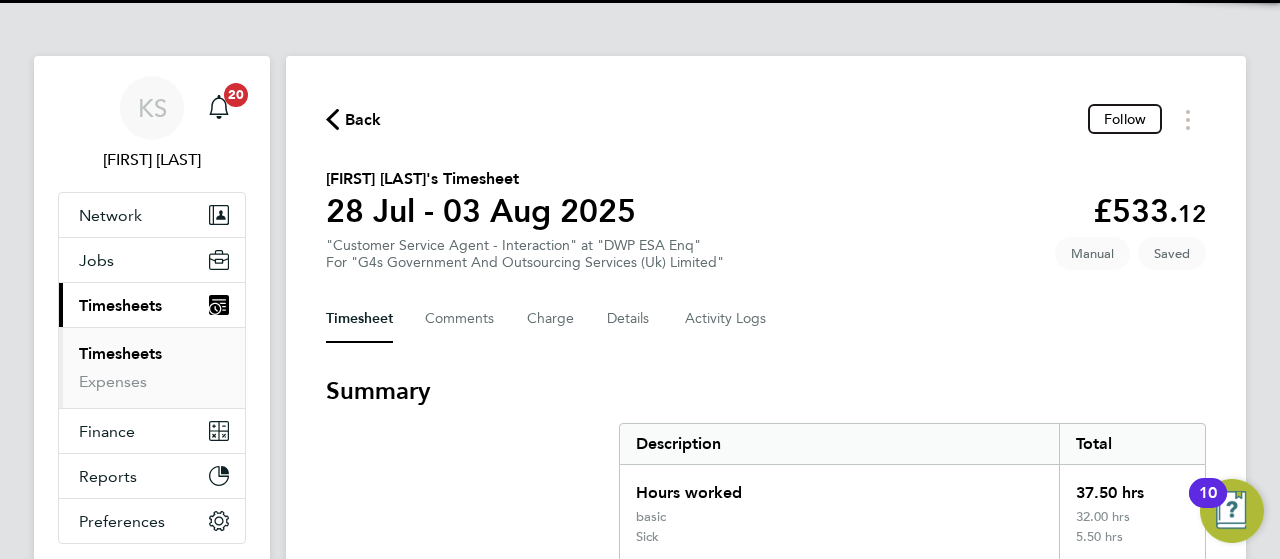 click on "Summary" at bounding box center [766, 391] 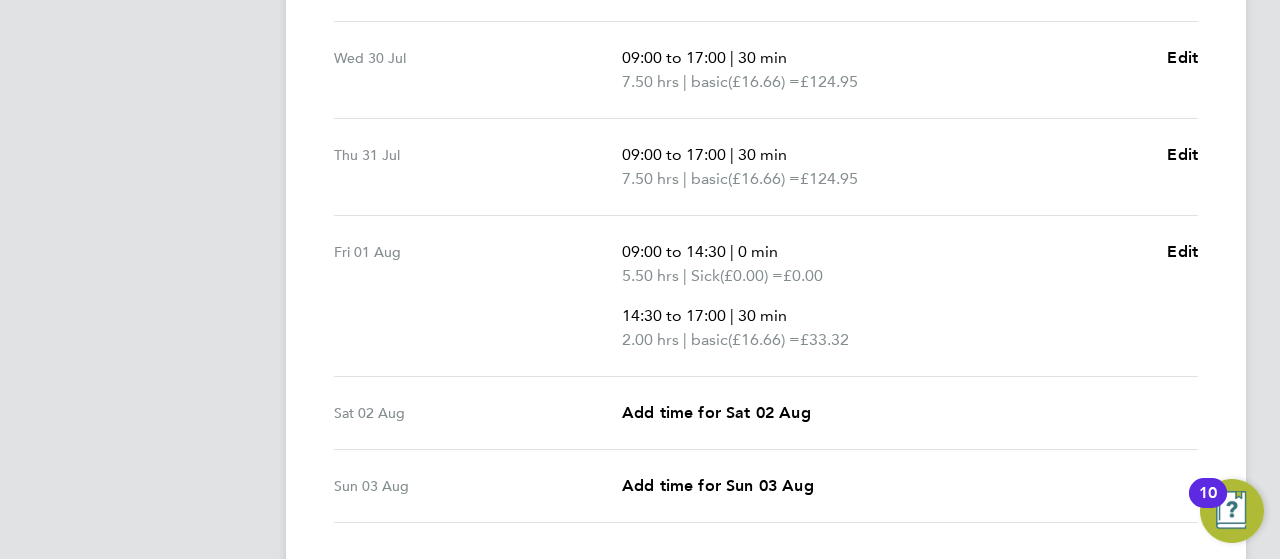 scroll, scrollTop: 880, scrollLeft: 0, axis: vertical 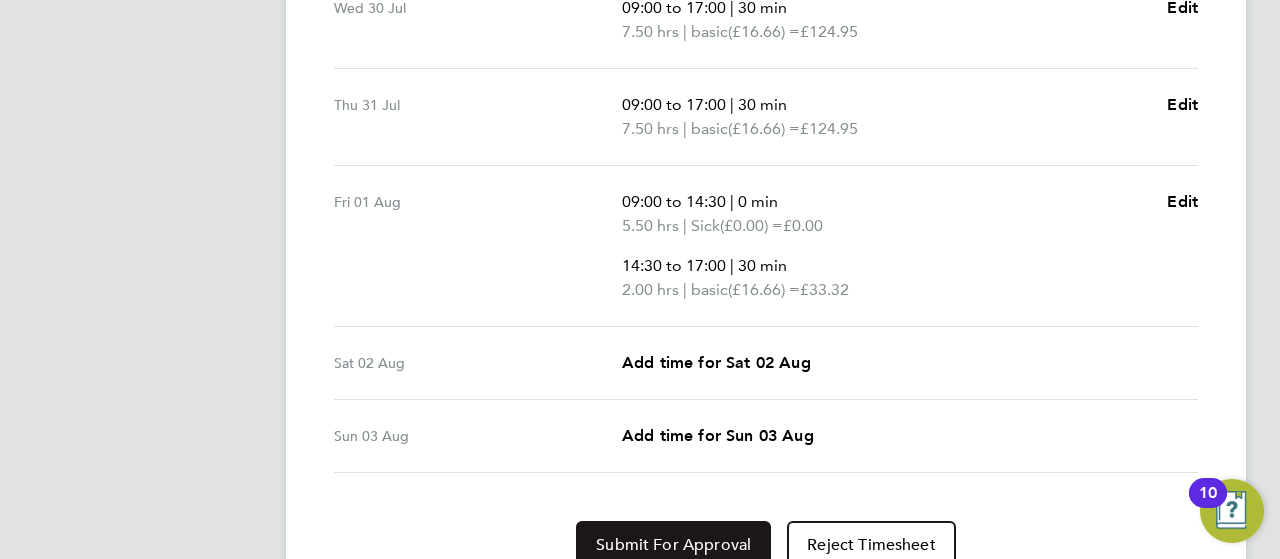 click on "Submit For Approval" 